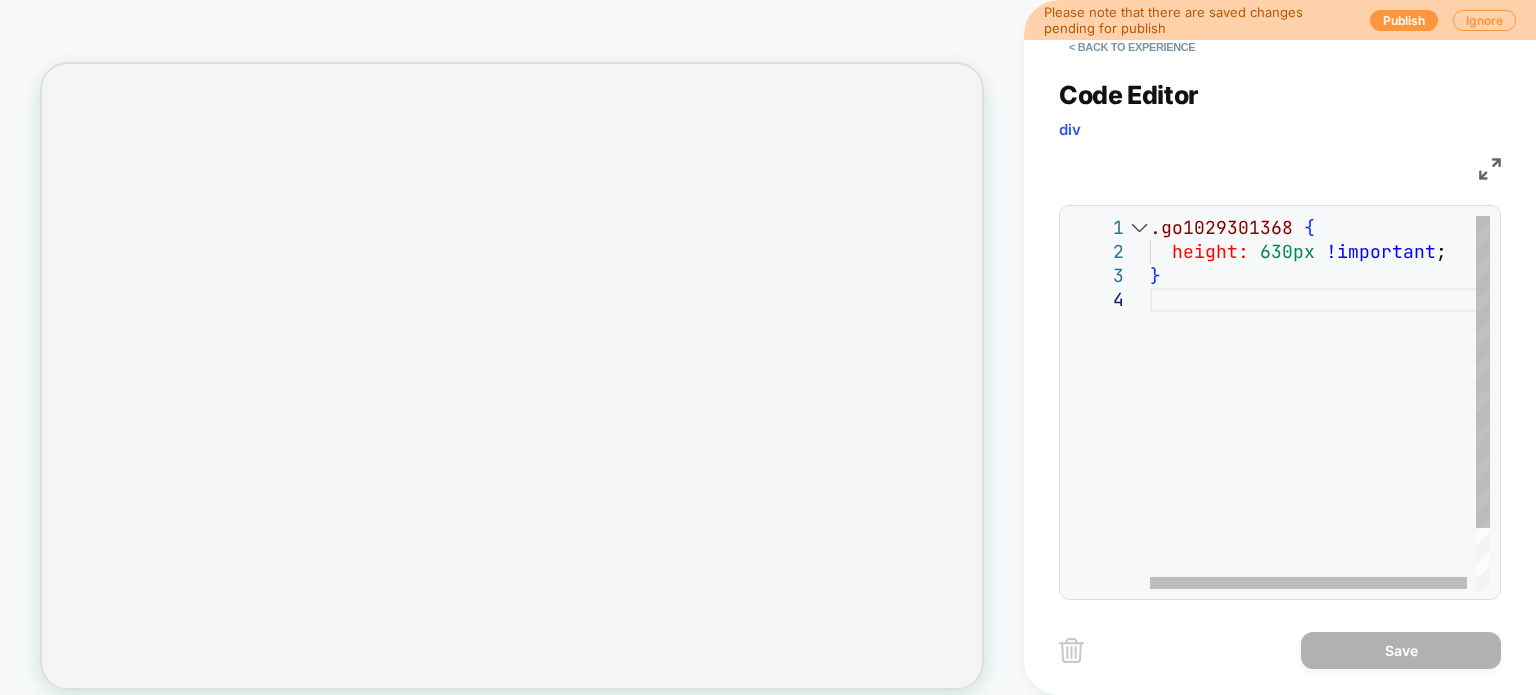 scroll, scrollTop: 0, scrollLeft: 0, axis: both 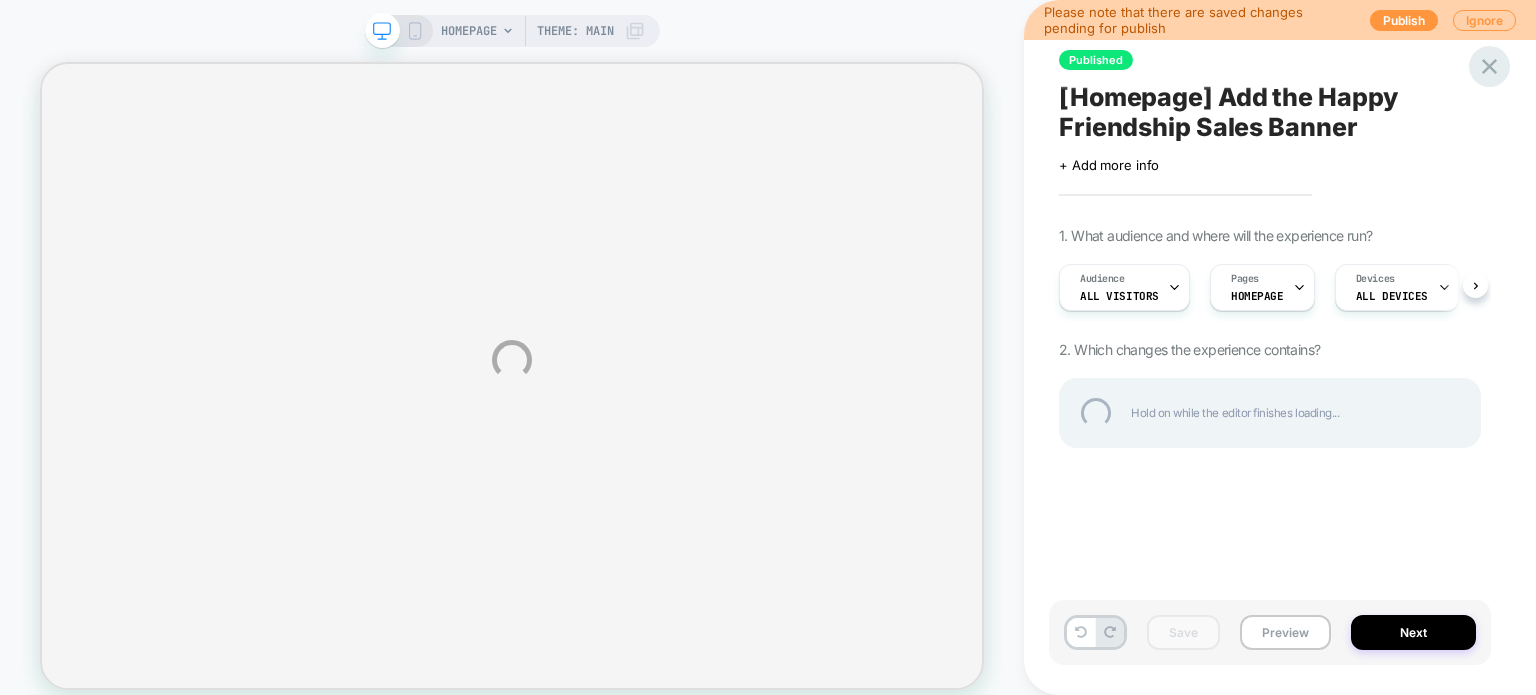 click 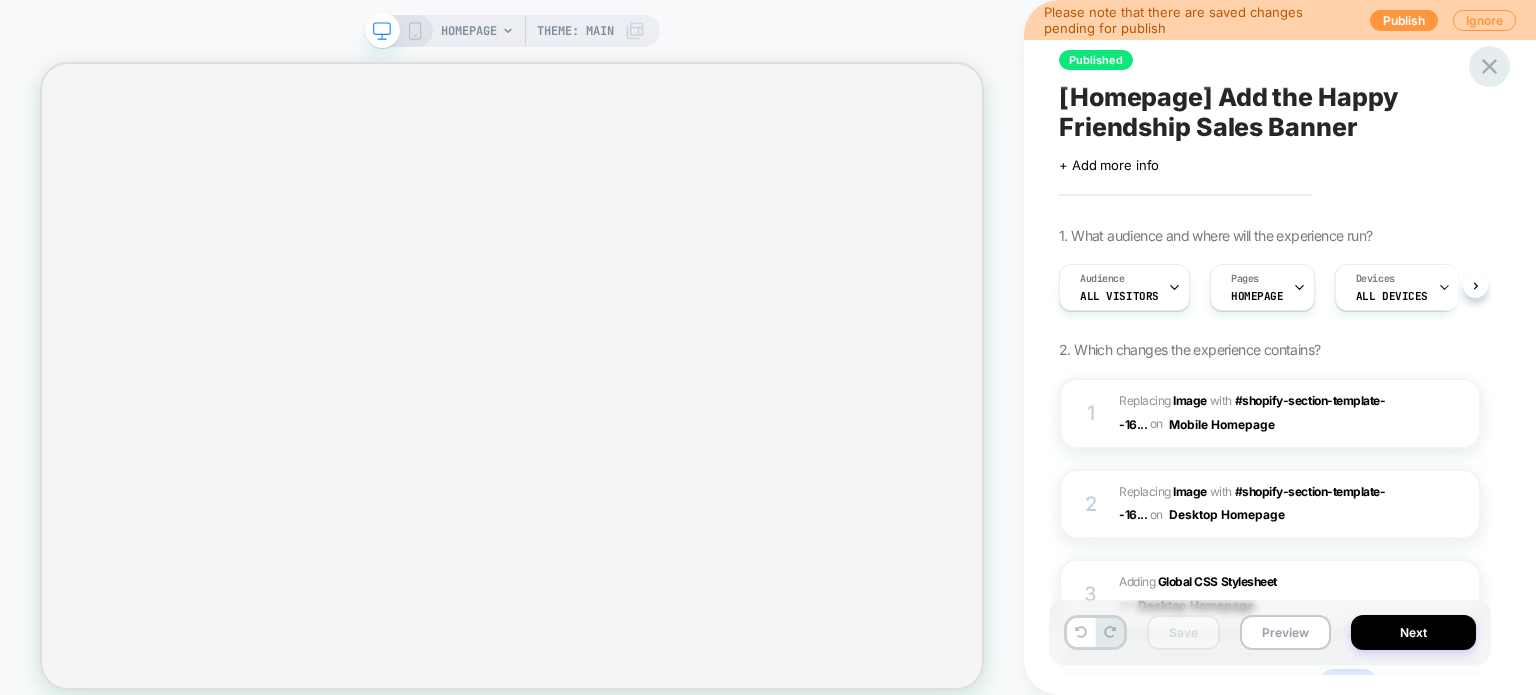 scroll, scrollTop: 0, scrollLeft: 0, axis: both 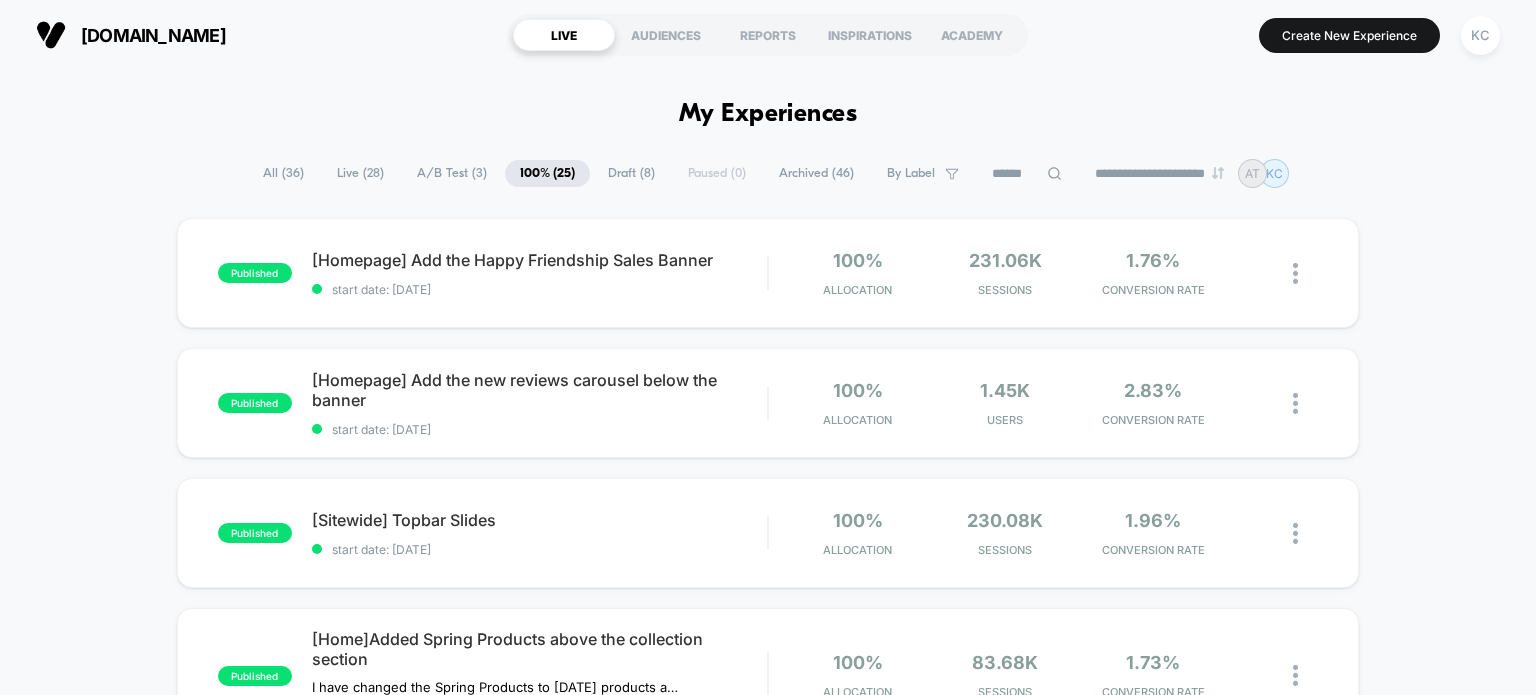 click on "A/B Test ( 3 )" at bounding box center [452, 173] 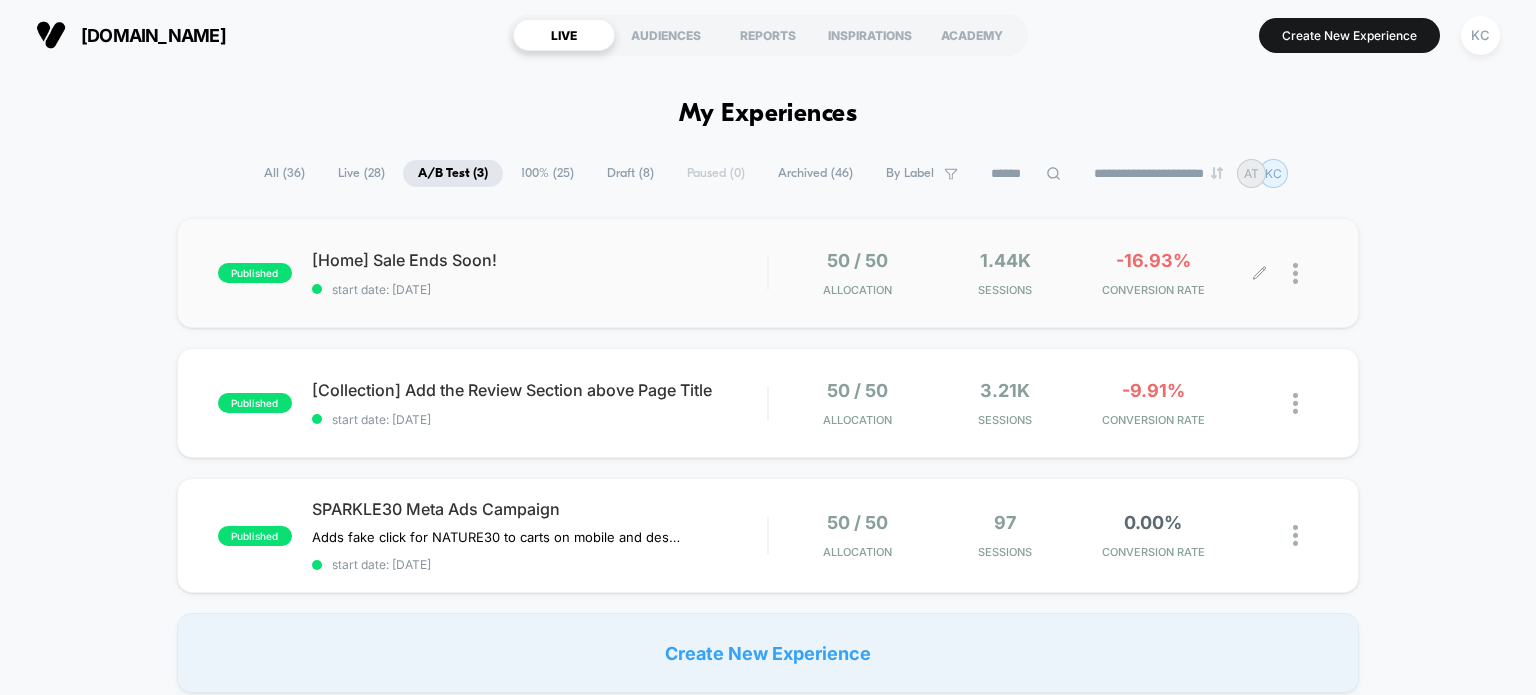 click at bounding box center [1305, 273] 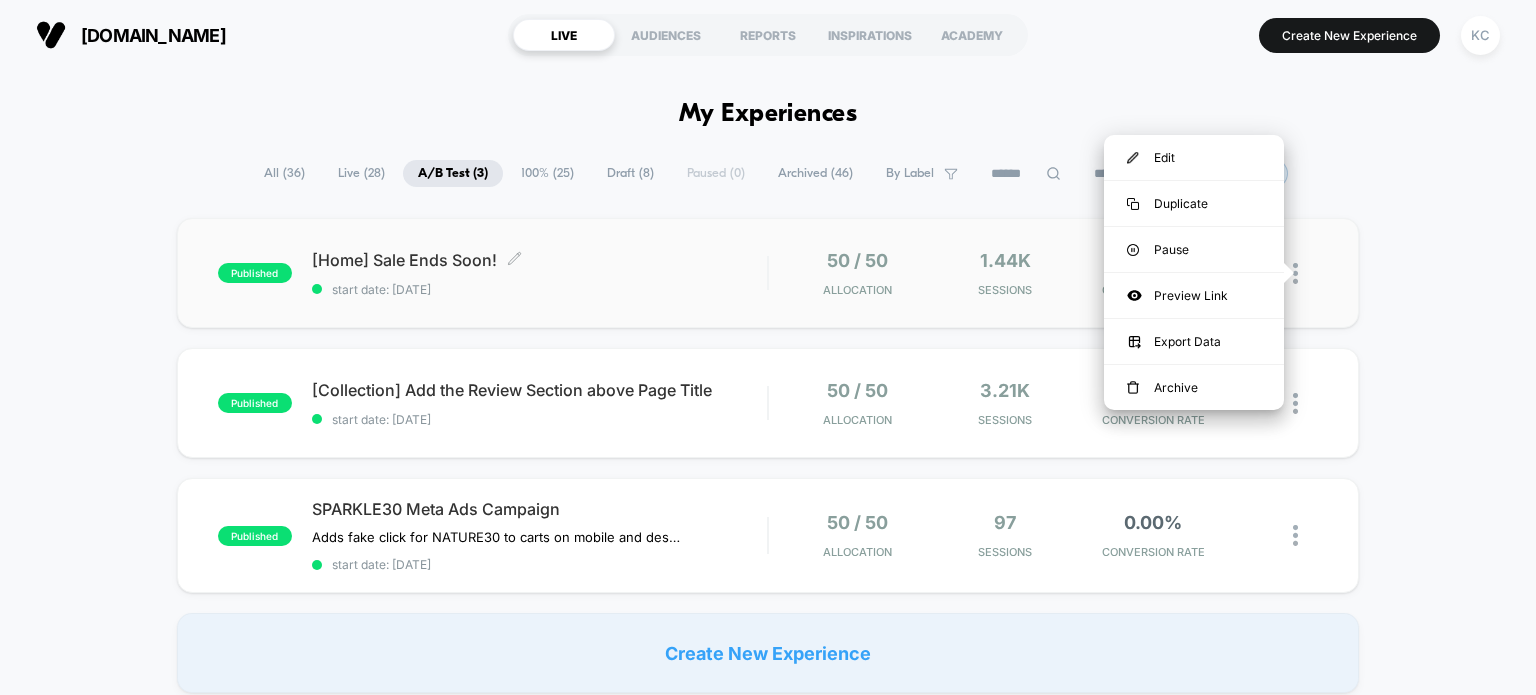 click on "start date: [DATE]" at bounding box center [540, 289] 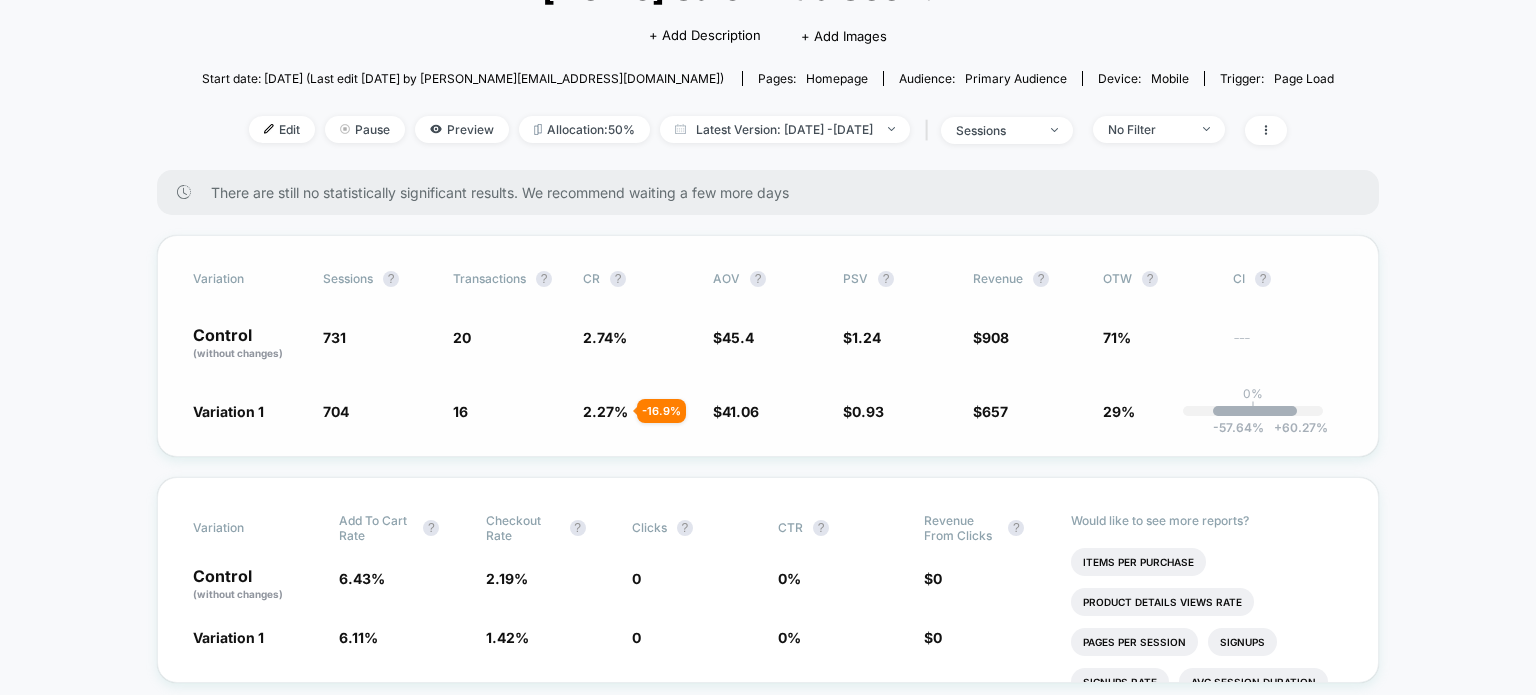 scroll, scrollTop: 166, scrollLeft: 0, axis: vertical 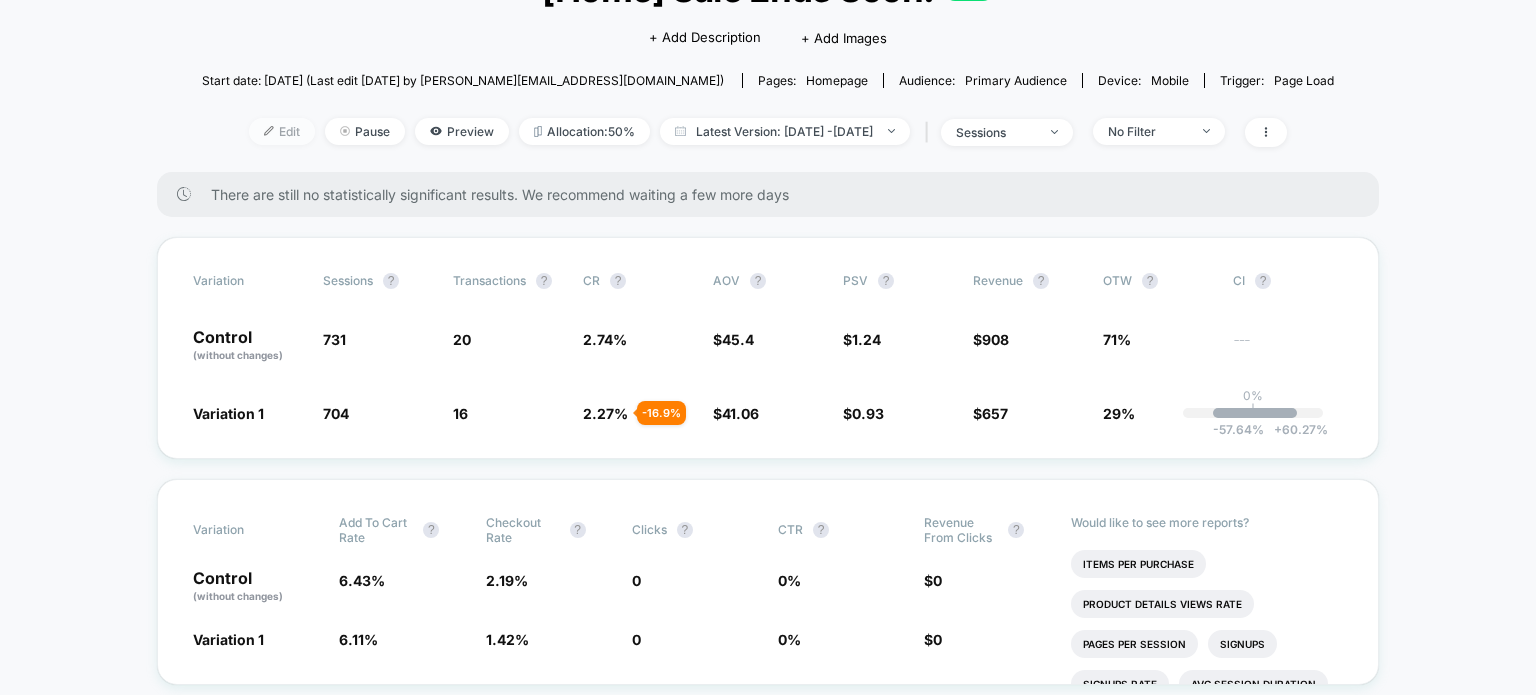 click at bounding box center (269, 131) 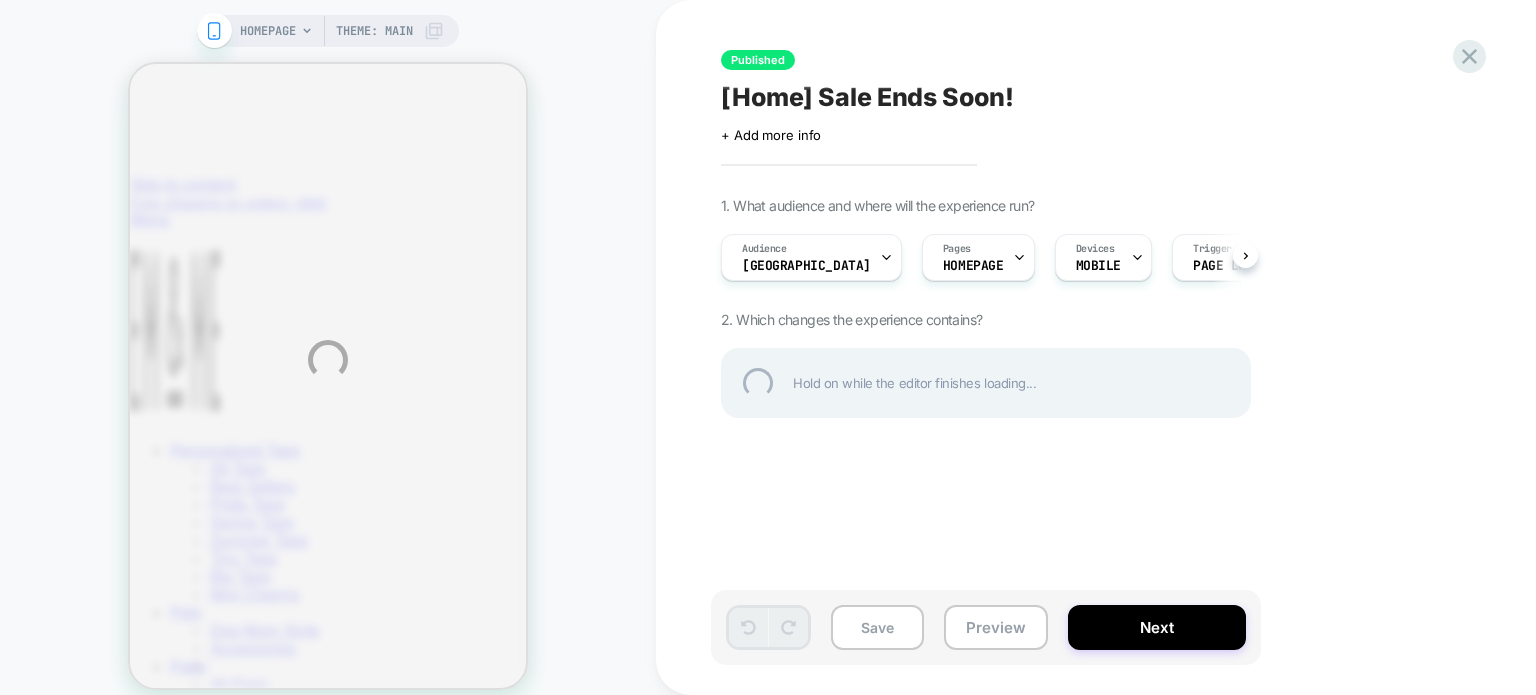 scroll, scrollTop: 0, scrollLeft: 0, axis: both 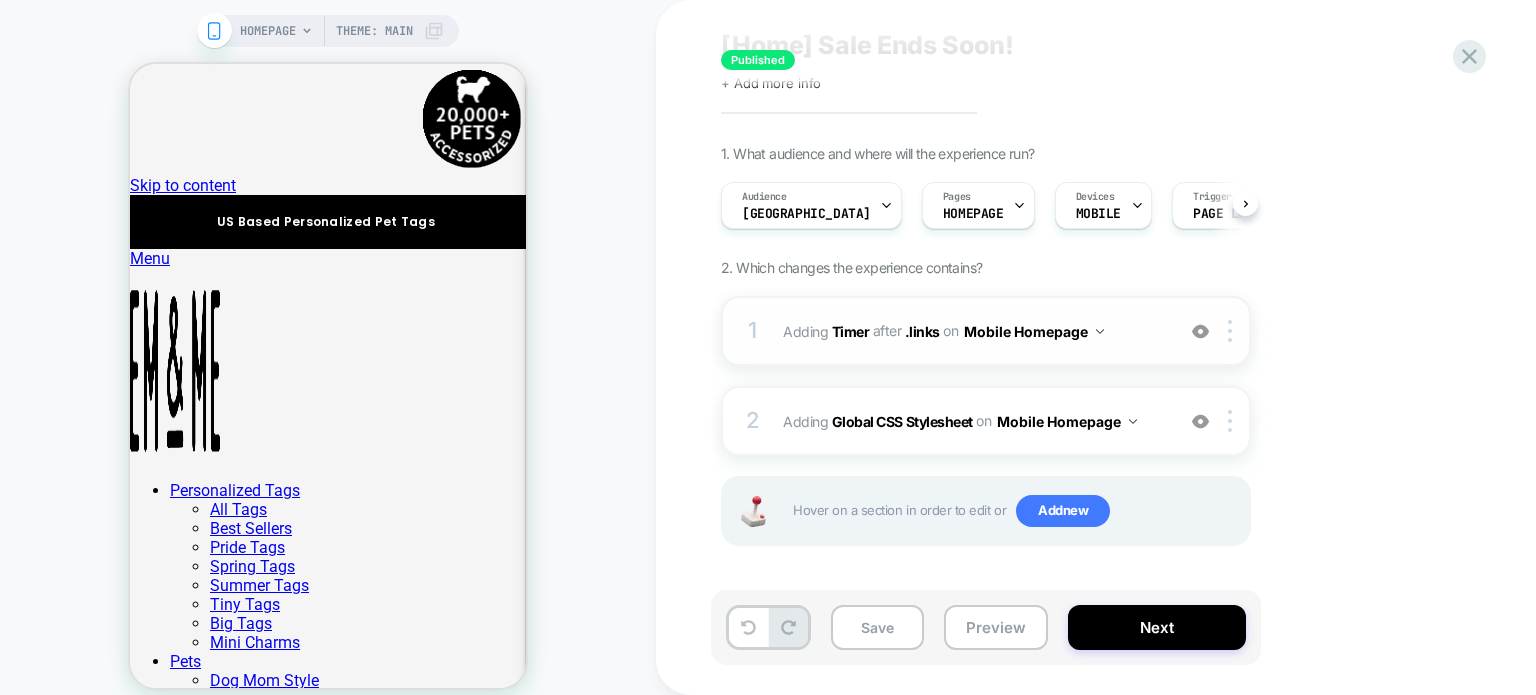 click on "#_loomi_addon_1752489111147 Adding   Timer   AFTER .links .links   on Mobile Homepage" at bounding box center (973, 331) 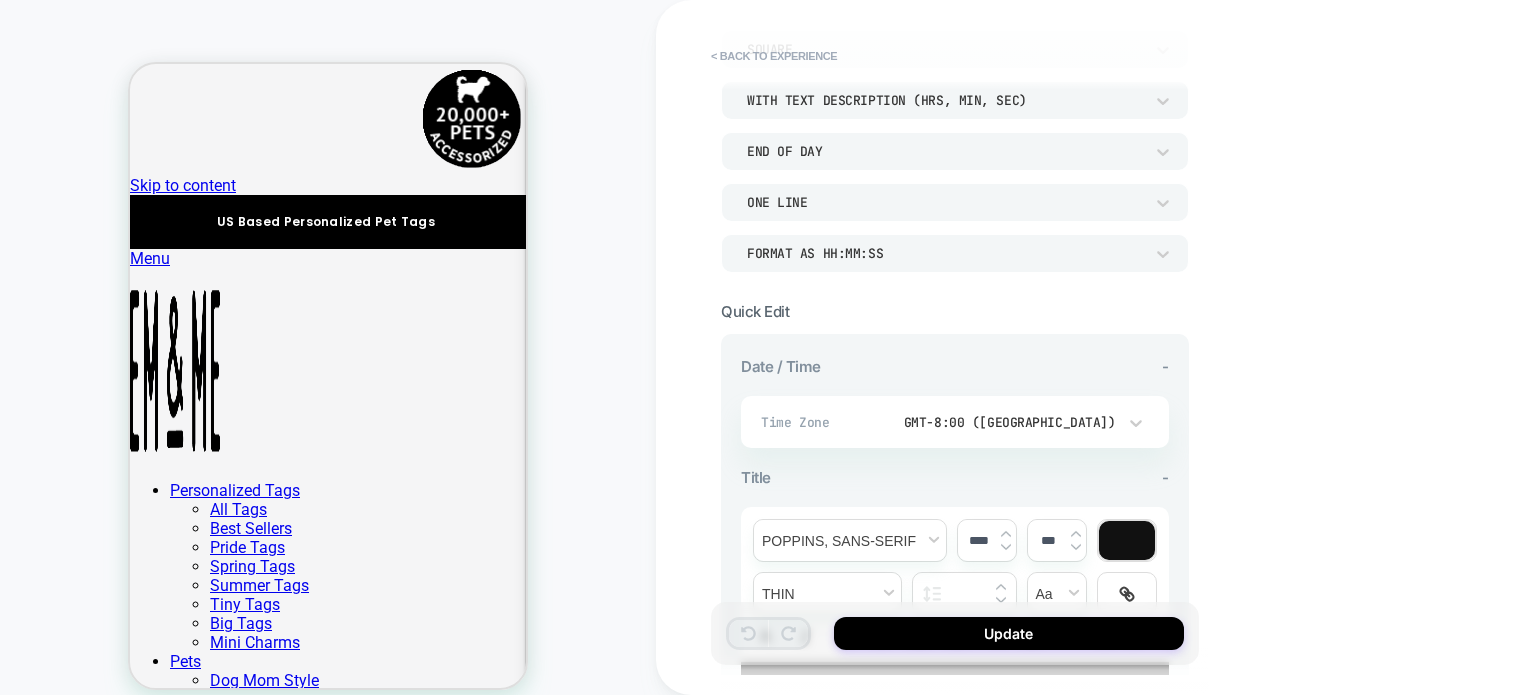 scroll, scrollTop: 0, scrollLeft: 0, axis: both 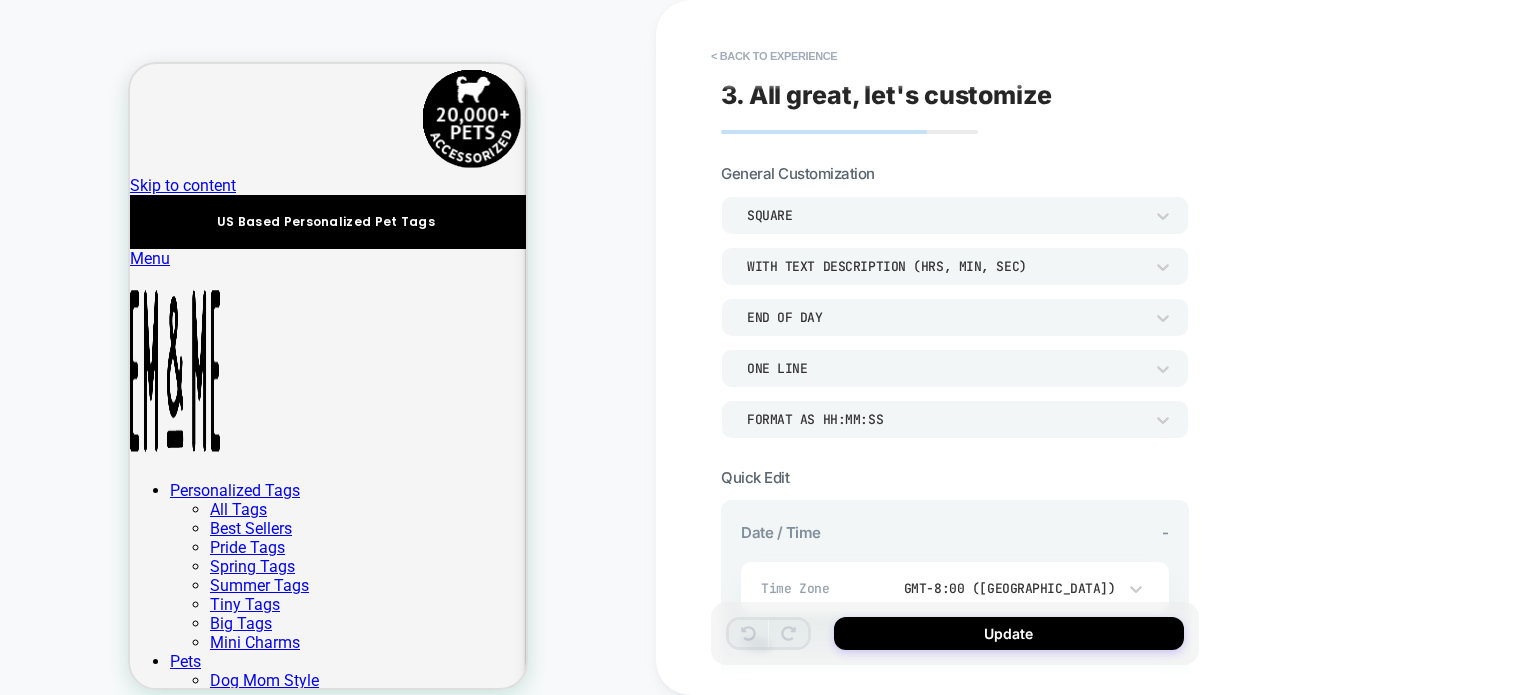 click on "SQUARE" at bounding box center [945, 215] 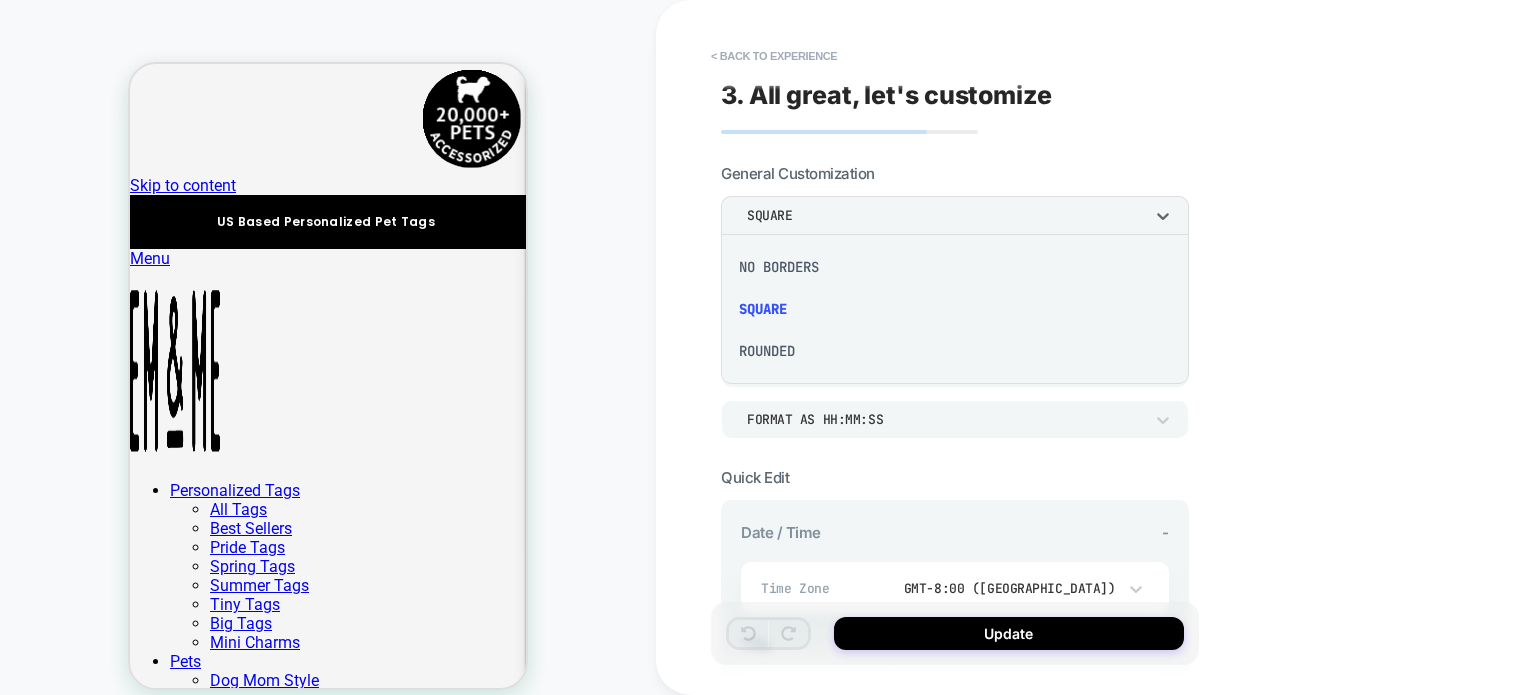 click at bounding box center (768, 347) 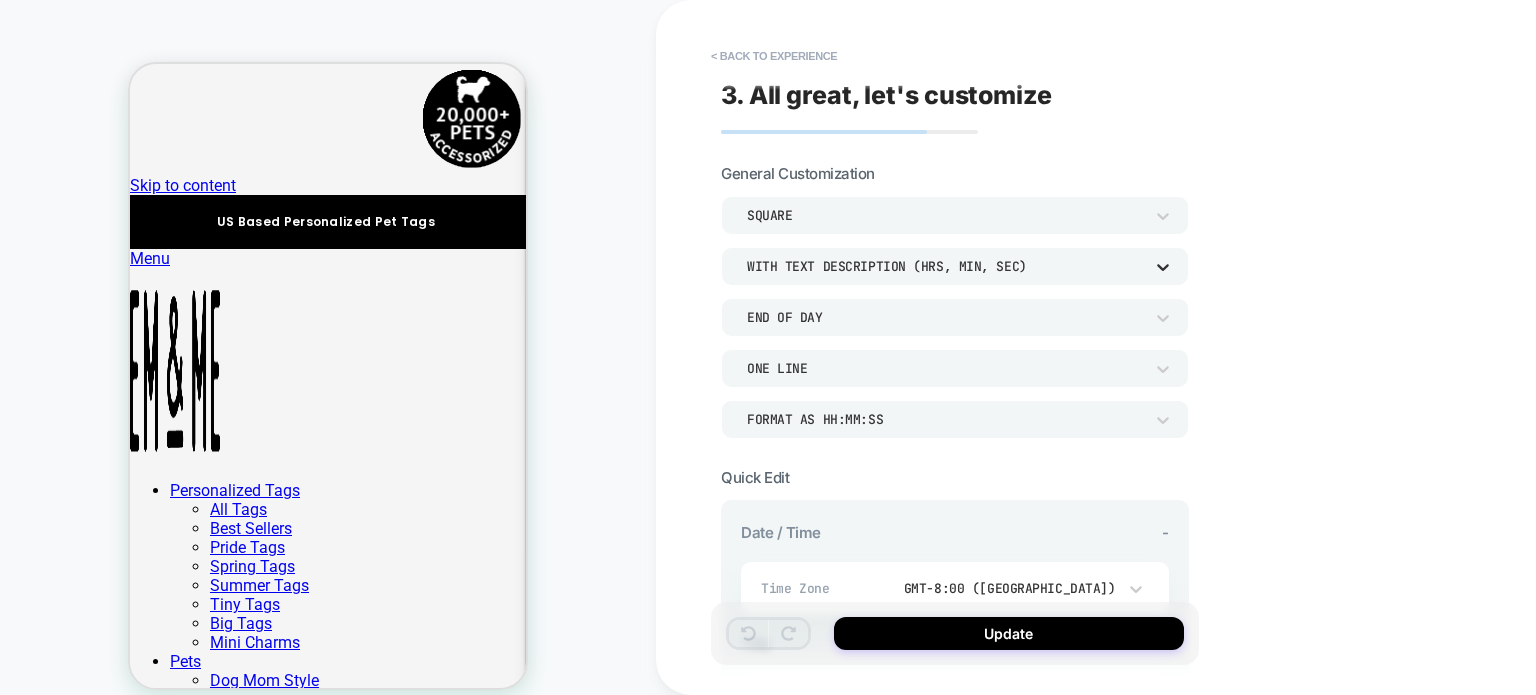 click 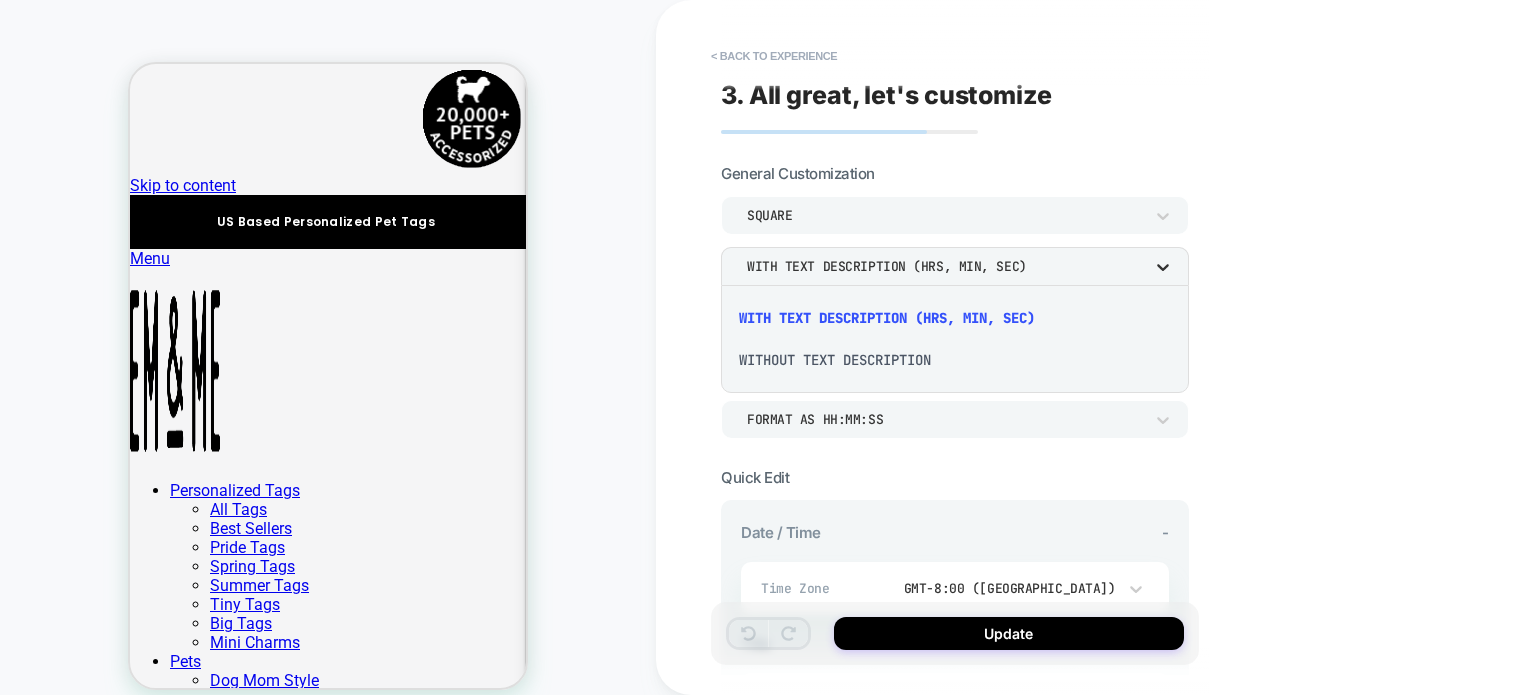 click at bounding box center (768, 347) 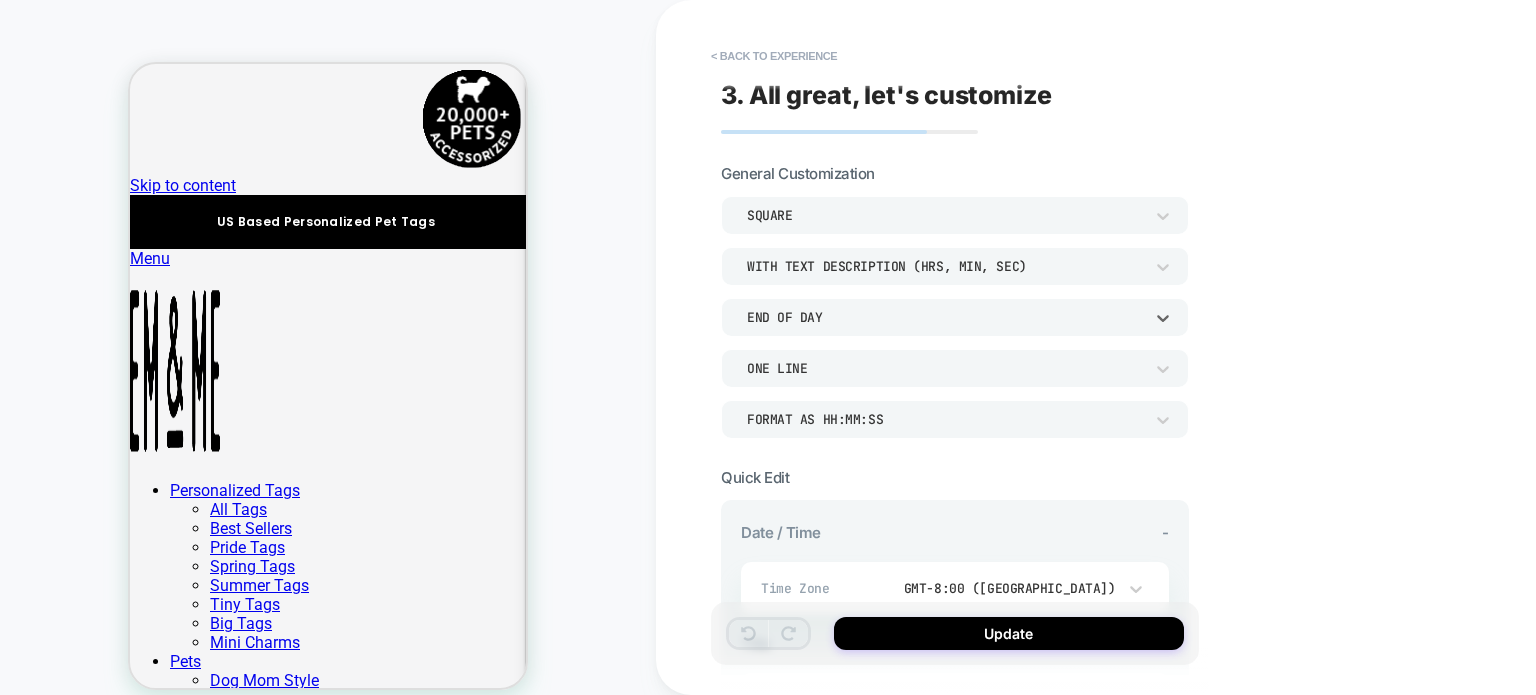 click on "END OF DAY" at bounding box center (945, 317) 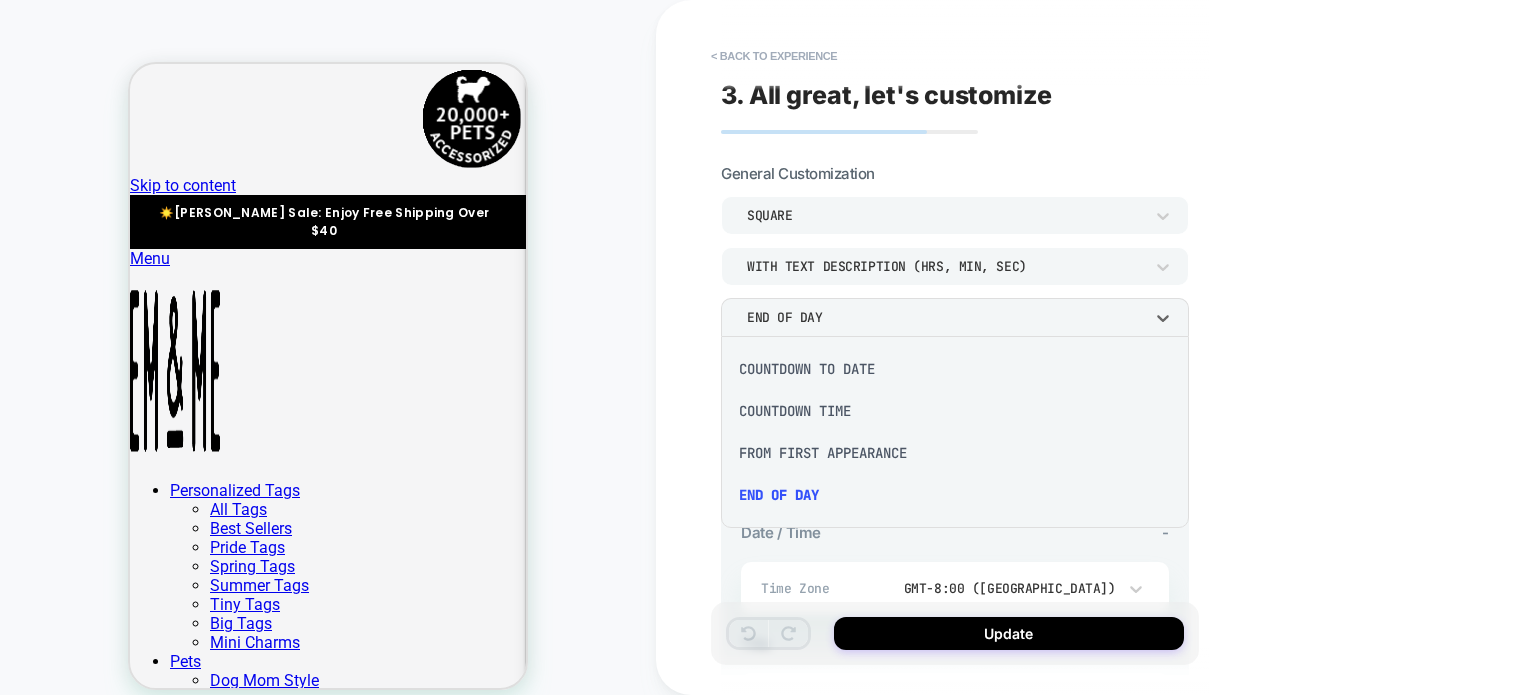 click on "COUNTDOWN TO DATE" at bounding box center (955, 369) 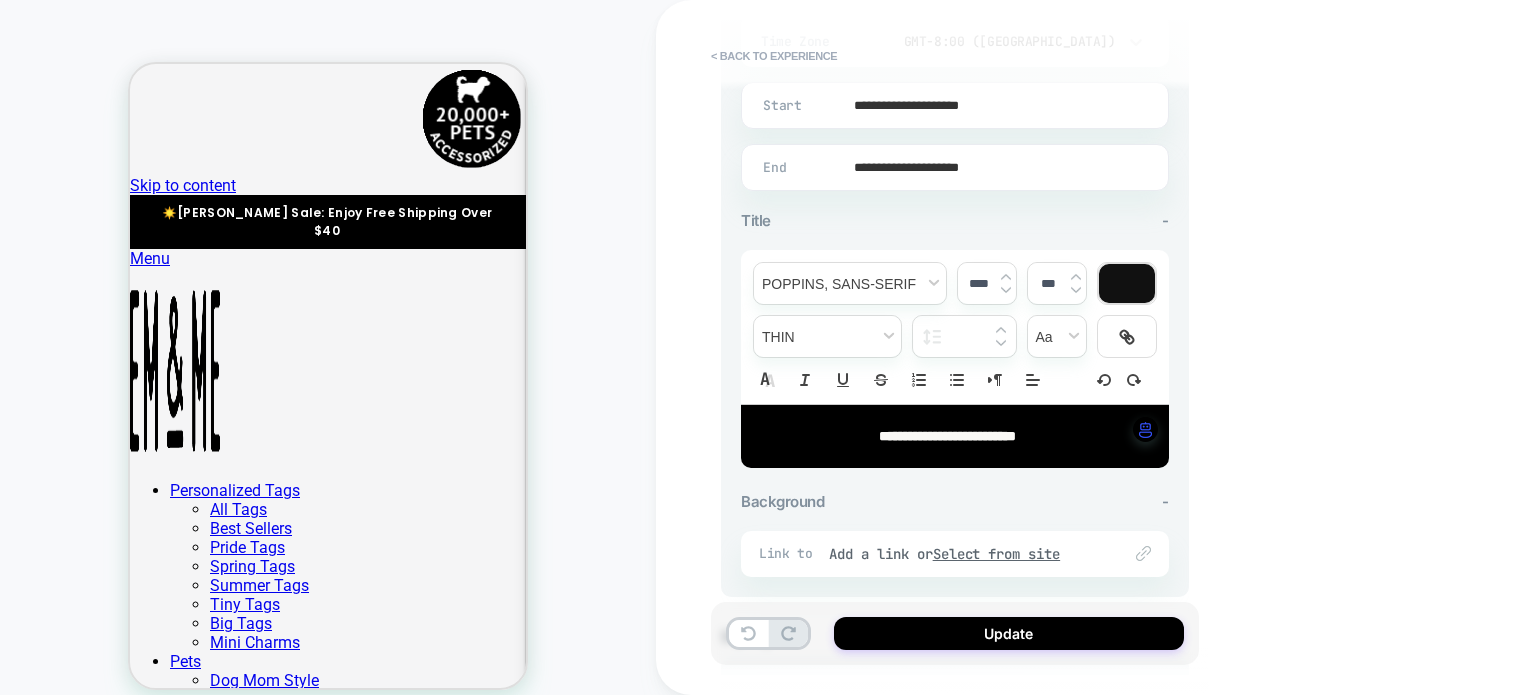scroll, scrollTop: 0, scrollLeft: 0, axis: both 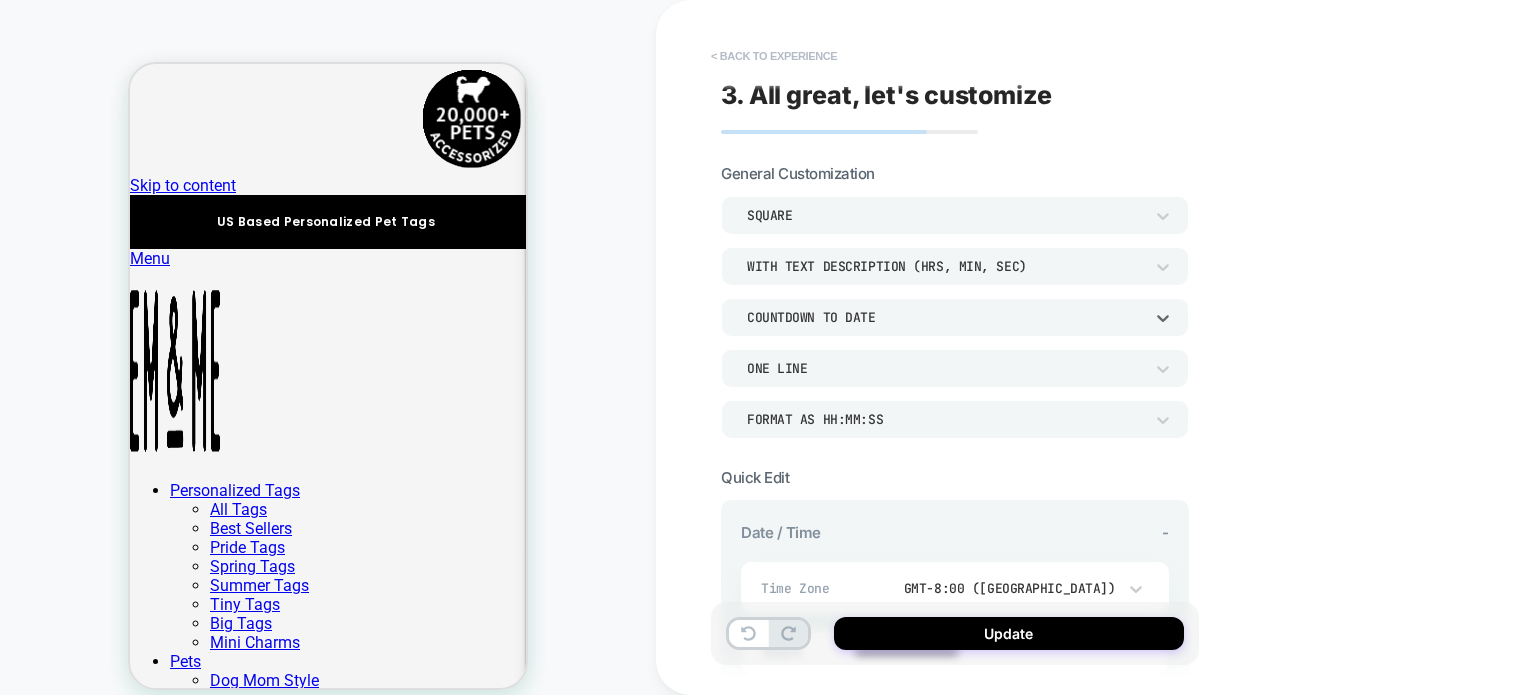 click on "< Back to experience" at bounding box center [774, 56] 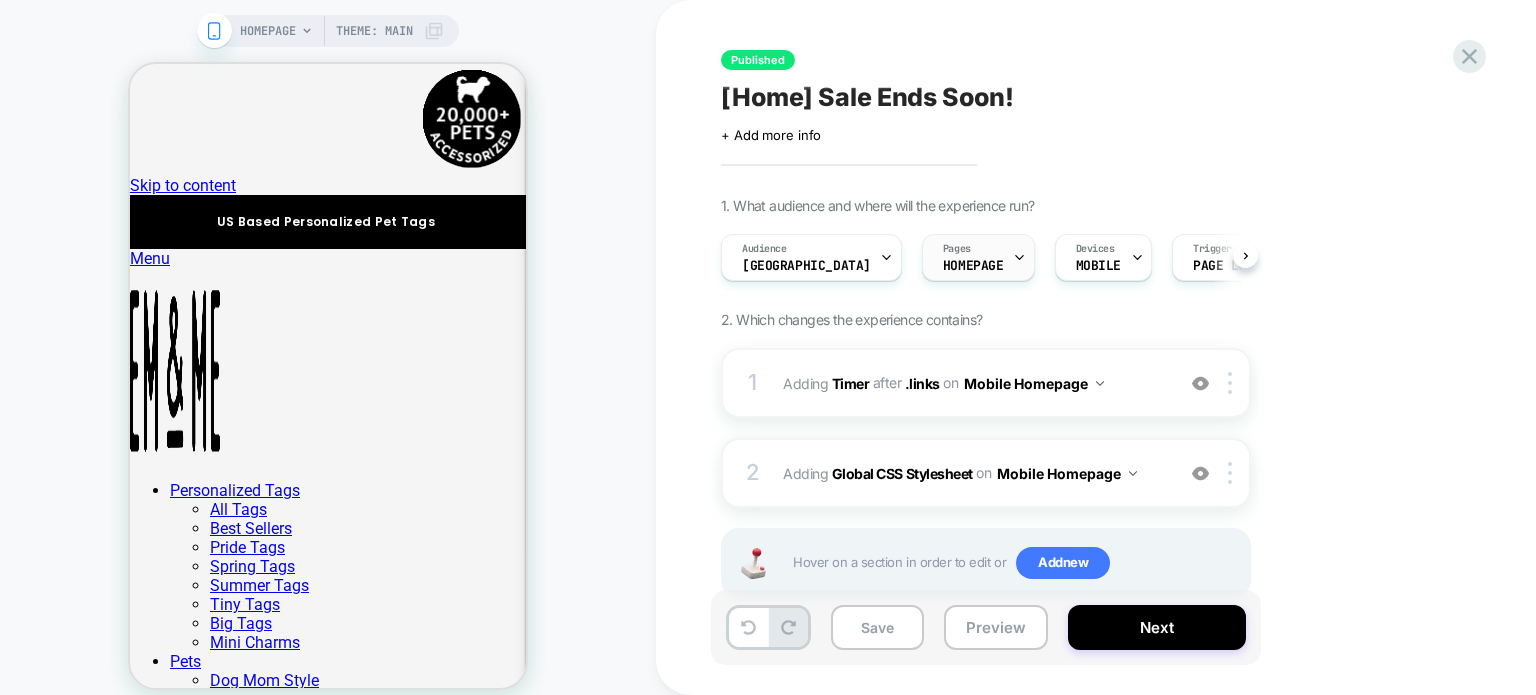 scroll, scrollTop: 0, scrollLeft: 0, axis: both 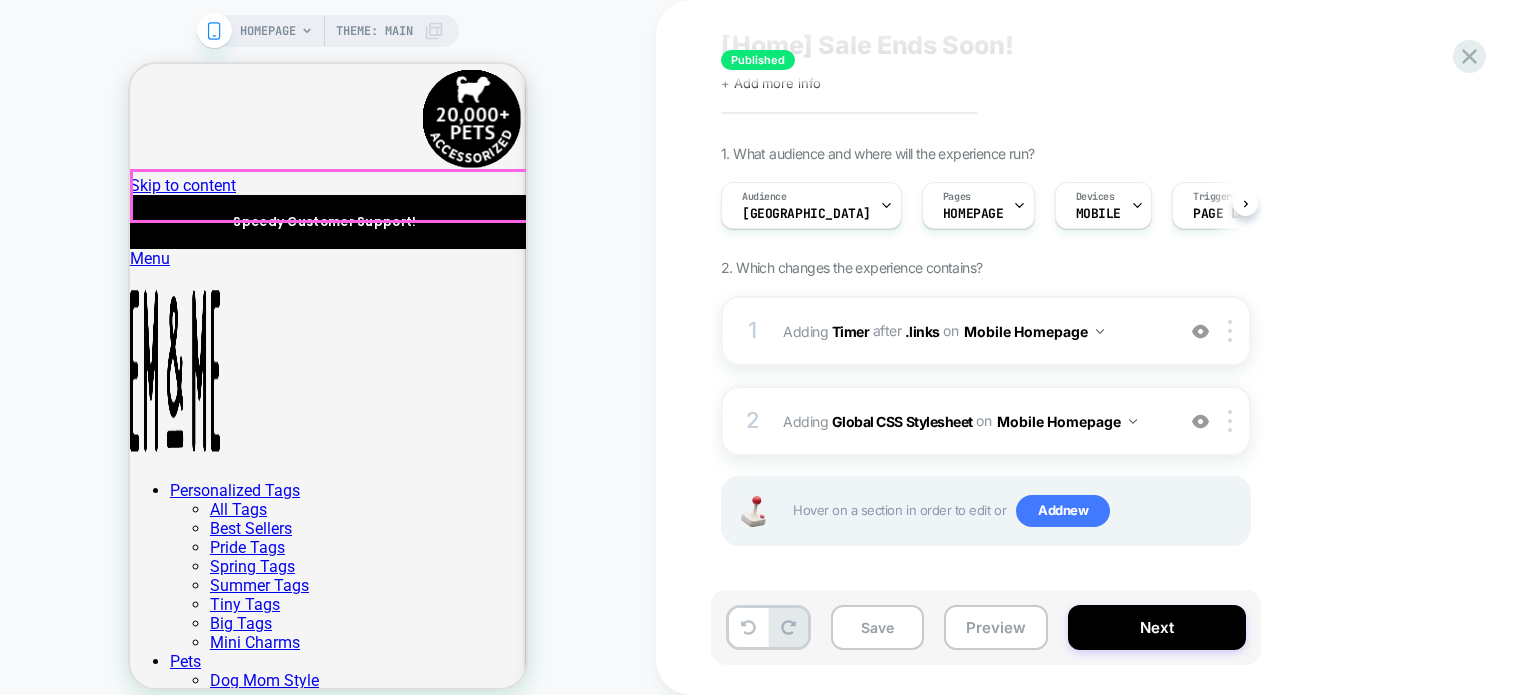 click on "﻿ ﻿ 🎉 Hurry! Summer Sale Ends!" at bounding box center [255, 2445] 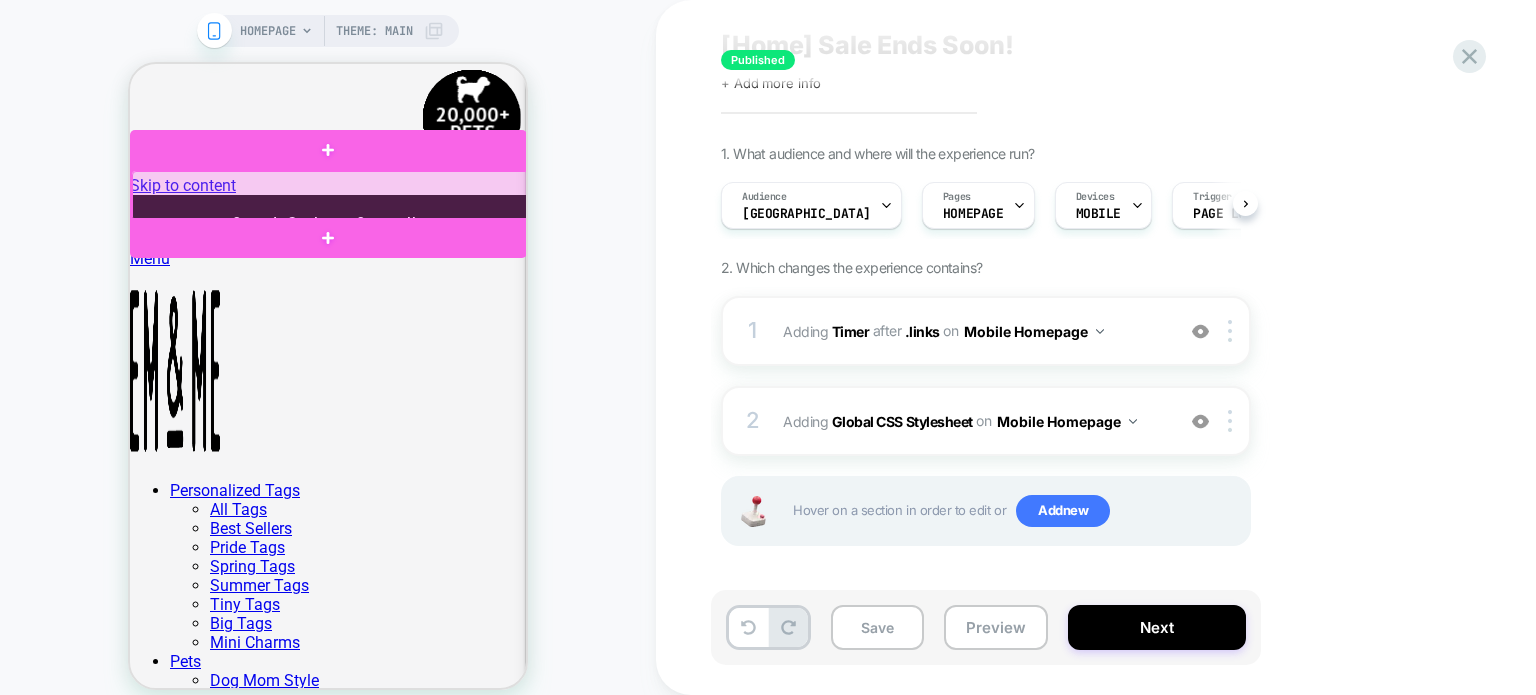 click at bounding box center [330, 196] 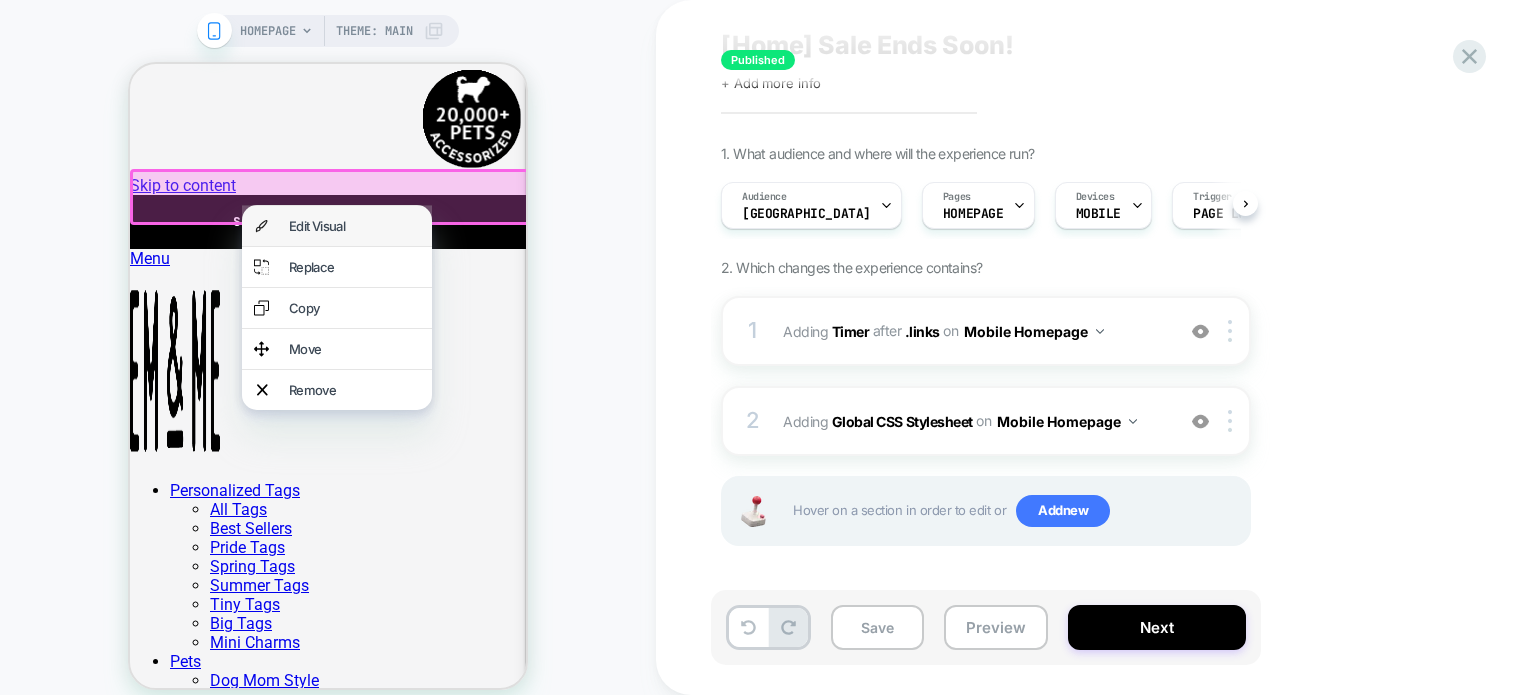 click on "Edit Visual" at bounding box center (354, 226) 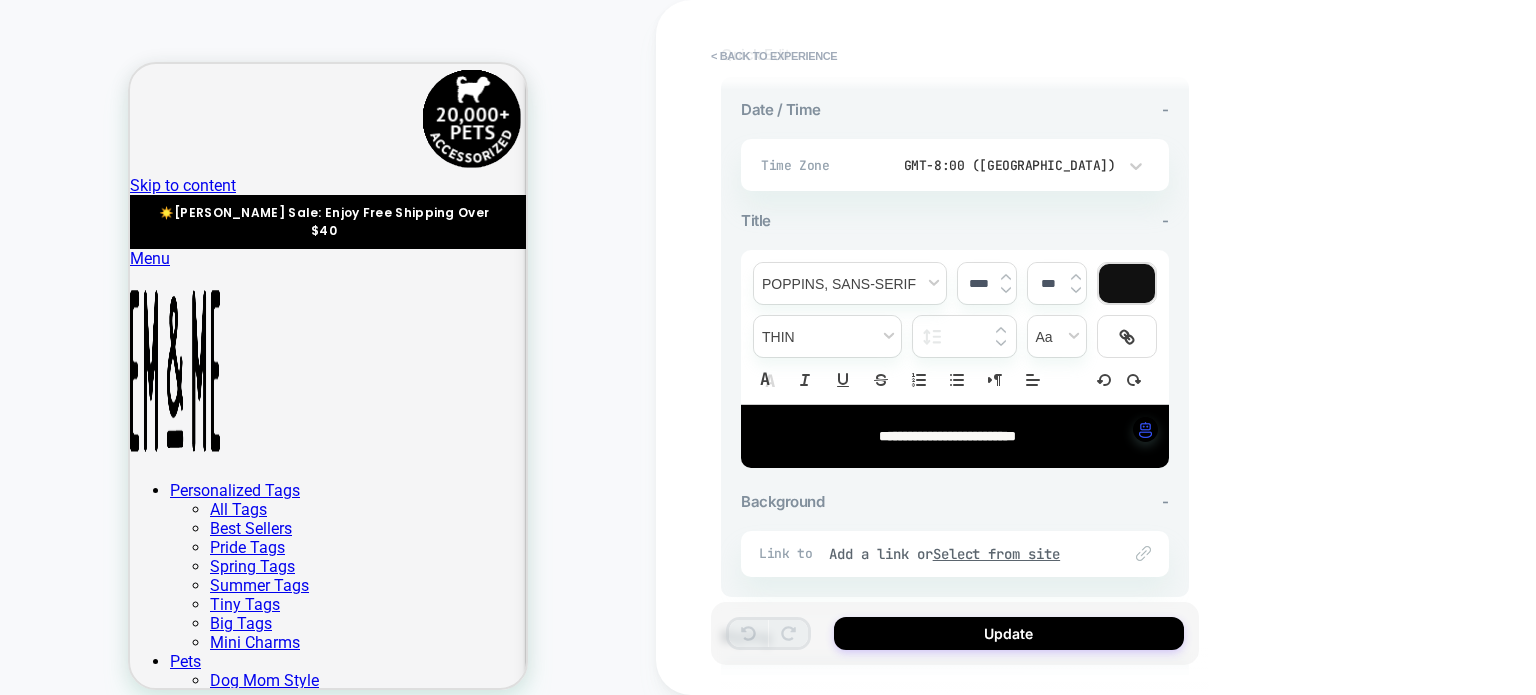 scroll, scrollTop: 589, scrollLeft: 0, axis: vertical 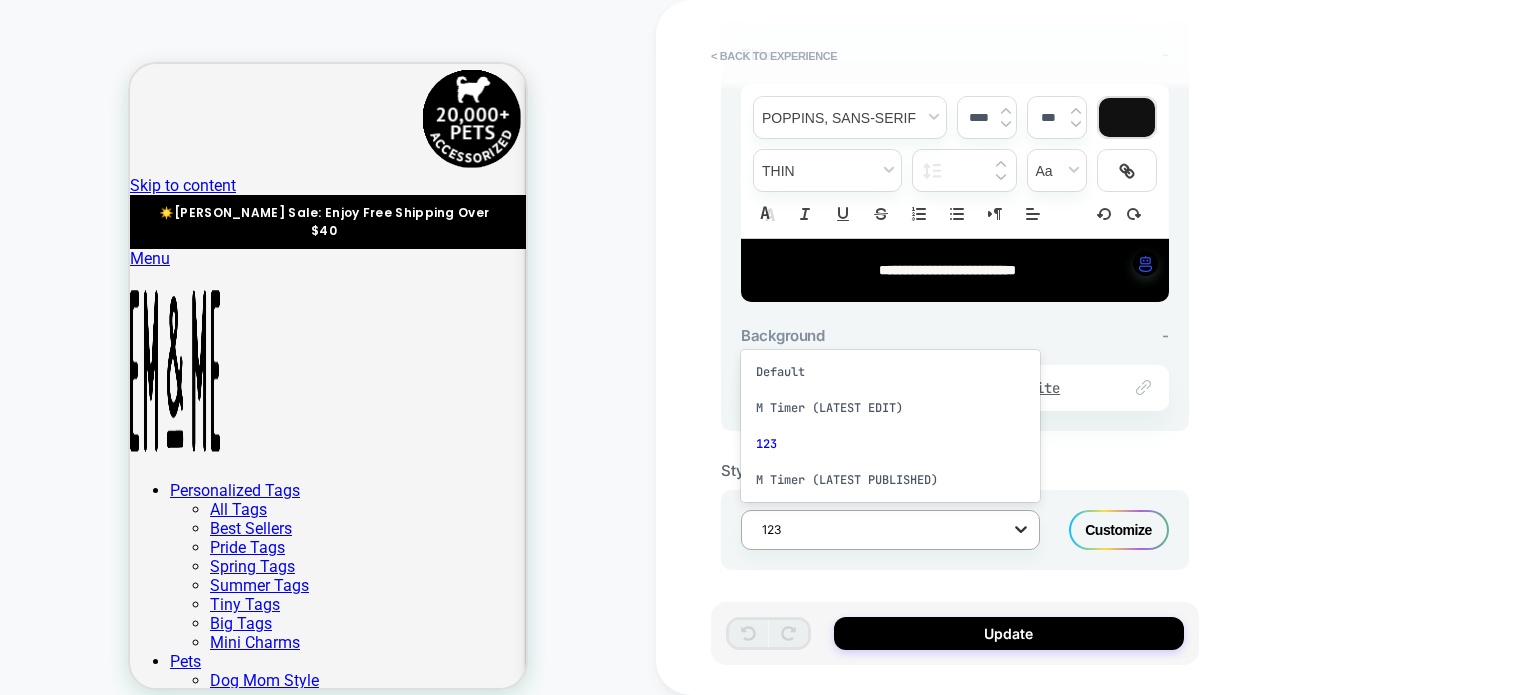 click 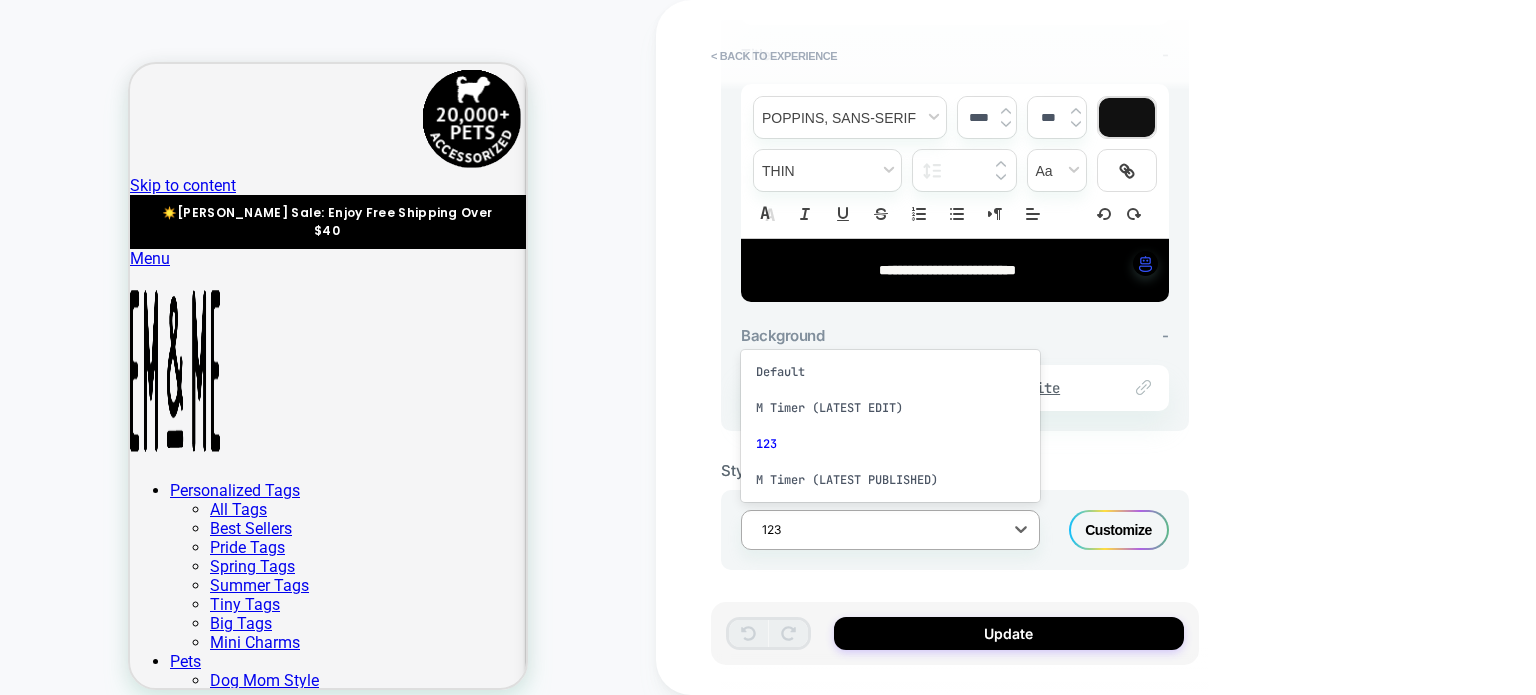 click on "**********" at bounding box center (1096, 347) 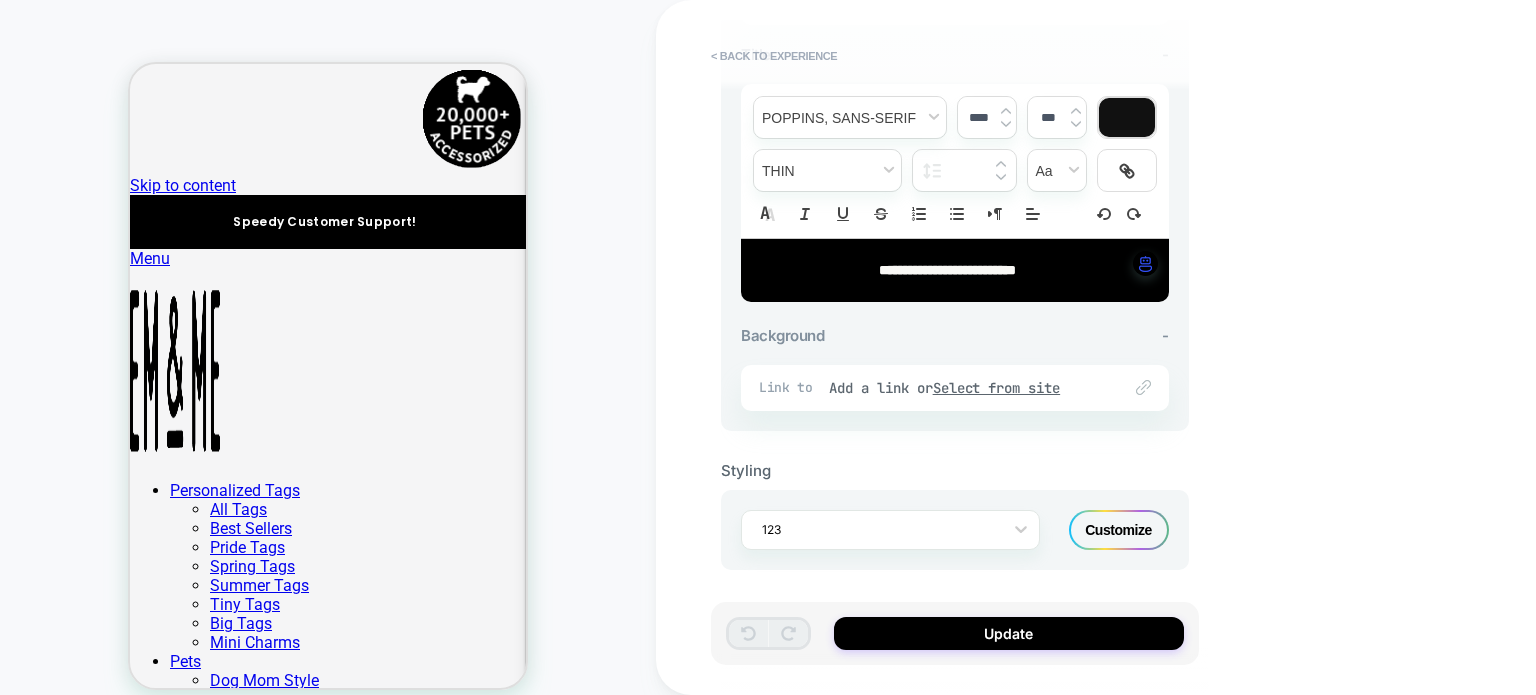 click on "**********" at bounding box center [947, 270] 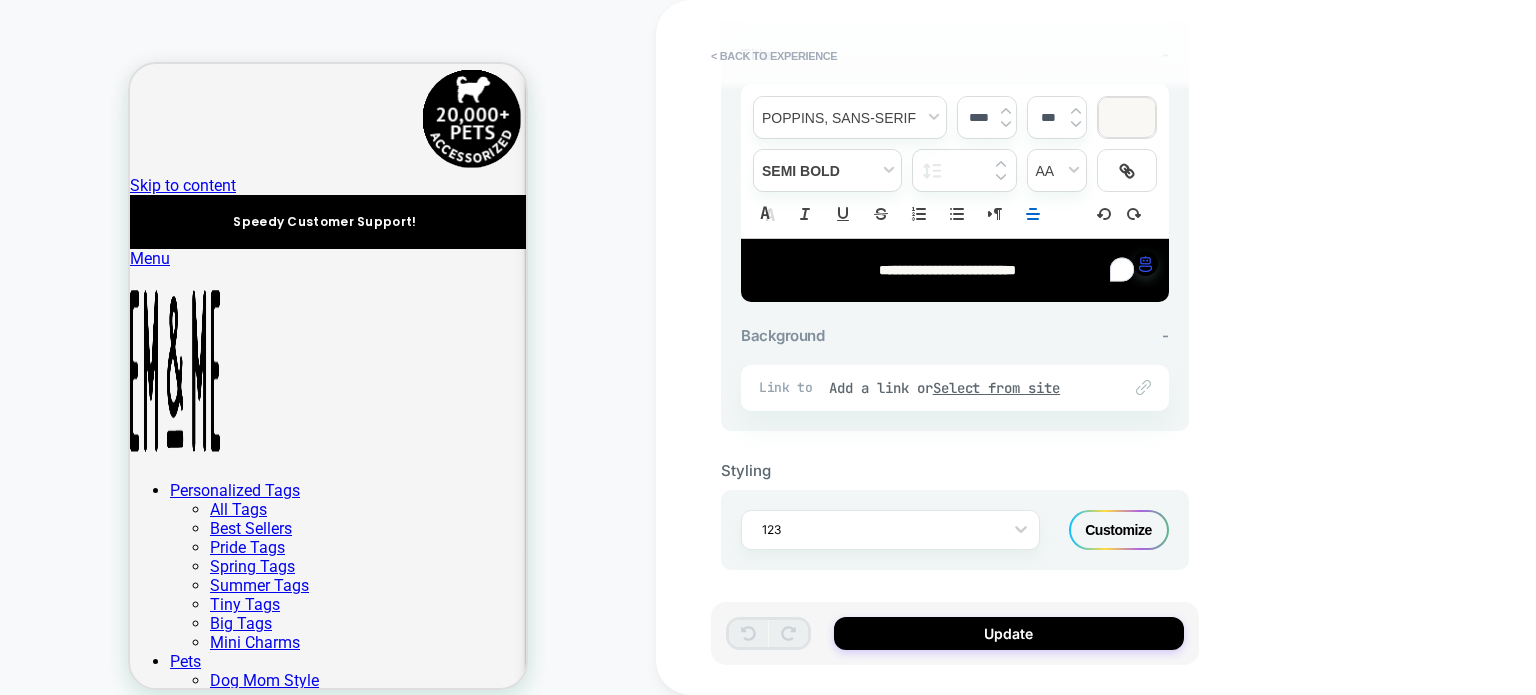 click on "**********" at bounding box center [947, 270] 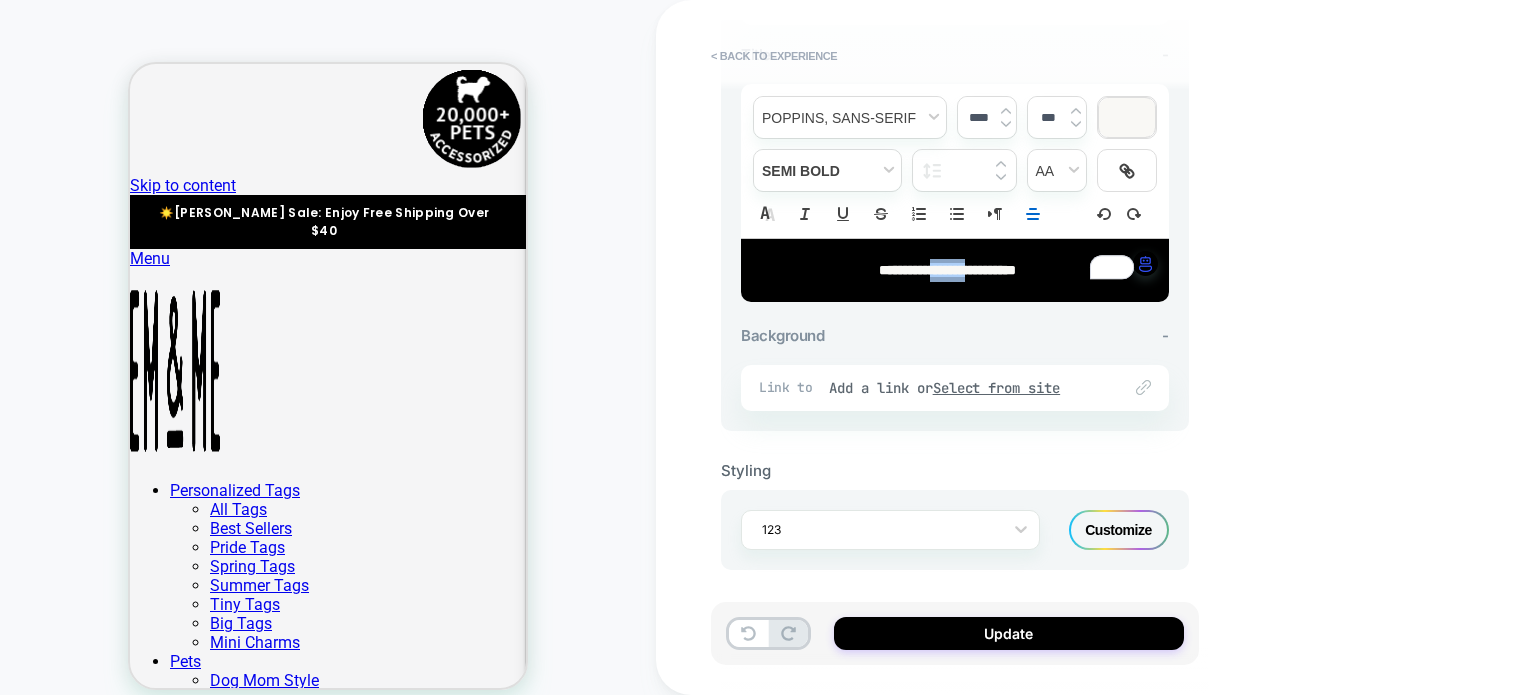 type 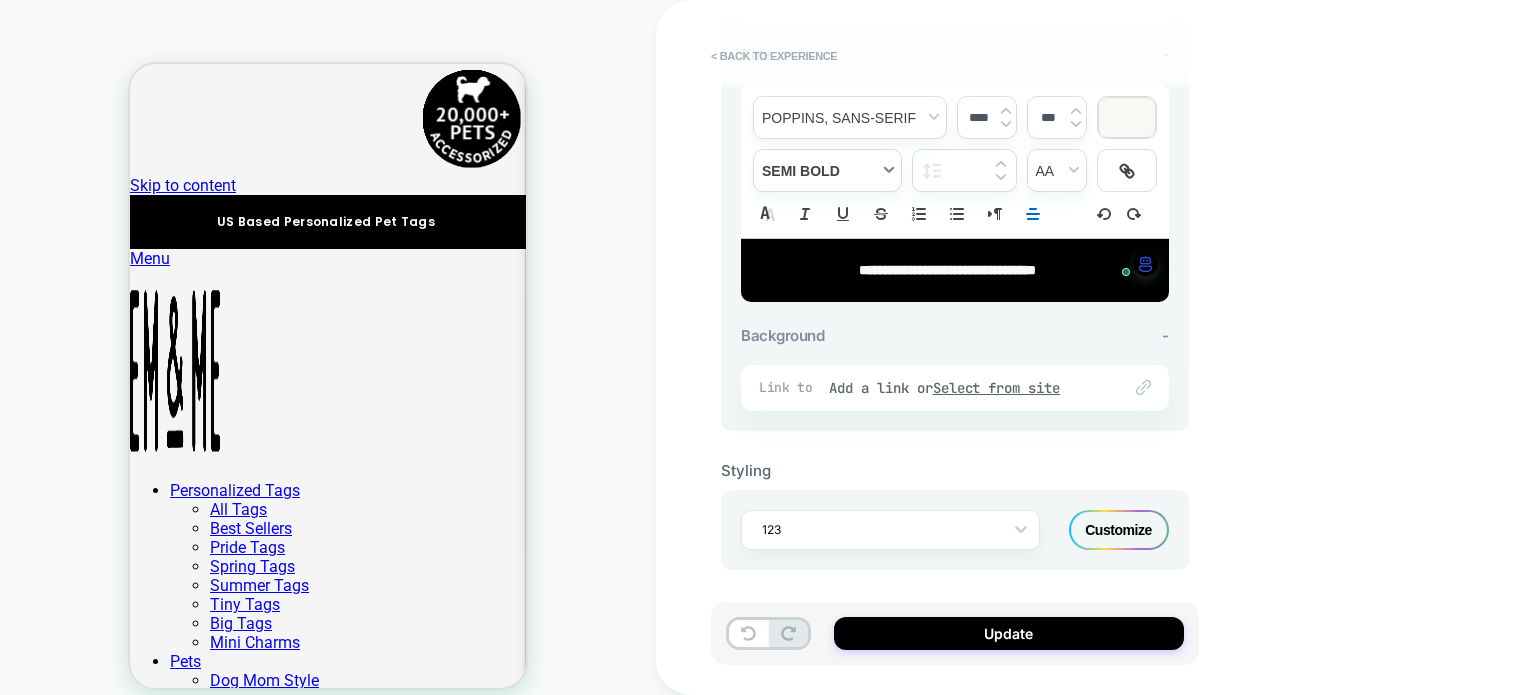 click at bounding box center [827, 170] 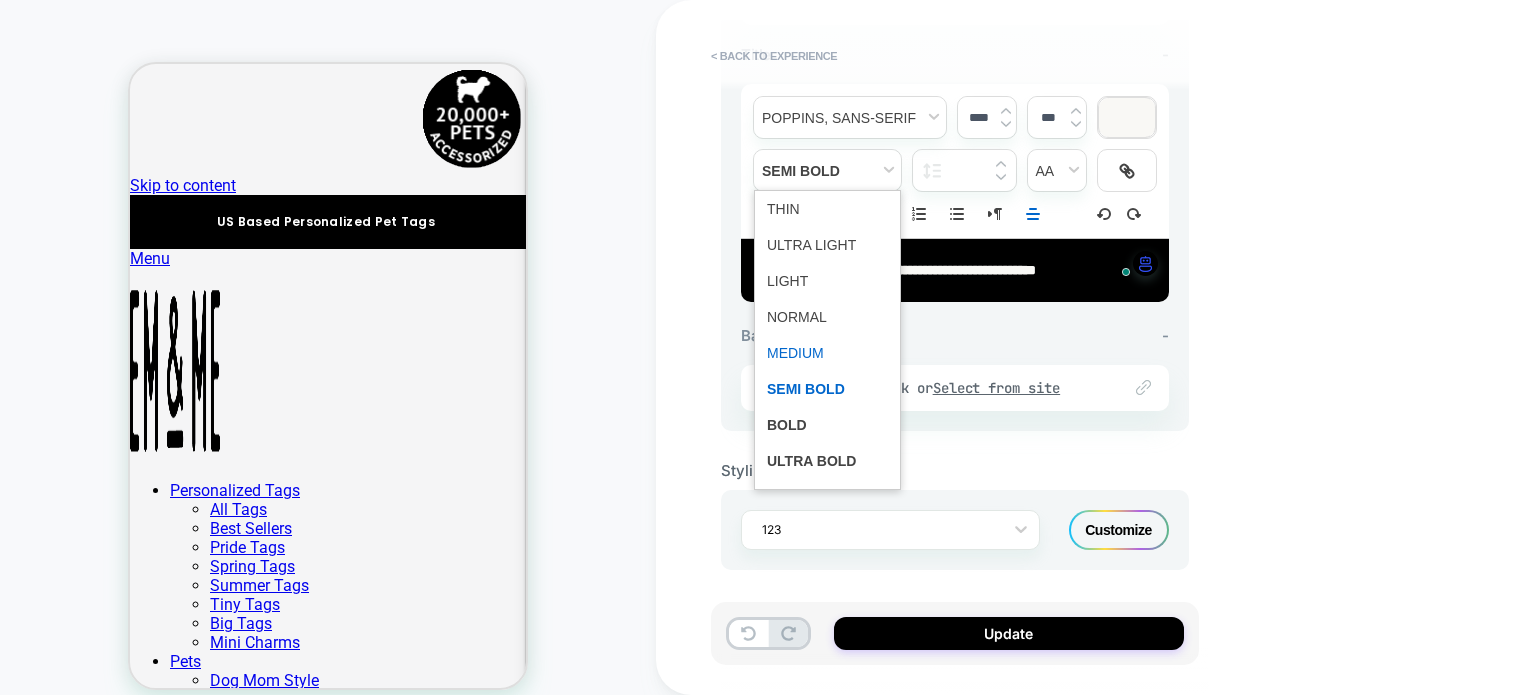 click at bounding box center [827, 353] 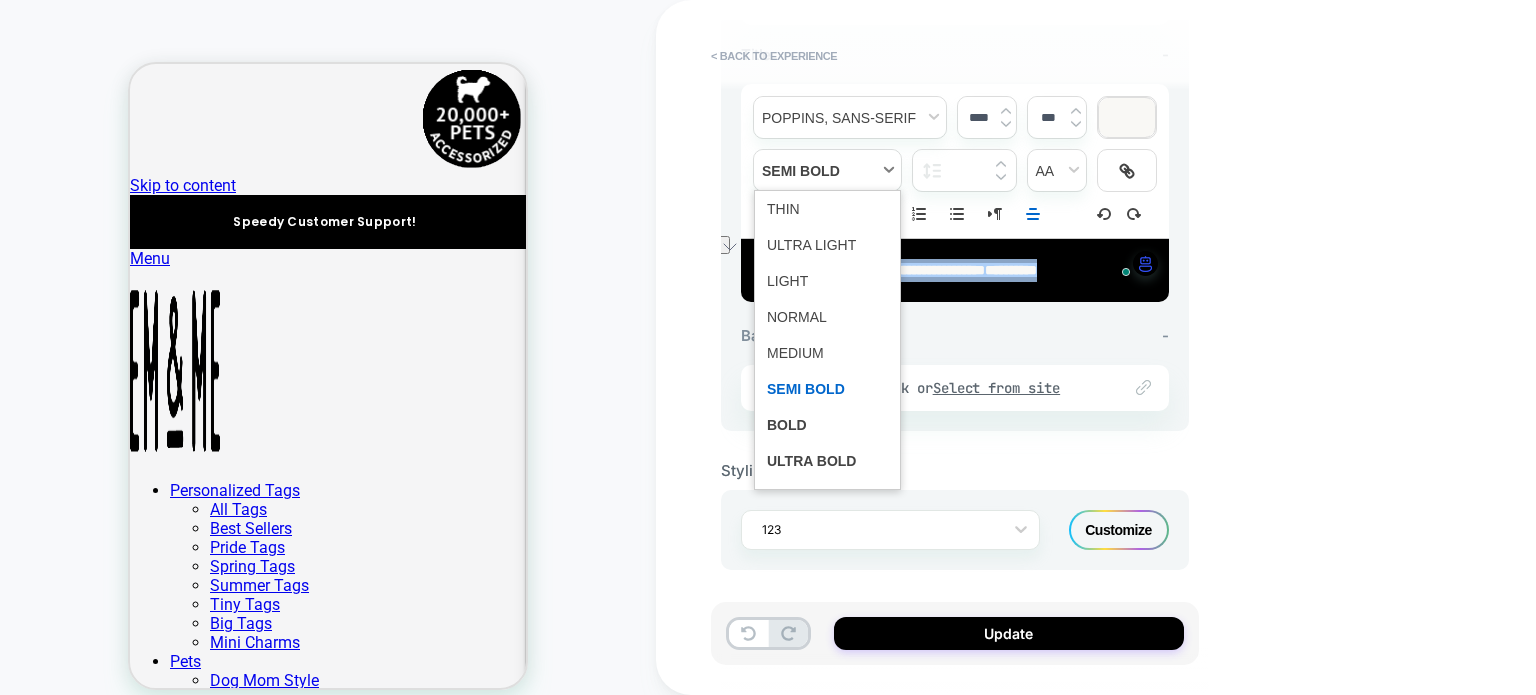 click at bounding box center (827, 170) 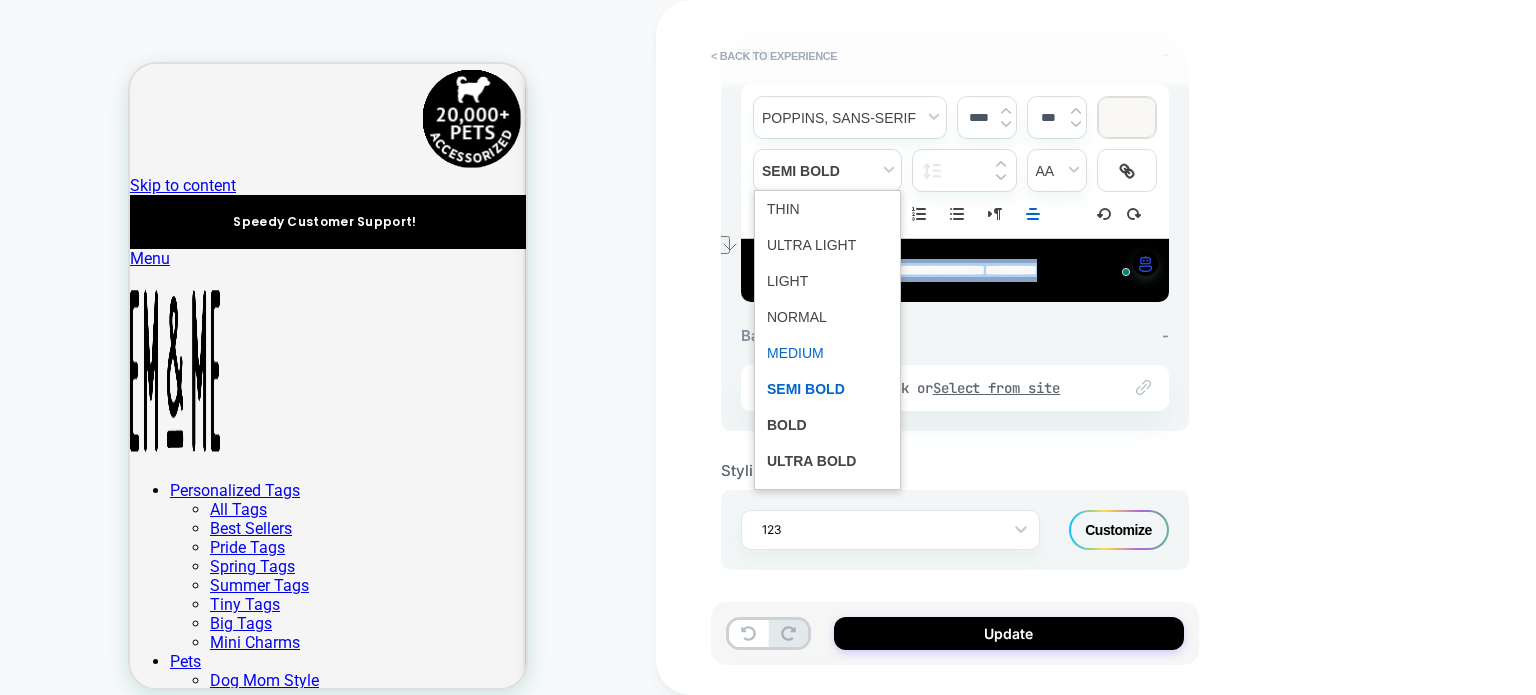 click at bounding box center (827, 353) 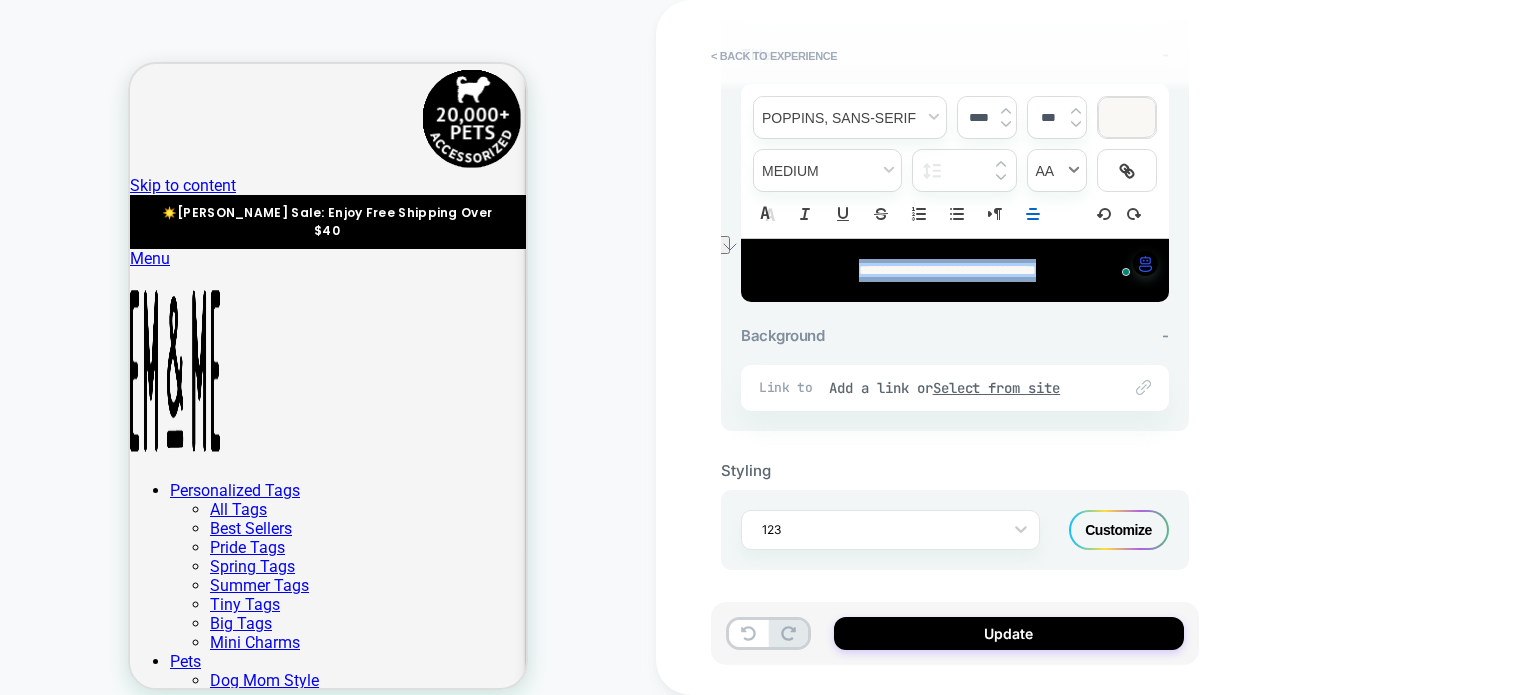 click at bounding box center [1057, 170] 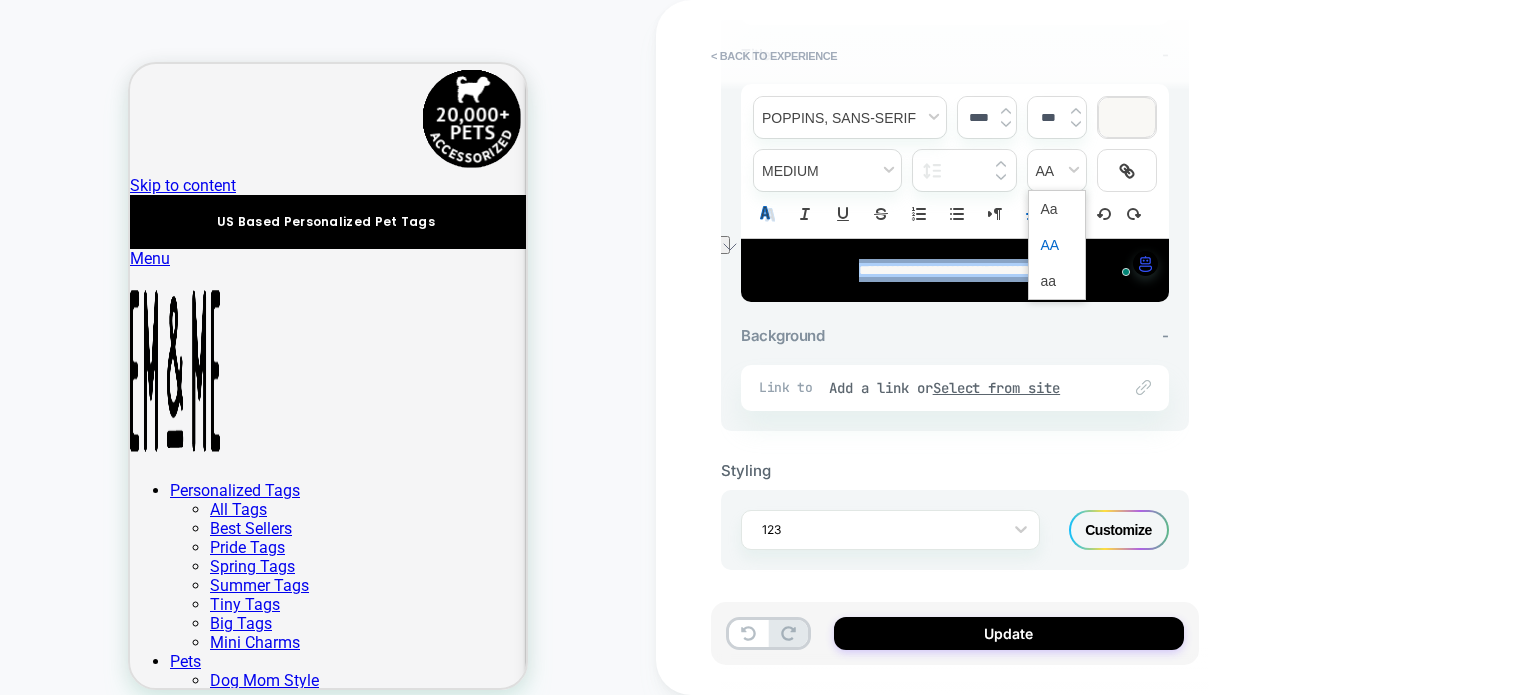 click 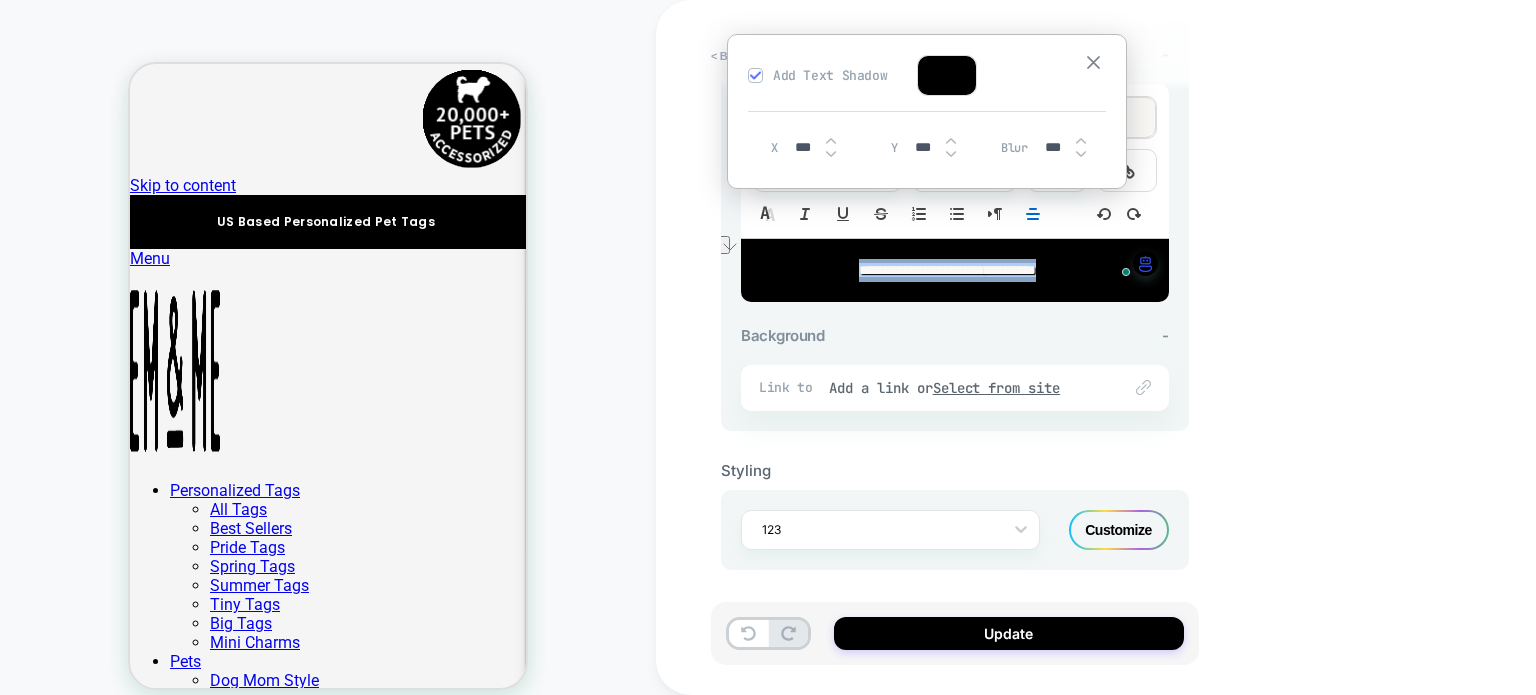 click at bounding box center [1093, 62] 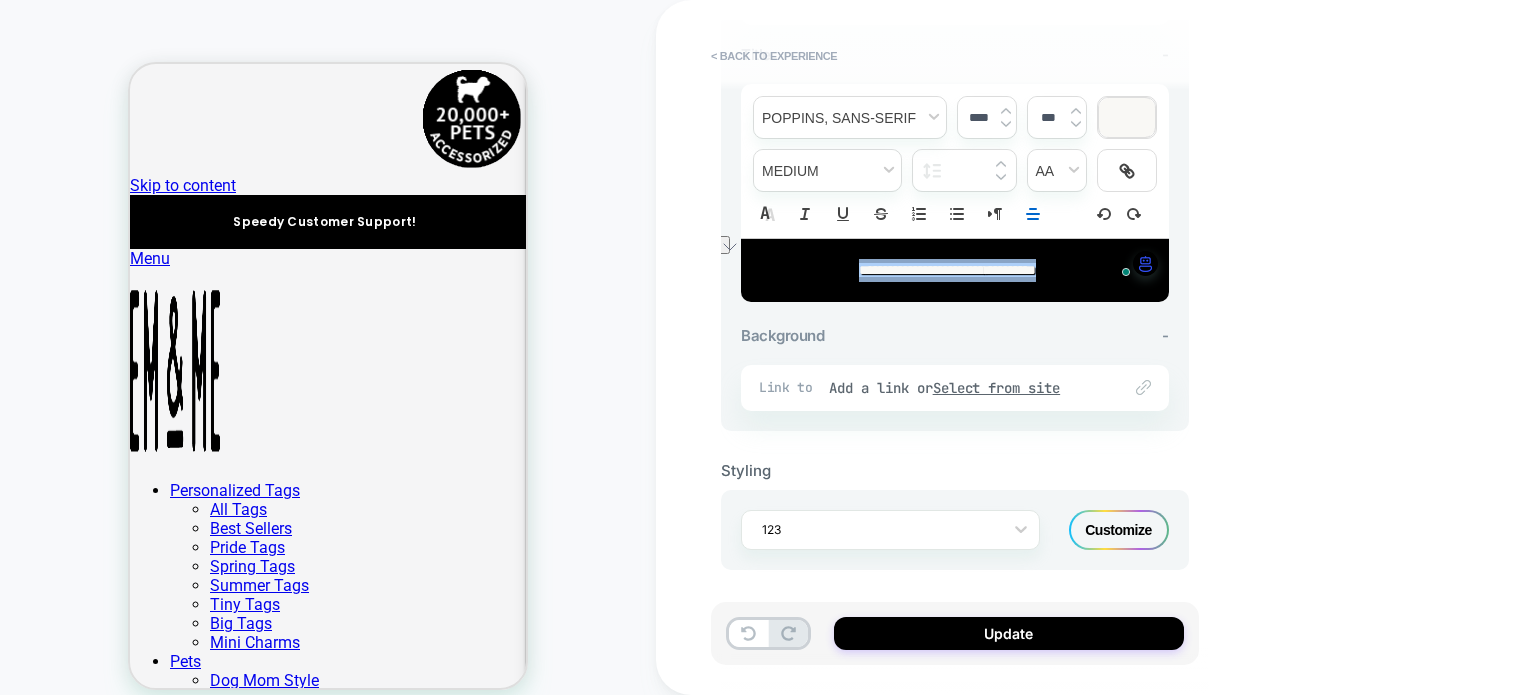 click on "**********" at bounding box center (947, 270) 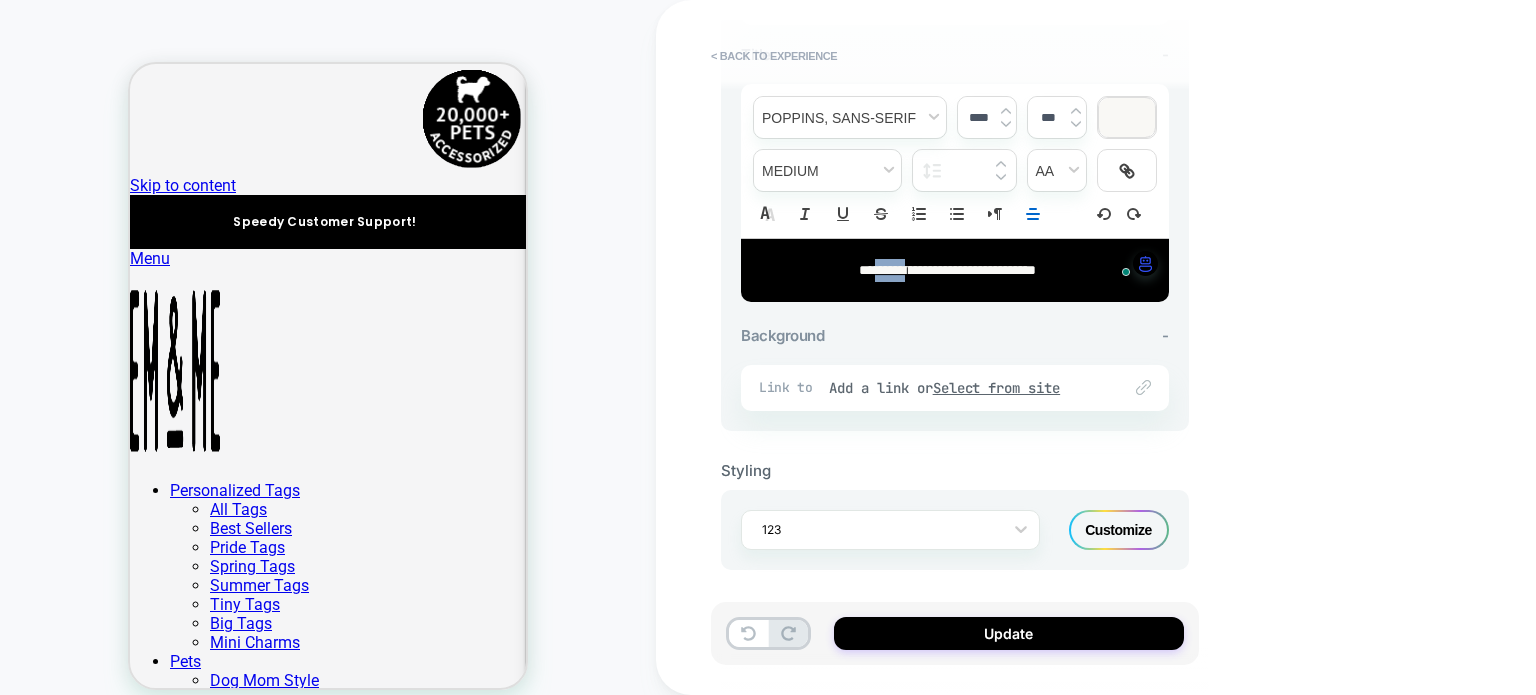 drag, startPoint x: 883, startPoint y: 263, endPoint x: 833, endPoint y: 258, distance: 50.24938 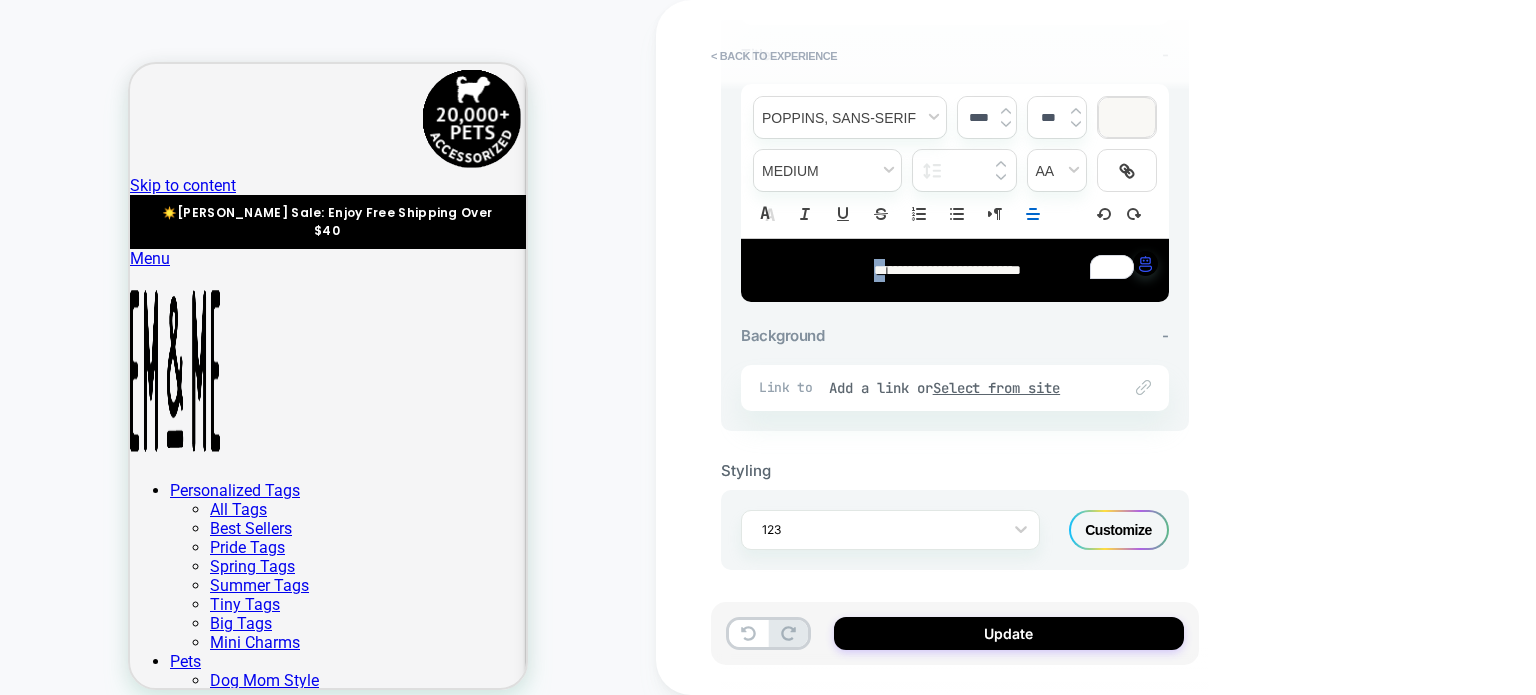 click on "**********" at bounding box center [947, 270] 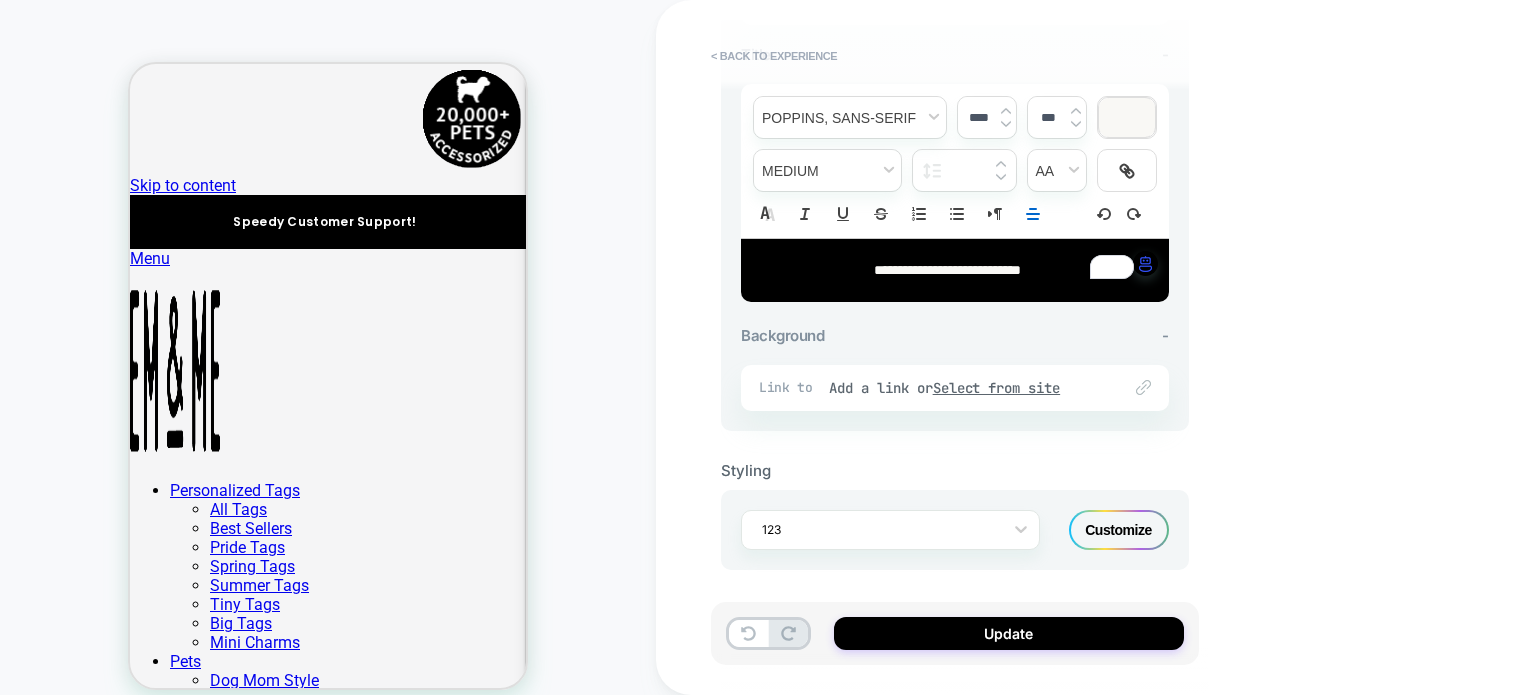 click on "**********" at bounding box center [947, 270] 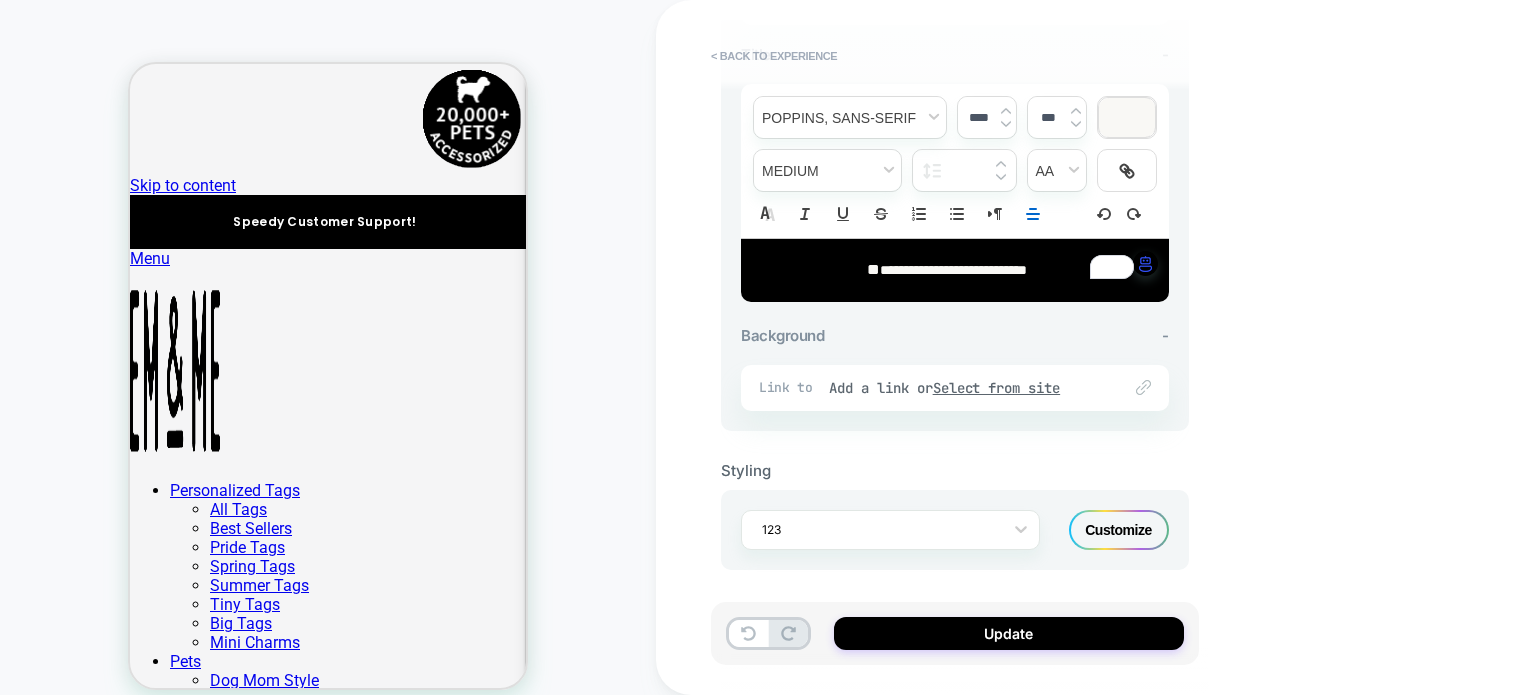 scroll, scrollTop: 0, scrollLeft: 0, axis: both 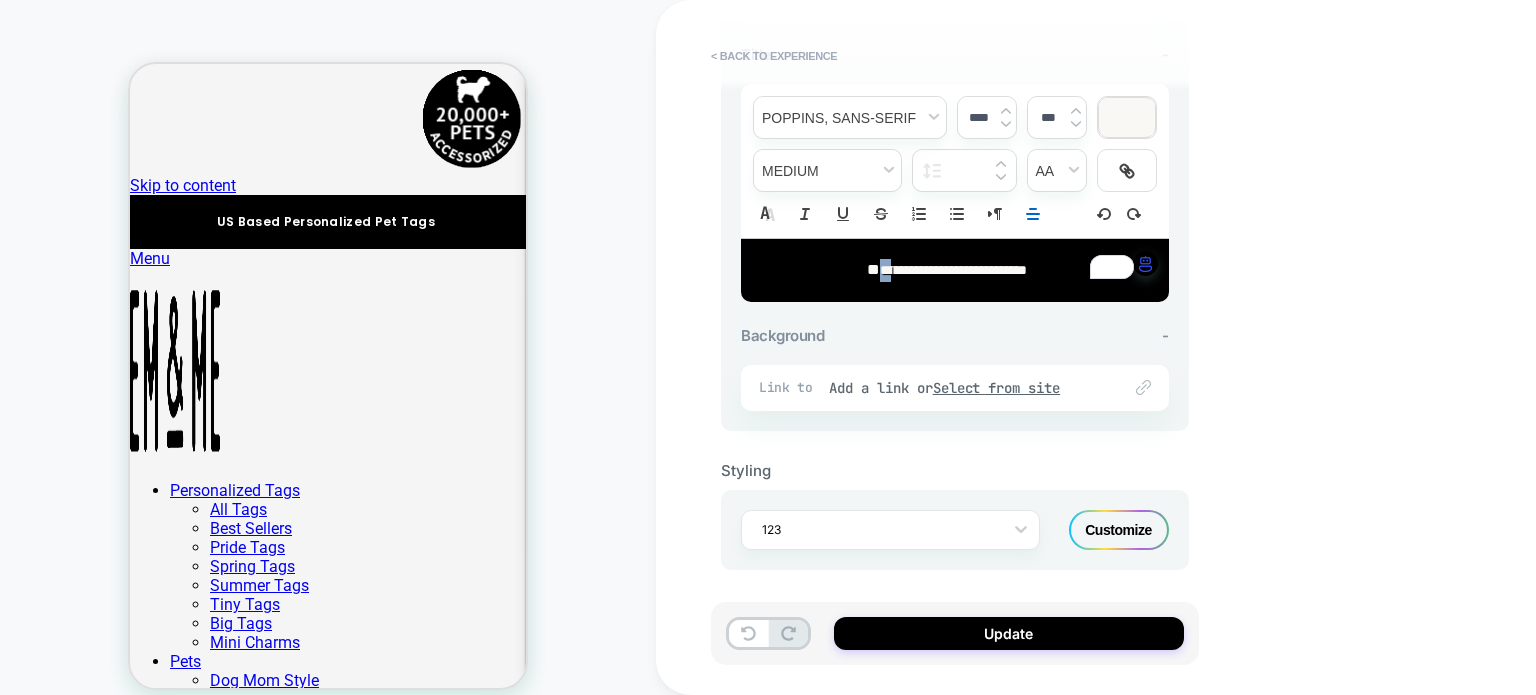 click on "**********" at bounding box center [953, 270] 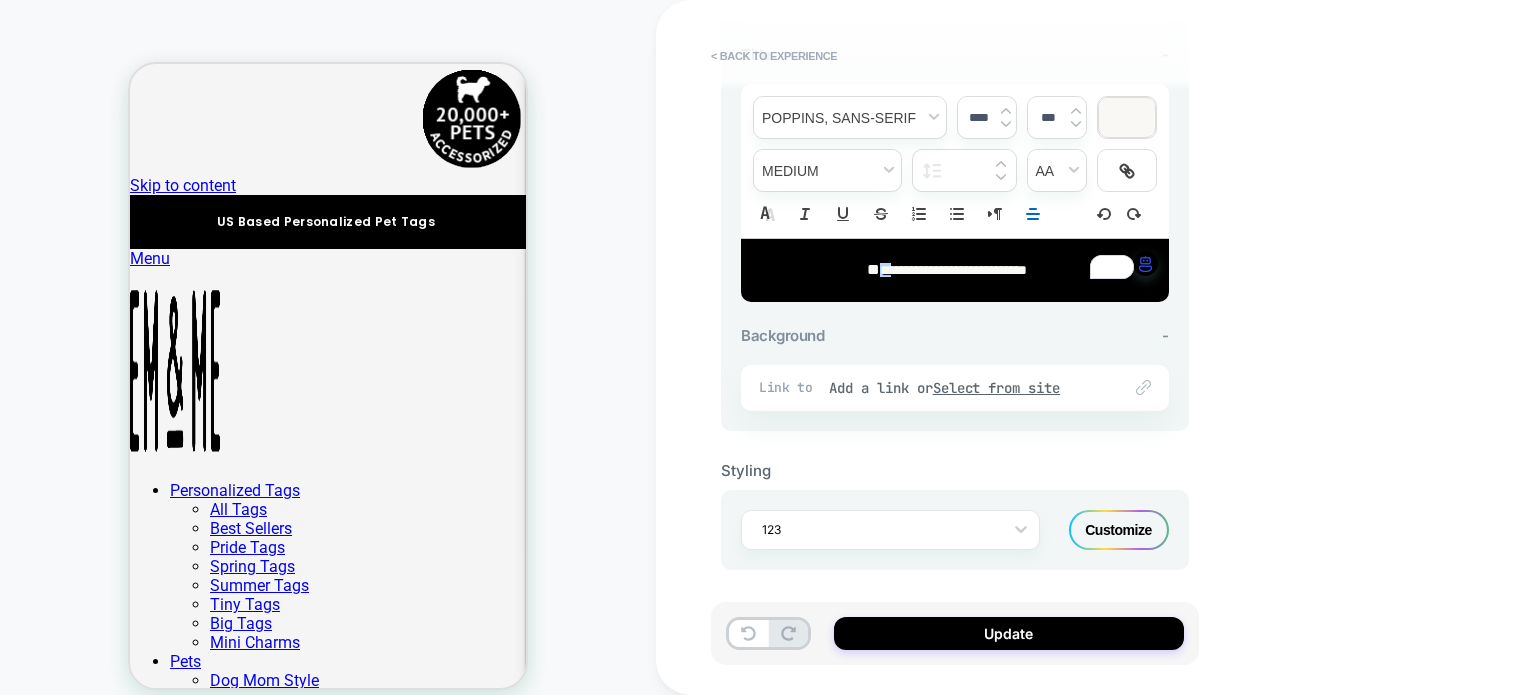 click on "**********" at bounding box center [947, 270] 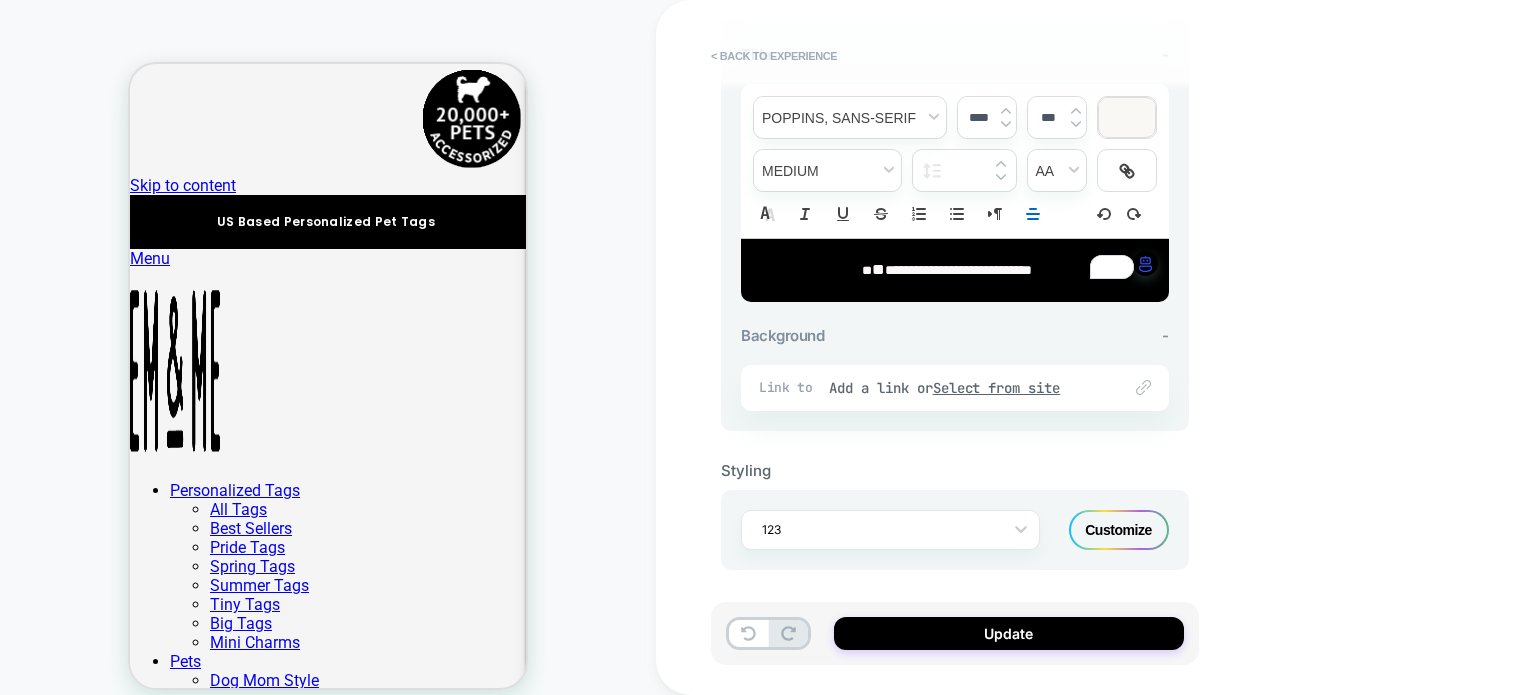 scroll, scrollTop: 0, scrollLeft: 0, axis: both 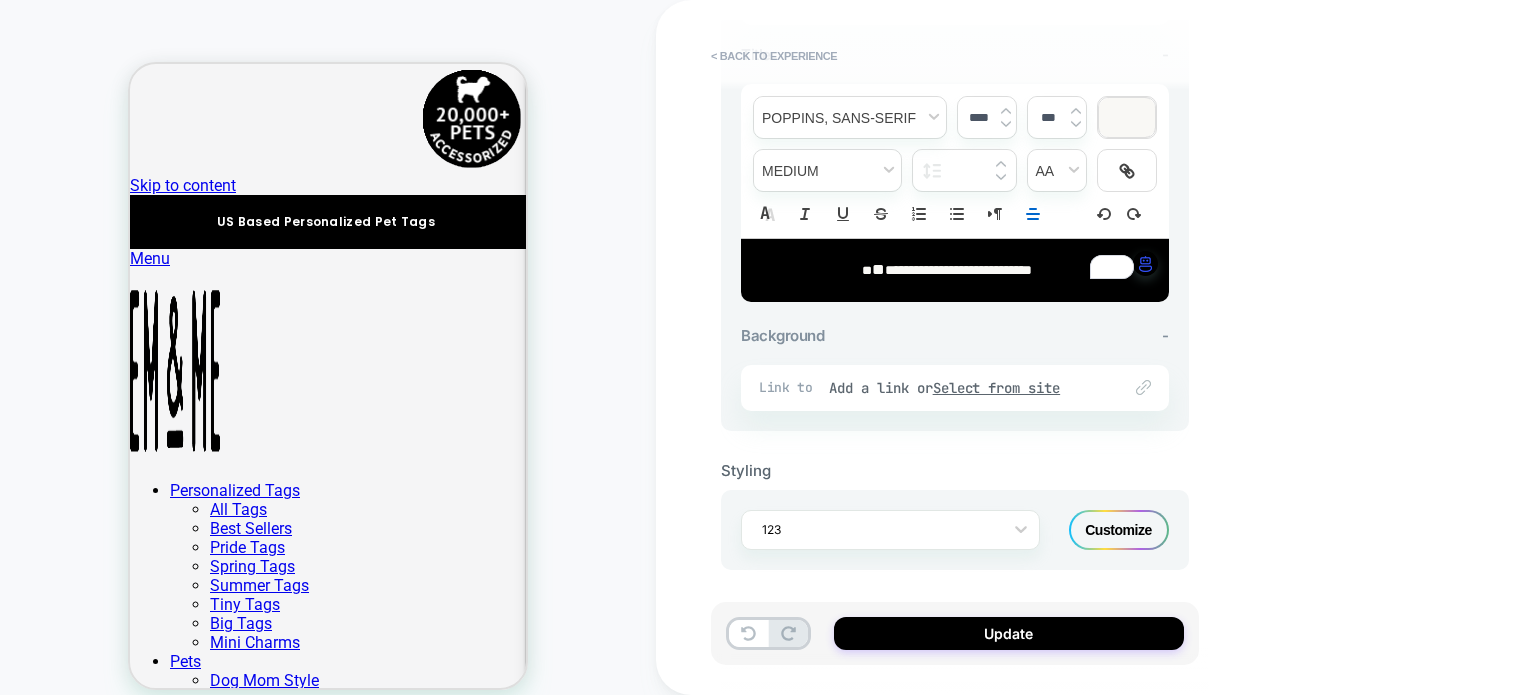click on "**" at bounding box center [878, 269] 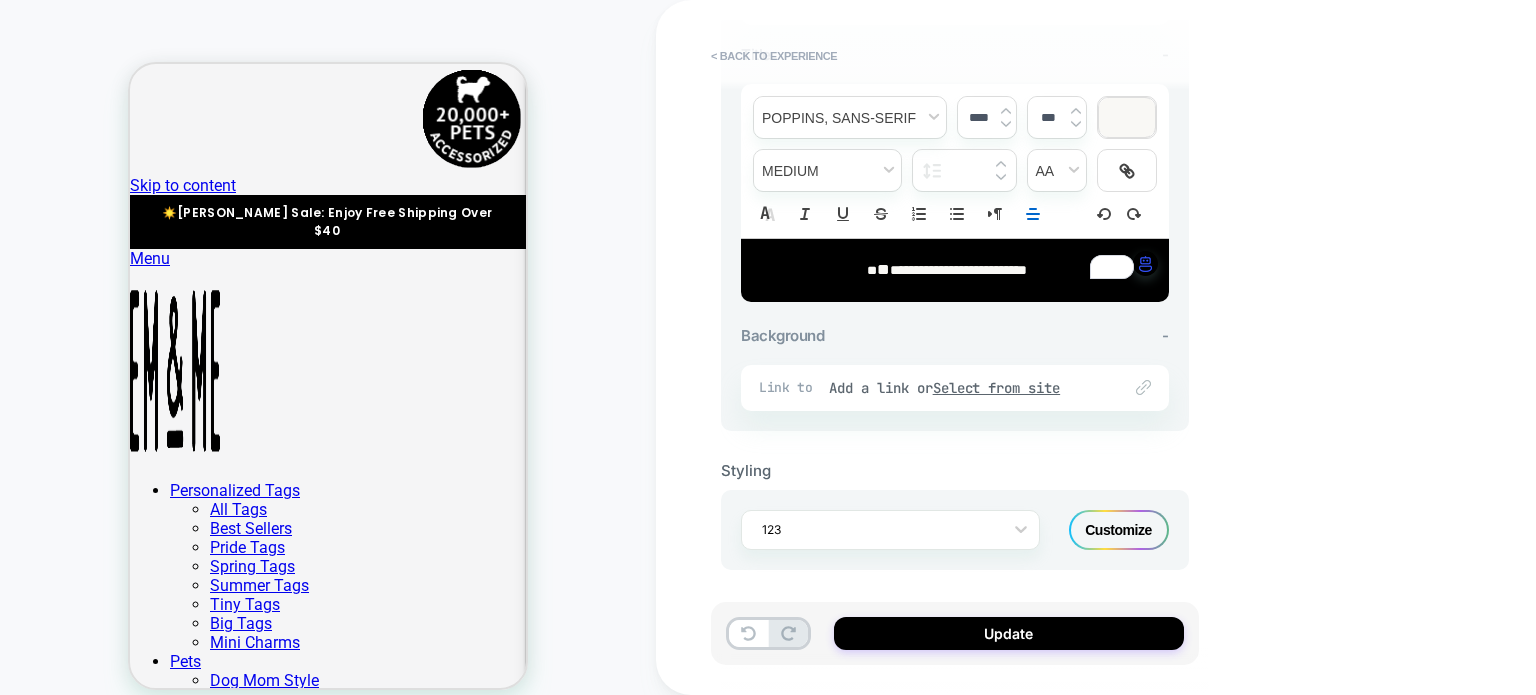 type on "****" 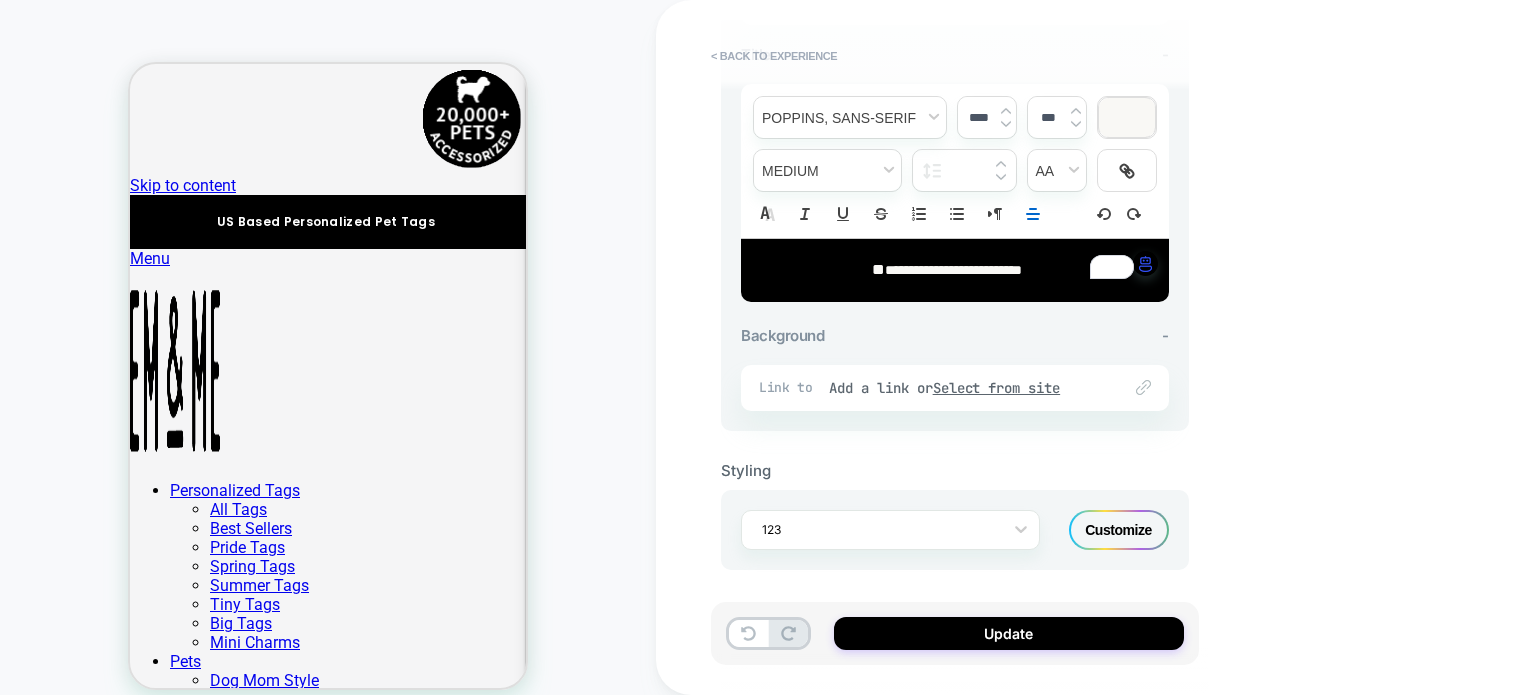 click on "**" at bounding box center [878, 269] 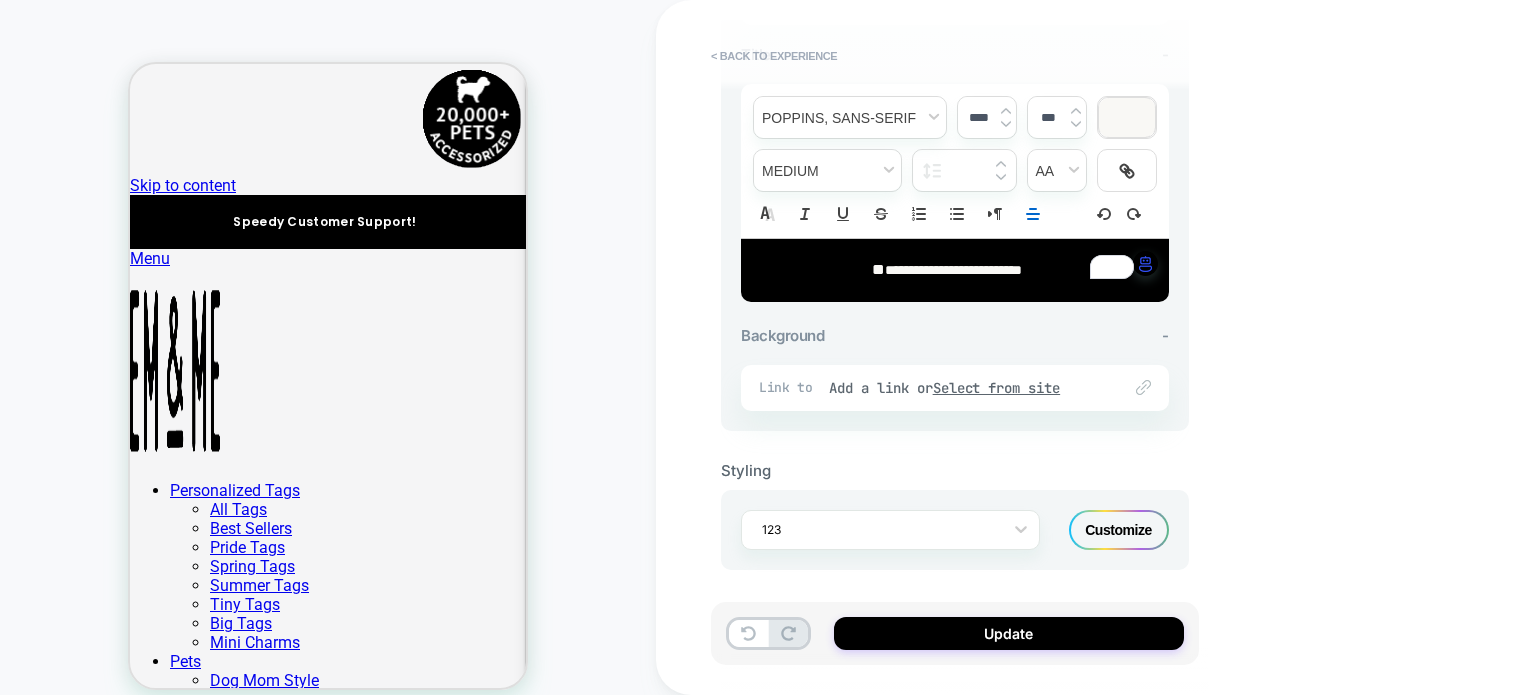 scroll, scrollTop: 0, scrollLeft: 0, axis: both 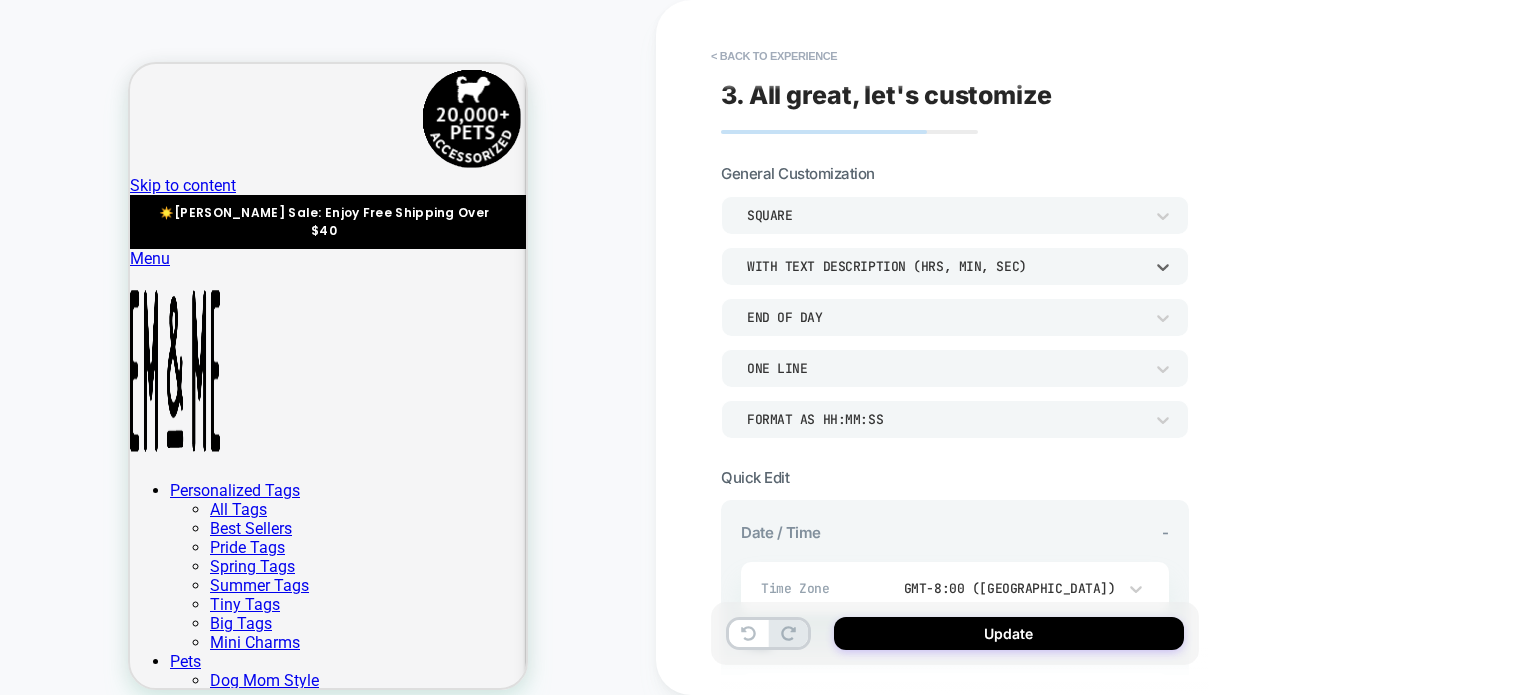 click on "WITH TEXT DESCRIPTION (HRS, MIN, SEC)" at bounding box center (945, 266) 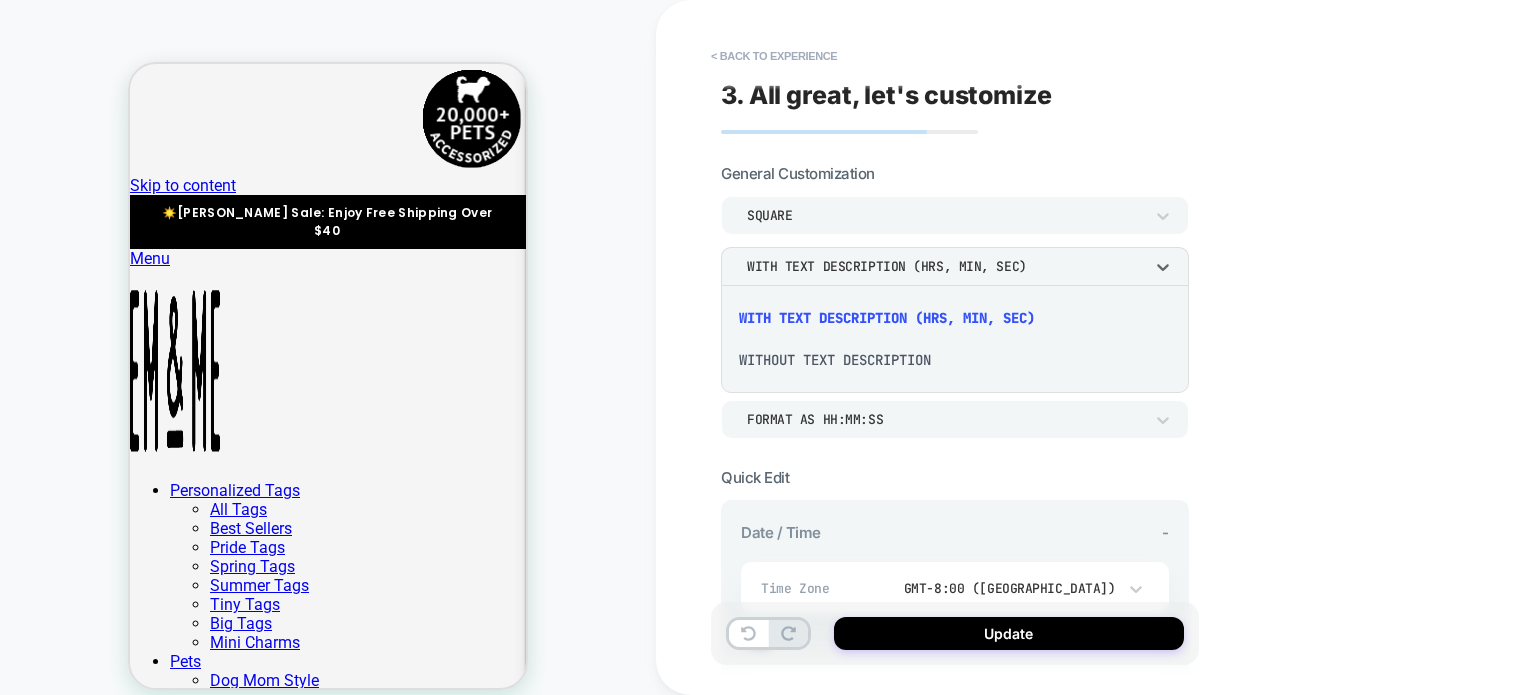 click on "WITHOUT TEXT DESCRIPTION" at bounding box center (955, 360) 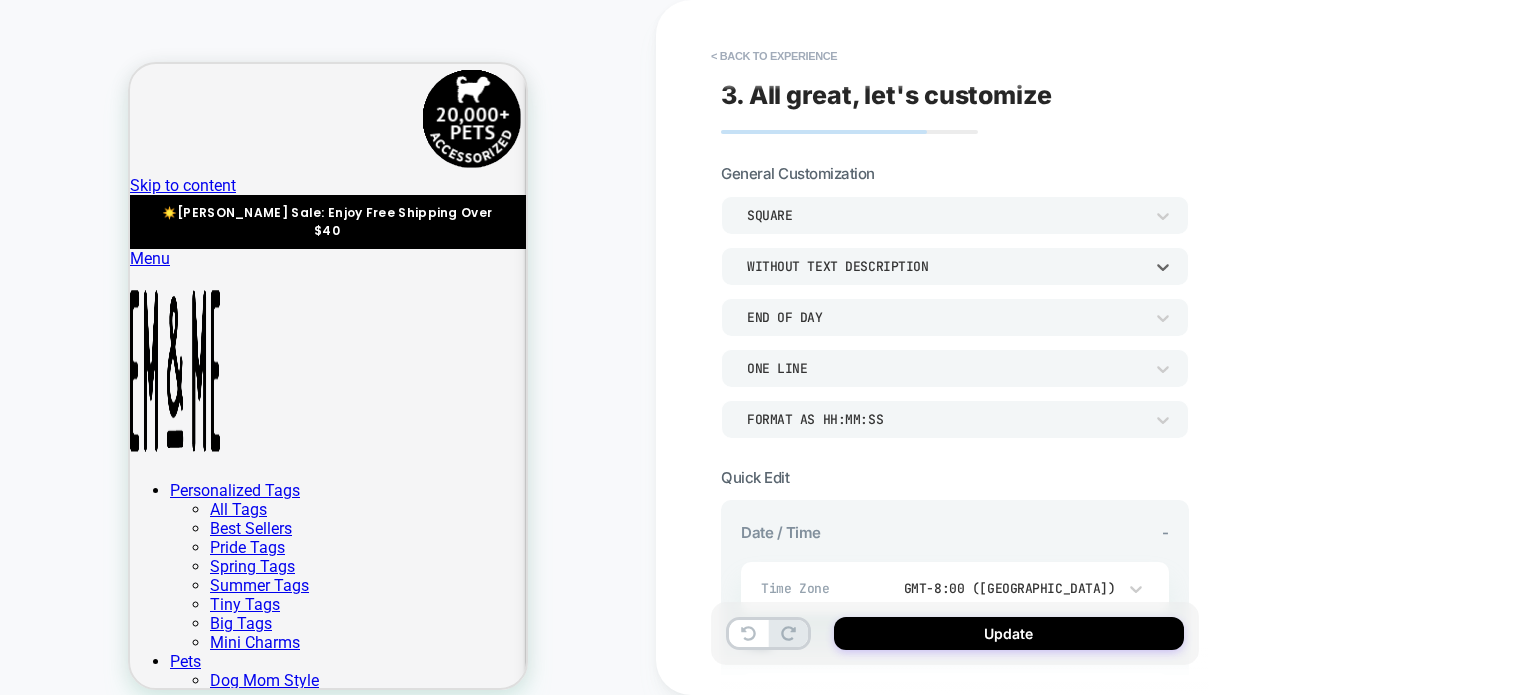 click on "WITHOUT TEXT DESCRIPTION" at bounding box center [945, 266] 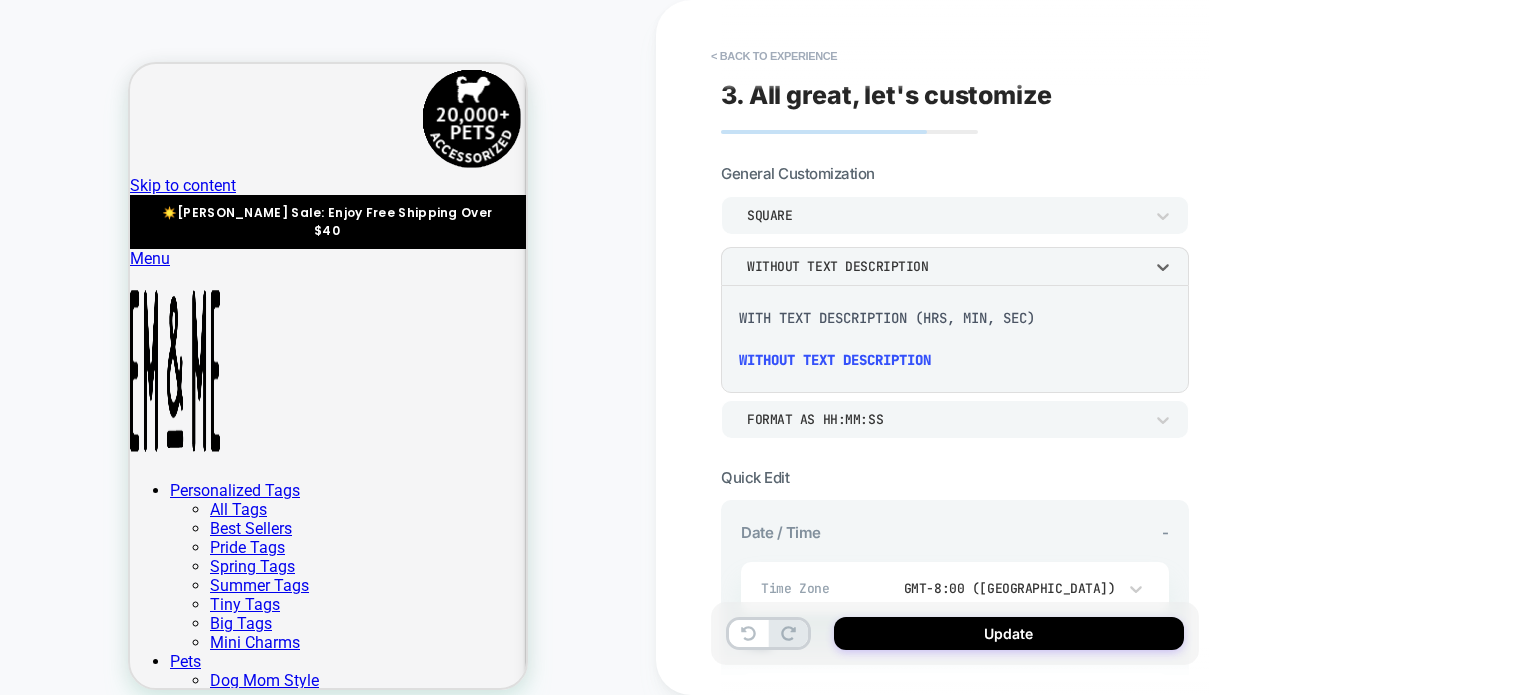 click on "WITH TEXT DESCRIPTION (HRS, MIN, SEC)" at bounding box center (955, 318) 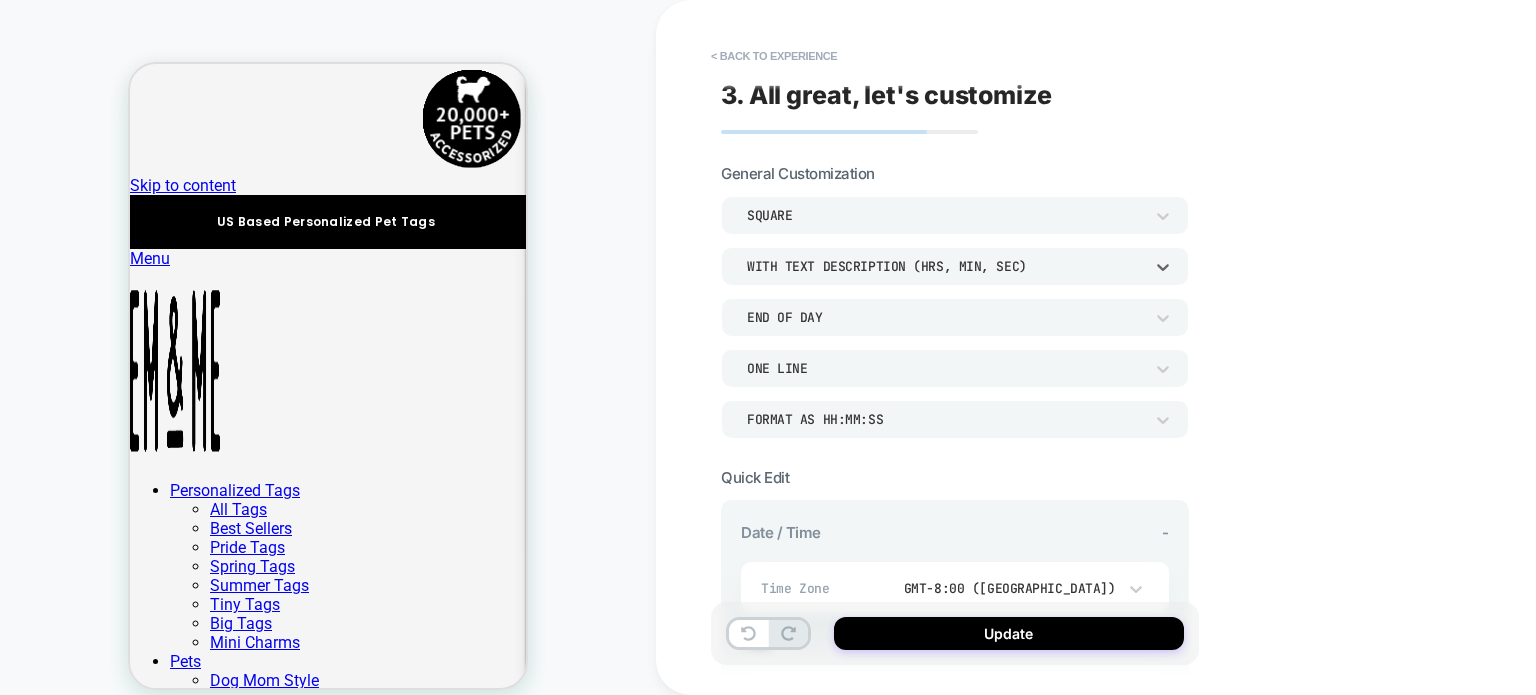 click on "END OF DAY" at bounding box center (945, 317) 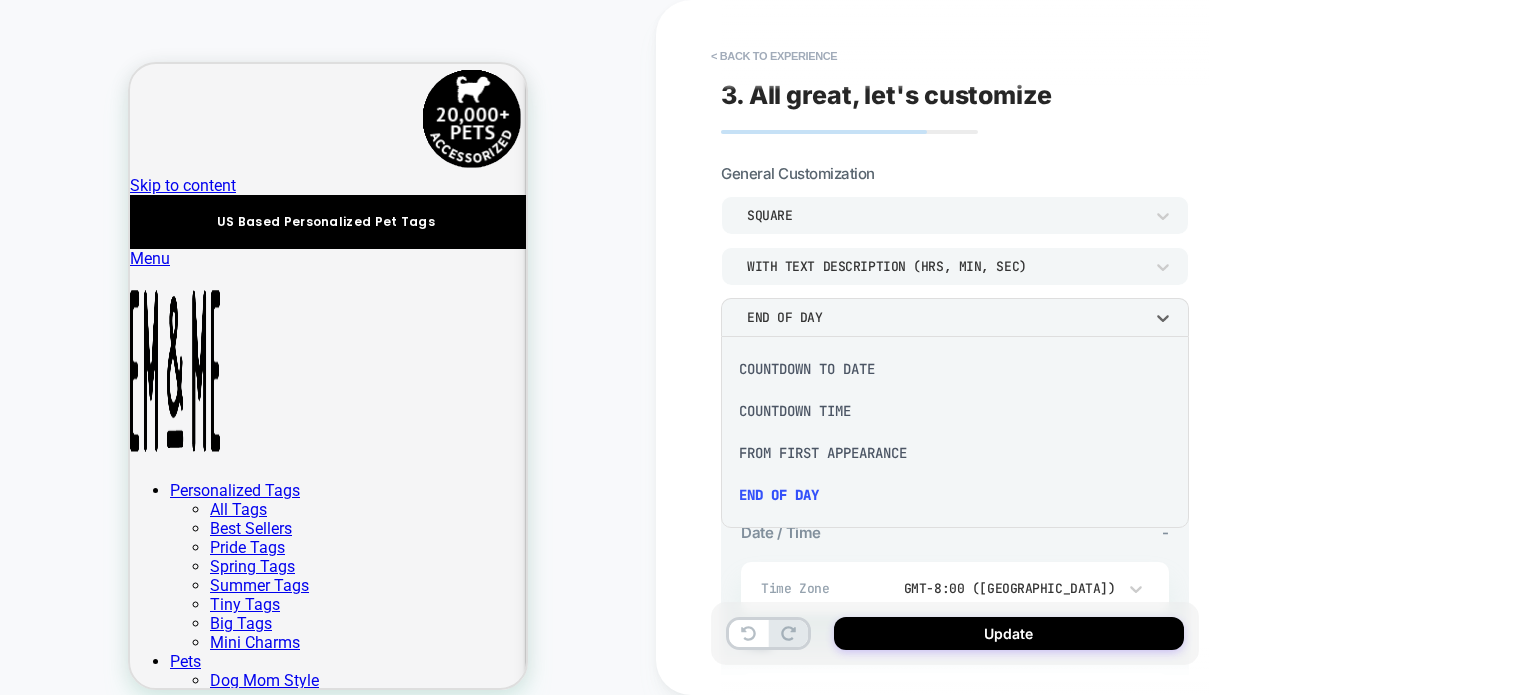 click on "COUNTDOWN TIME" at bounding box center [955, 411] 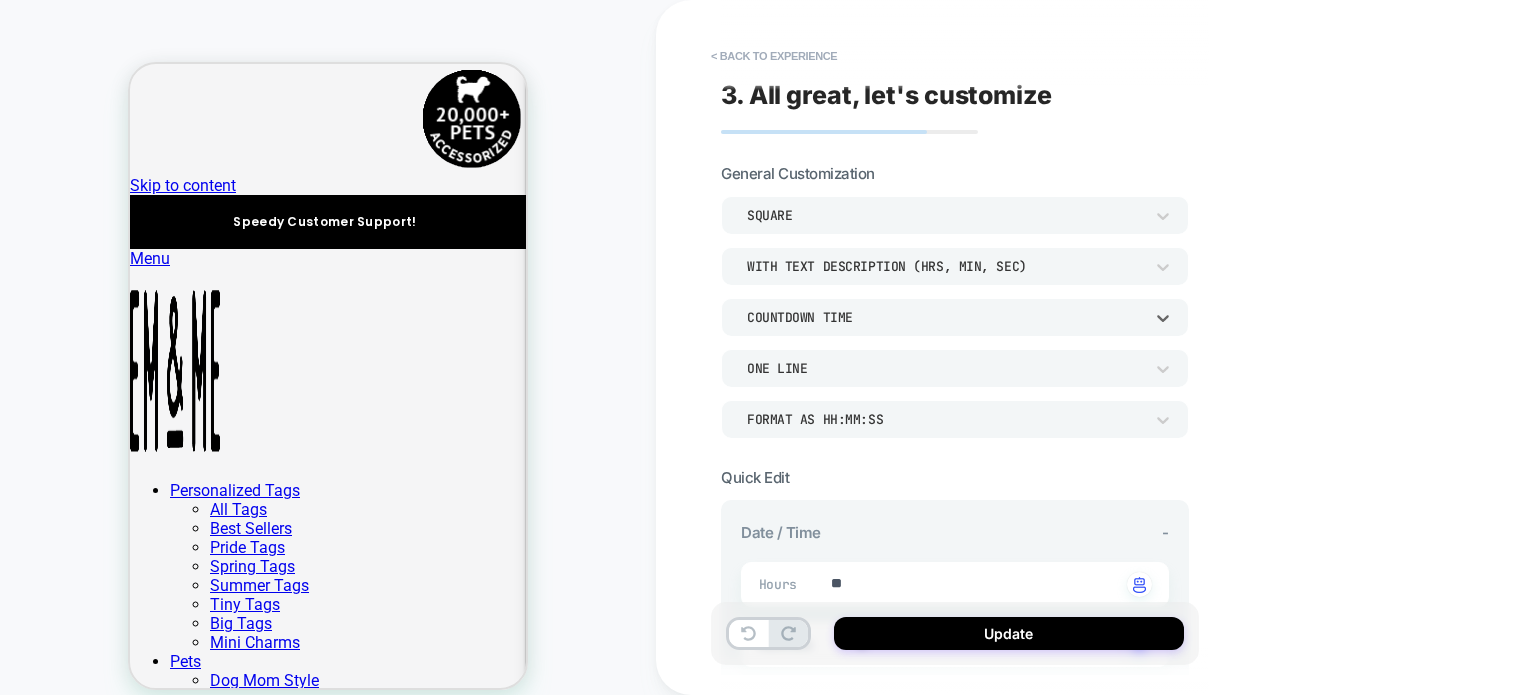 click on "COUNTDOWN TIME" at bounding box center (945, 317) 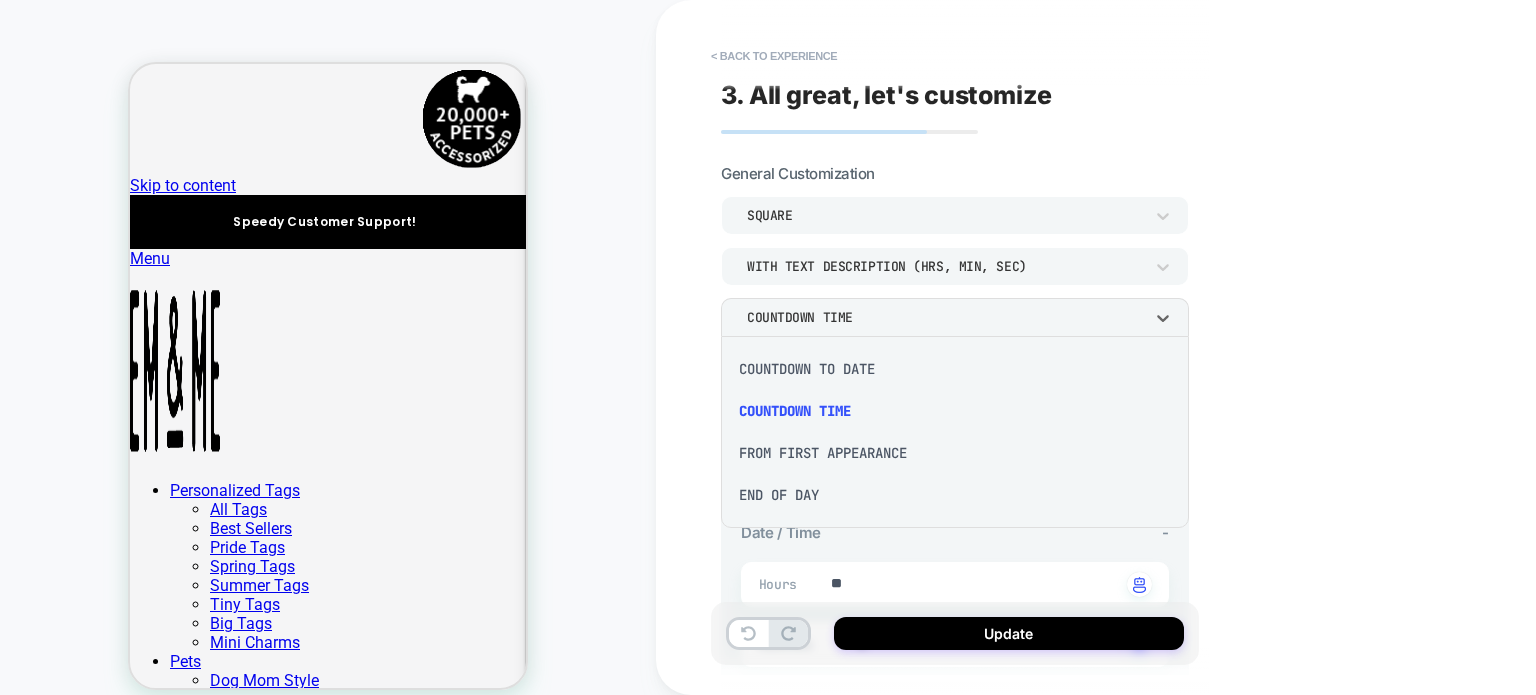 click on "END OF DAY" at bounding box center [955, 495] 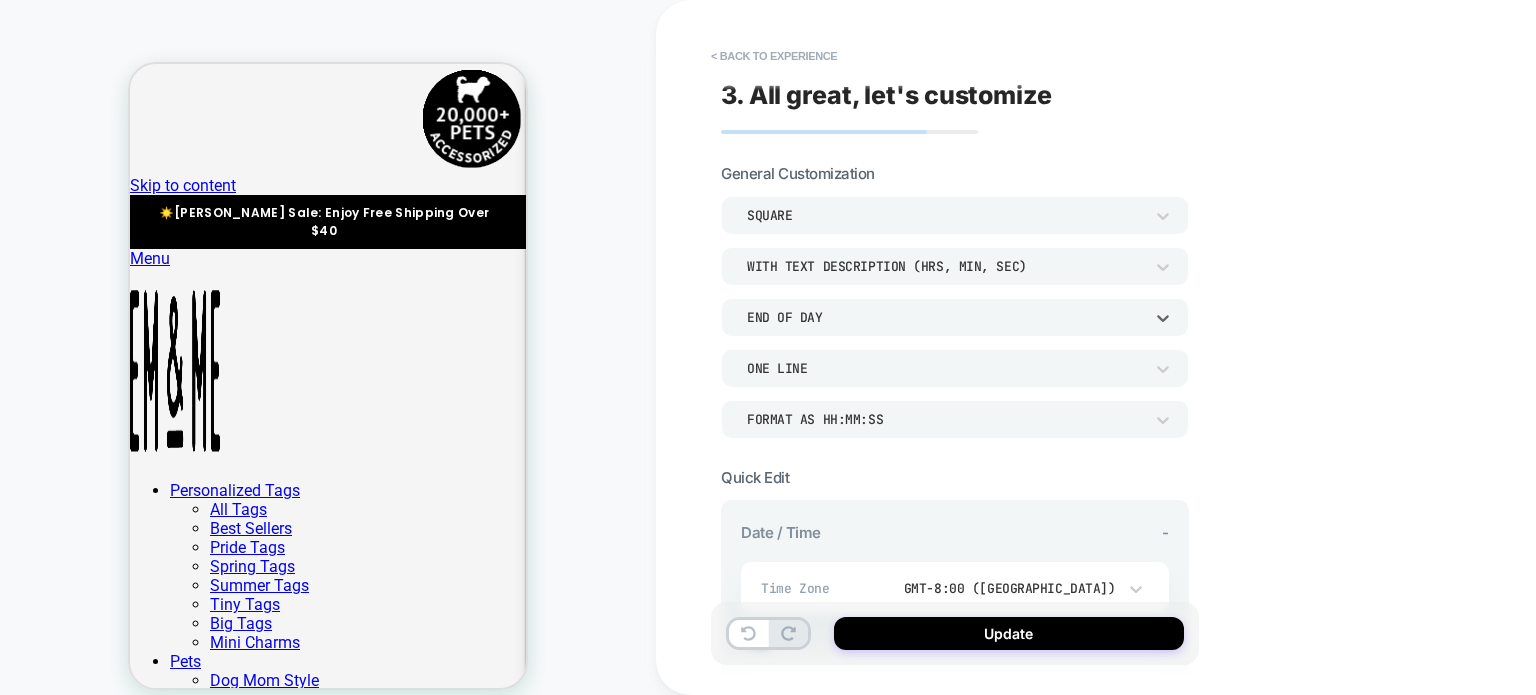 click on "END OF DAY" at bounding box center [945, 317] 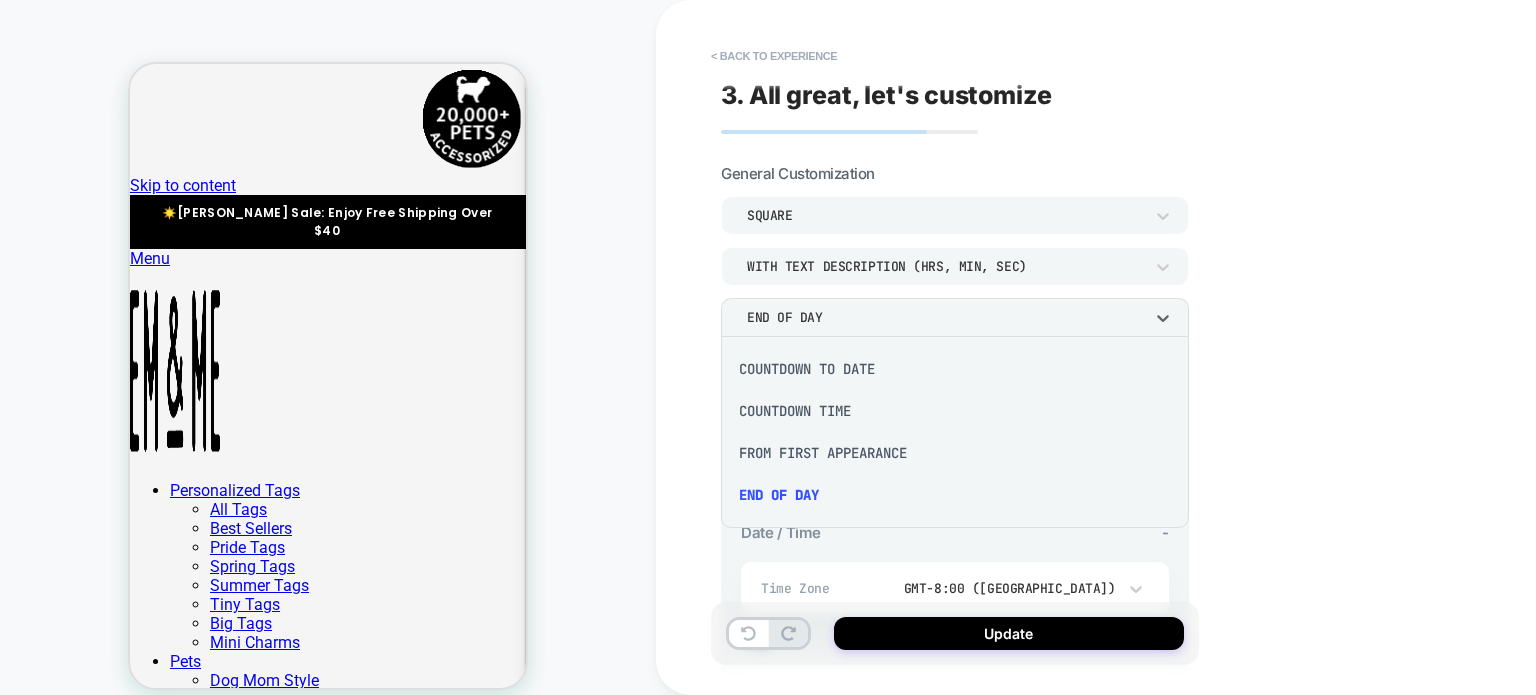 click on "FROM FIRST APPEARANCE" at bounding box center [955, 453] 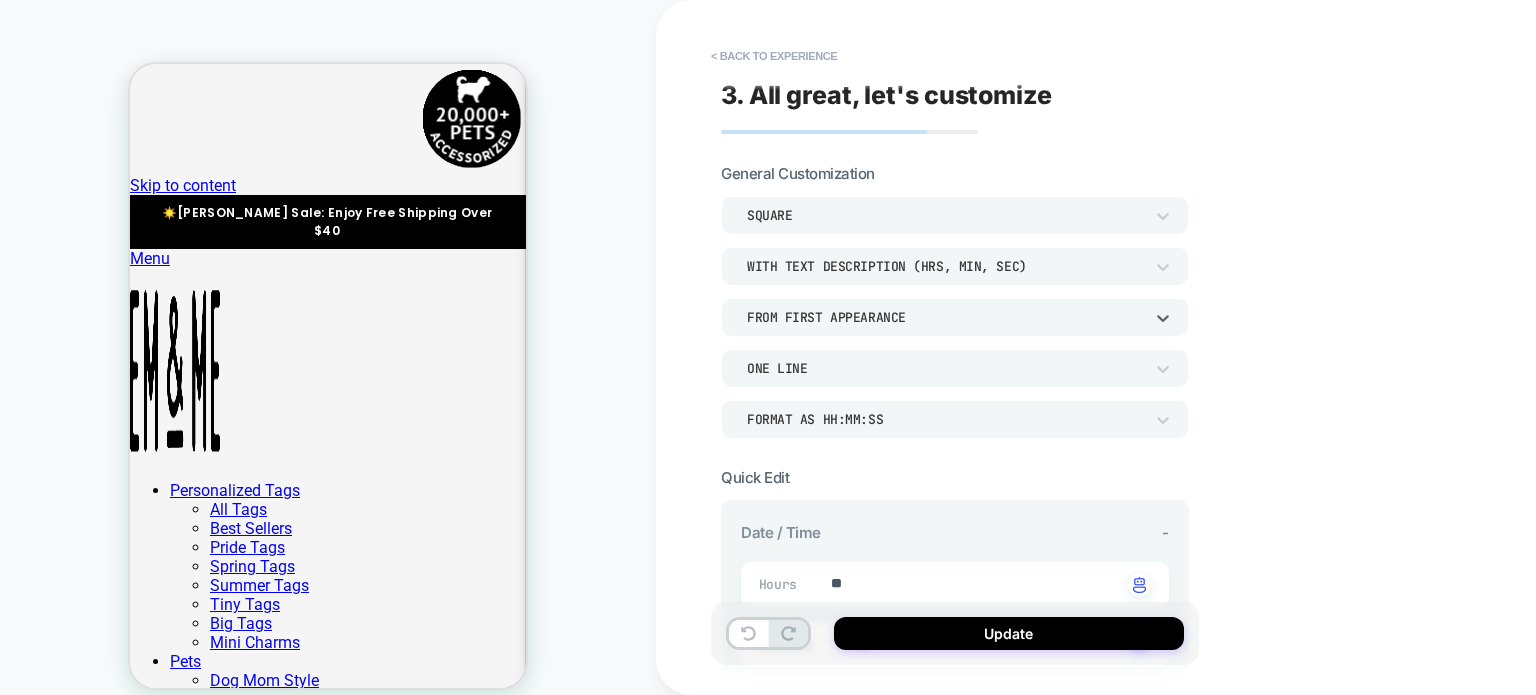 click on "FROM FIRST APPEARANCE" at bounding box center (945, 317) 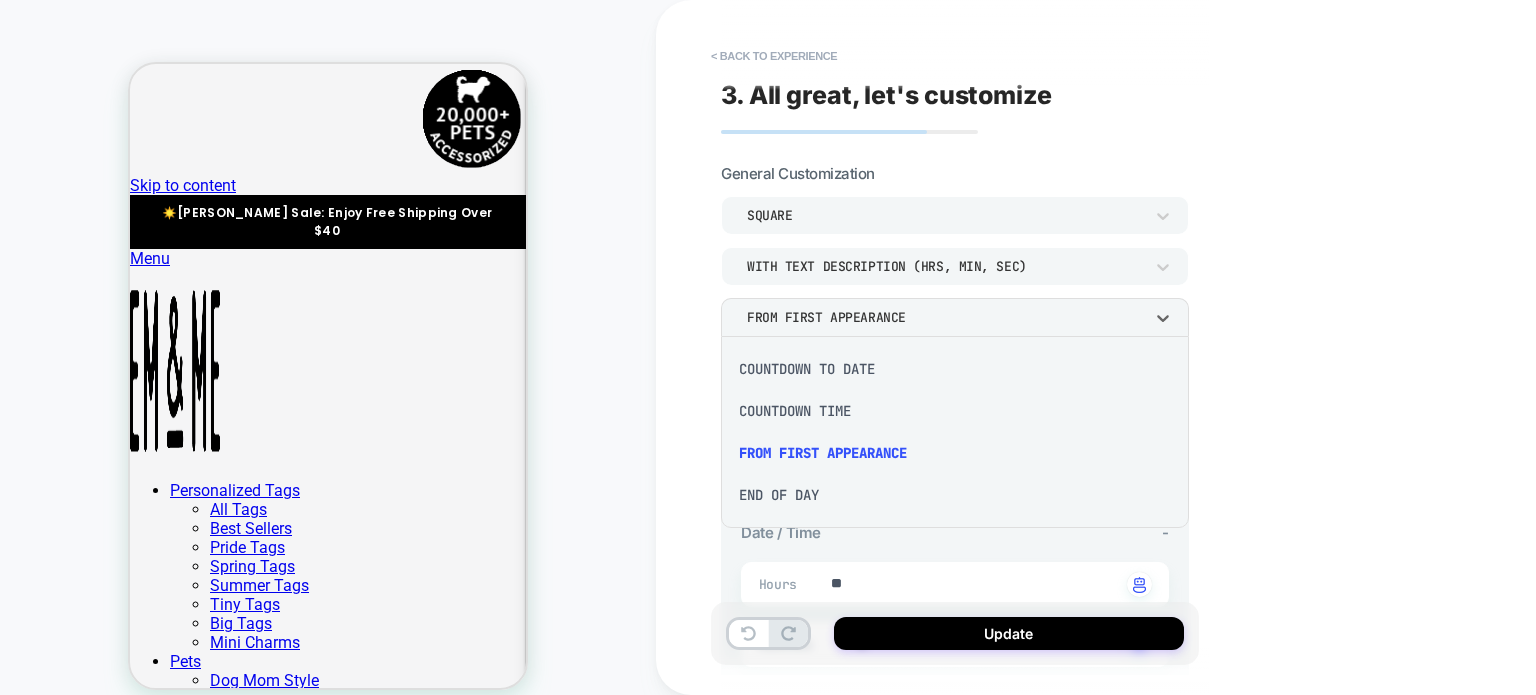 click on "COUNTDOWN TIME" at bounding box center [955, 411] 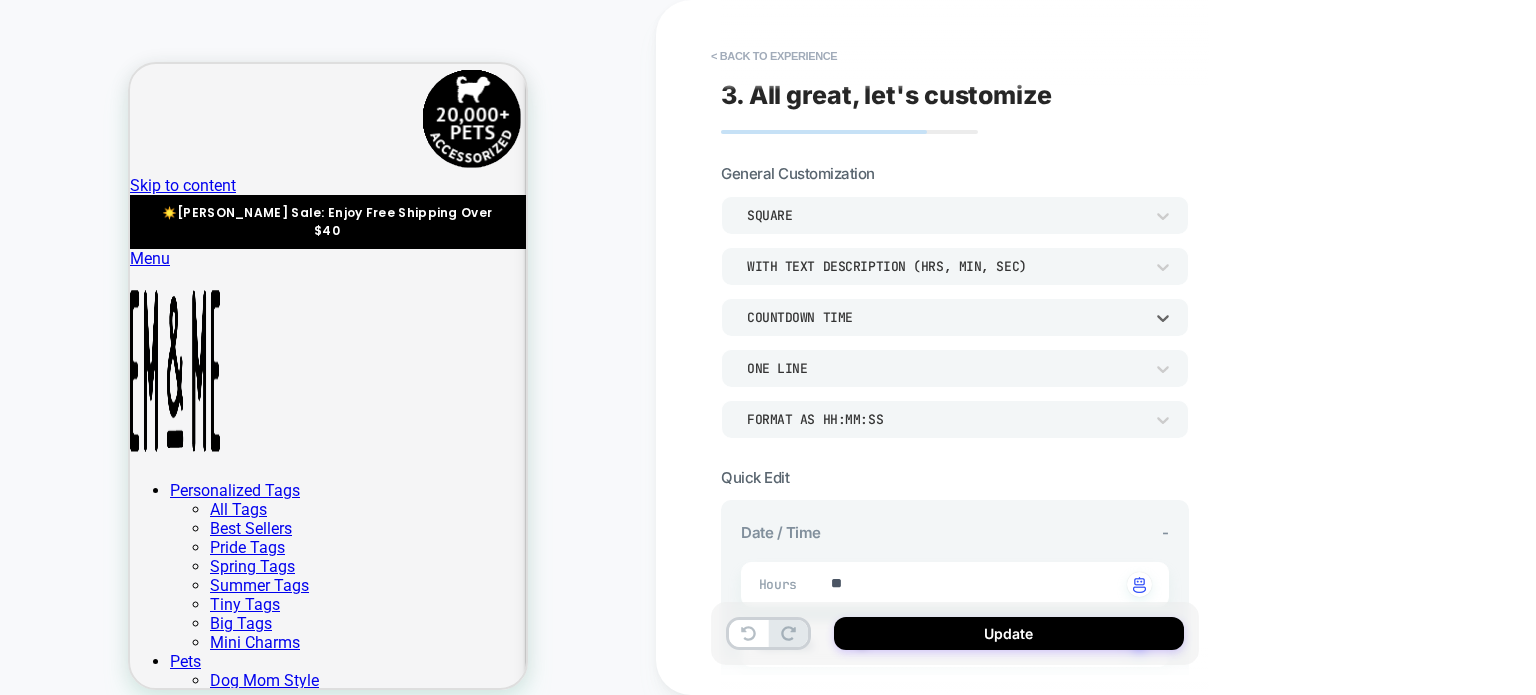 type on "*" 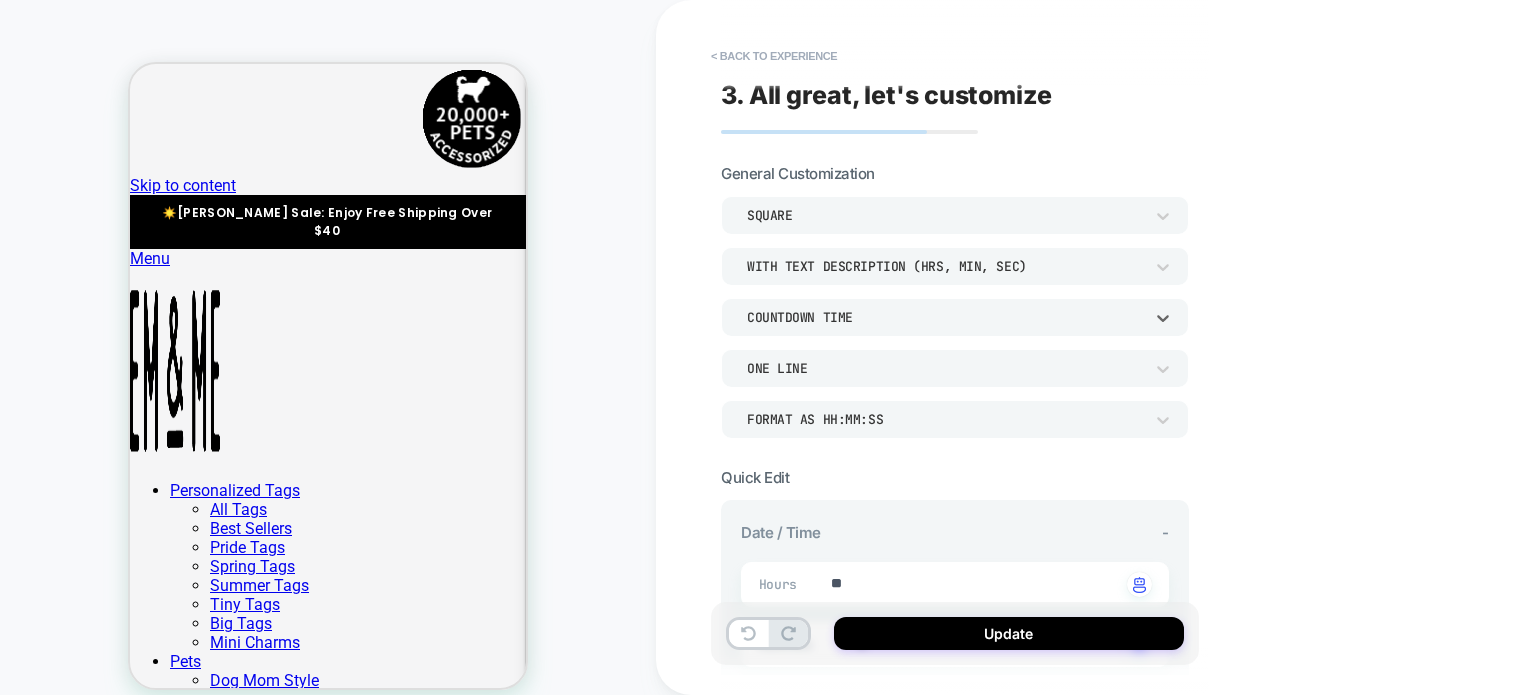 click on "COUNTDOWN TIME" at bounding box center [945, 317] 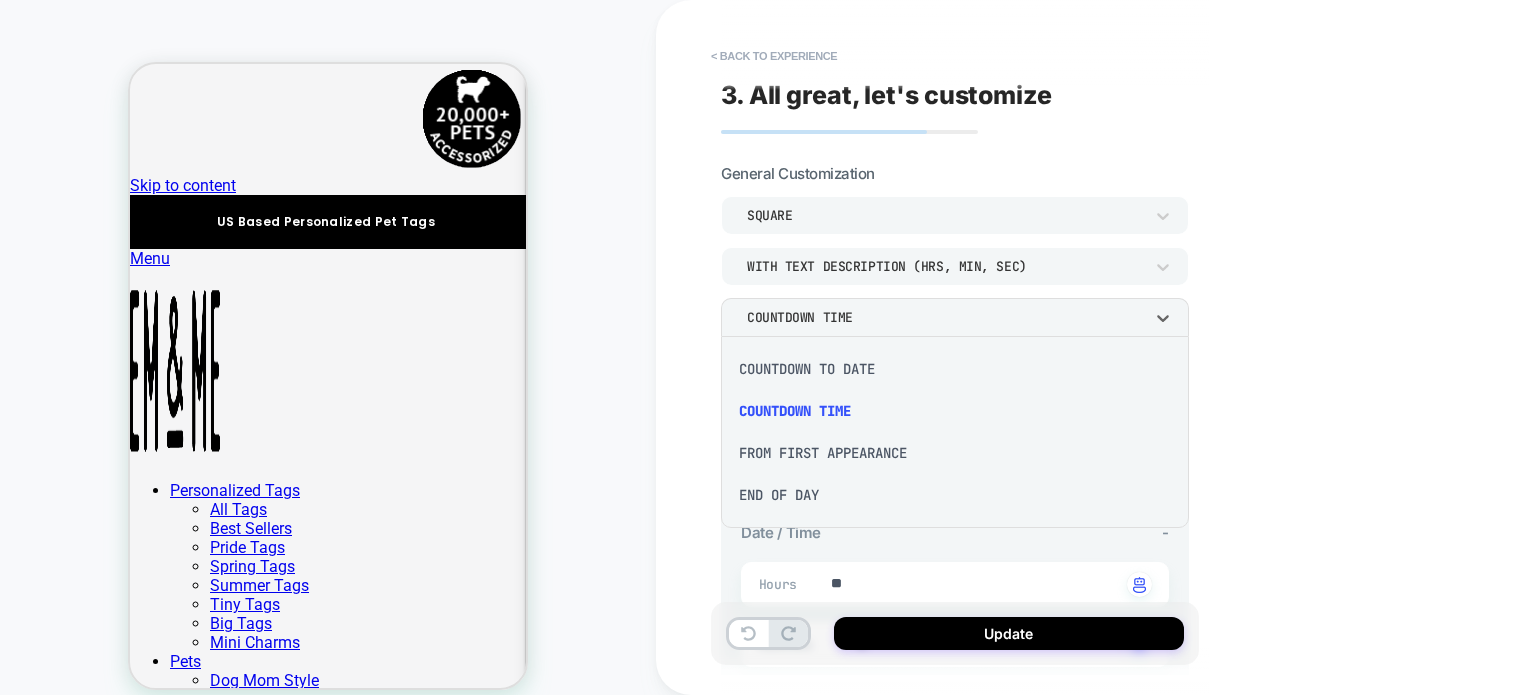 click on "COUNTDOWN TO DATE" at bounding box center [955, 369] 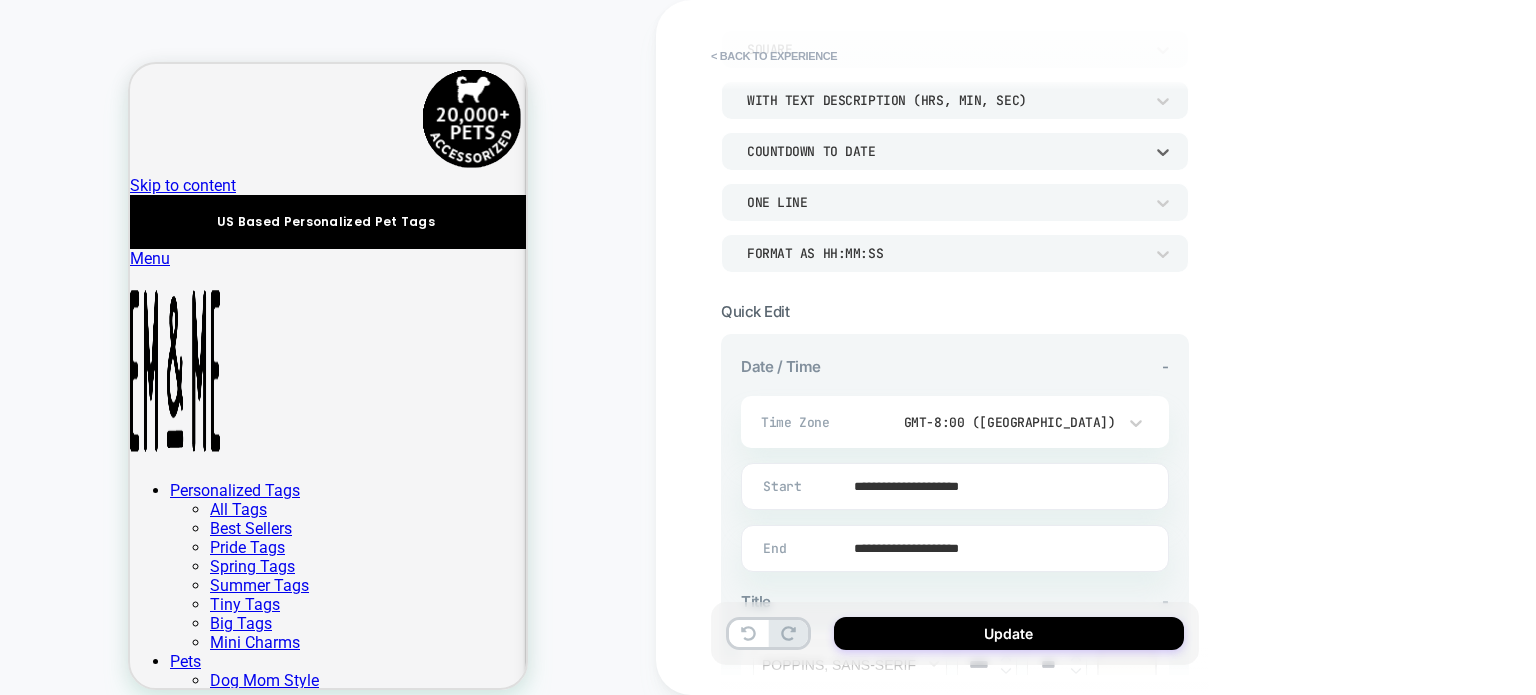 scroll, scrollTop: 333, scrollLeft: 0, axis: vertical 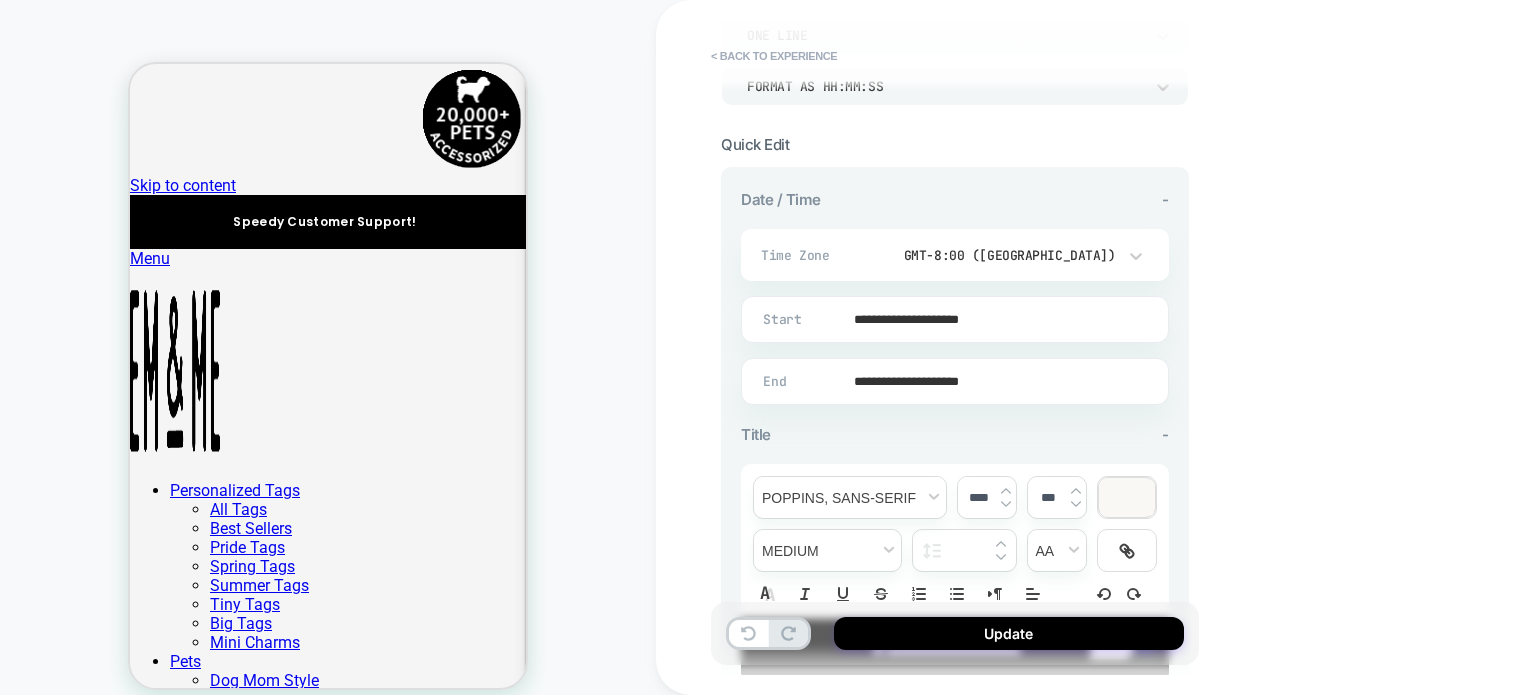 click on "**********" at bounding box center [951, 319] 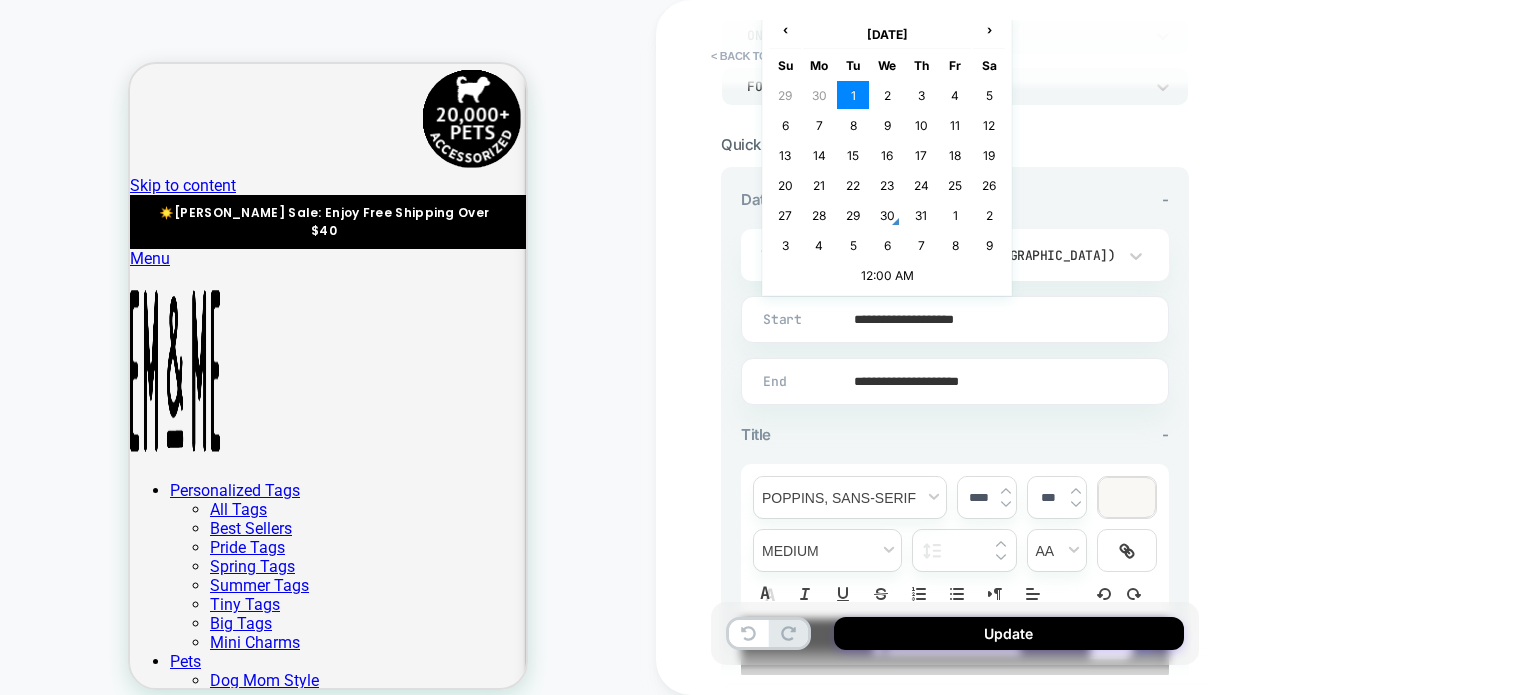 type on "**********" 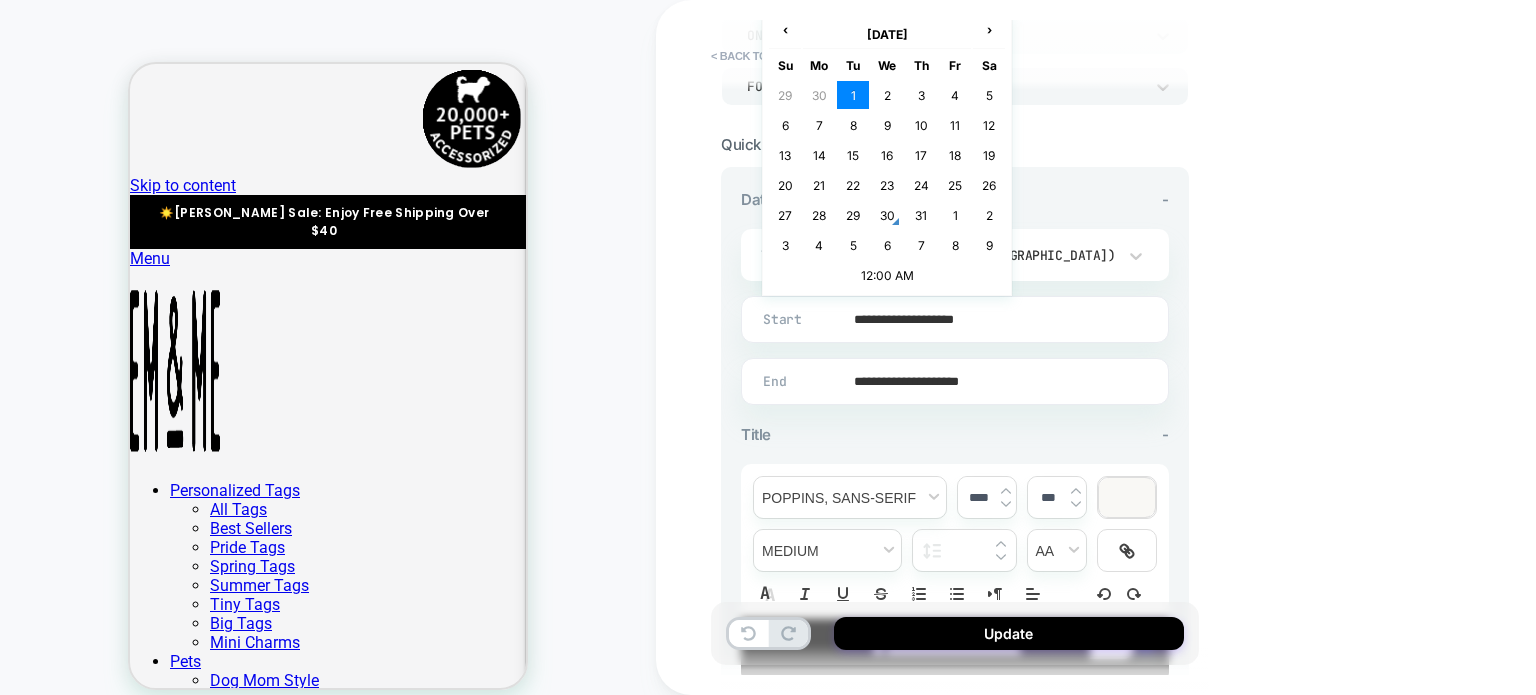 click on "**********" at bounding box center [1096, 347] 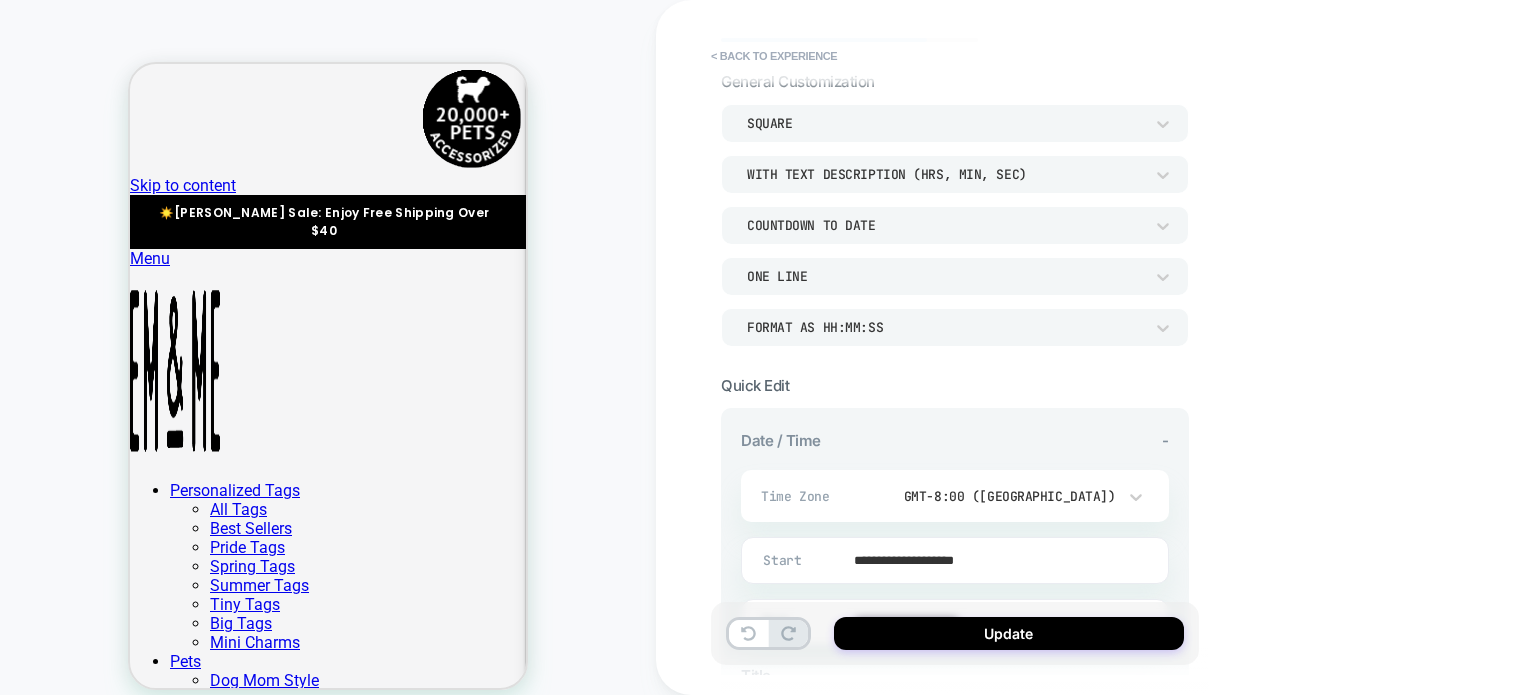 scroll, scrollTop: 0, scrollLeft: 0, axis: both 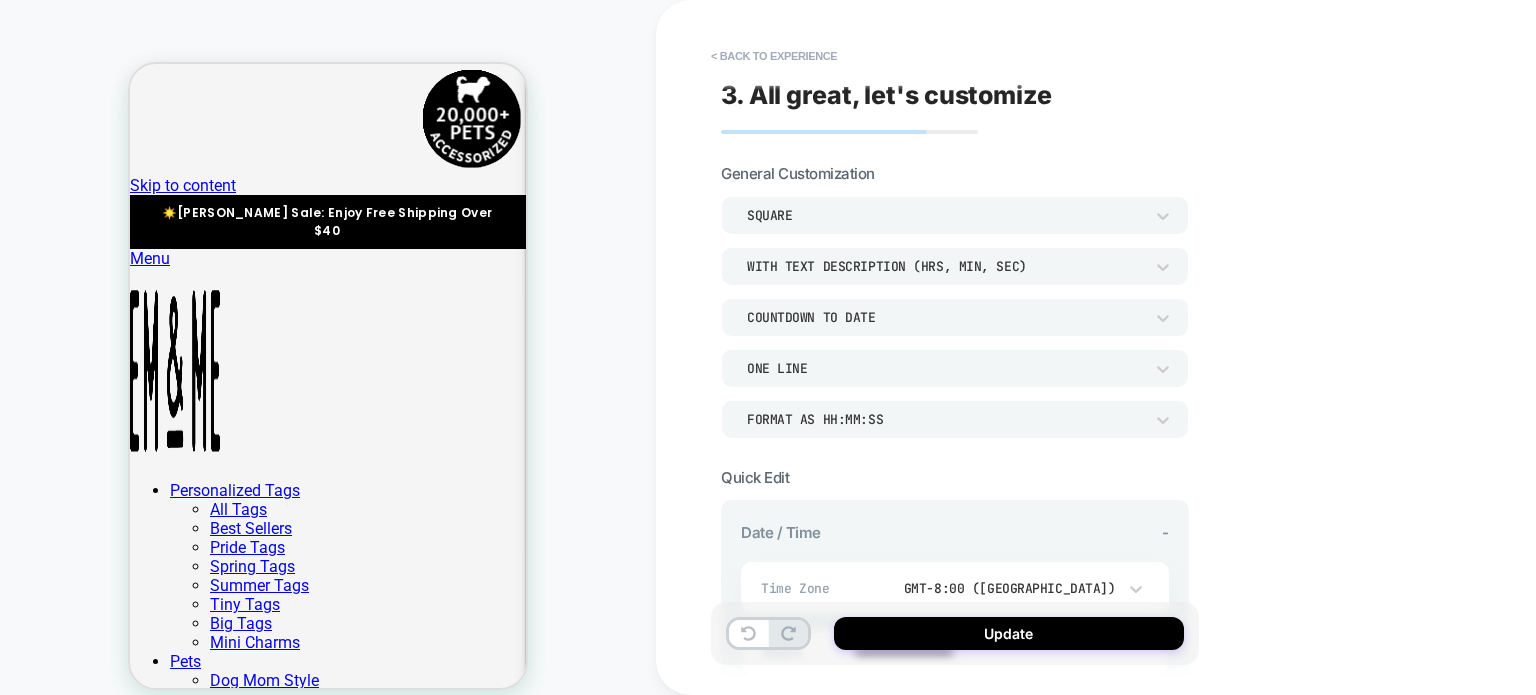 click on "COUNTDOWN TO DATE" at bounding box center [945, 317] 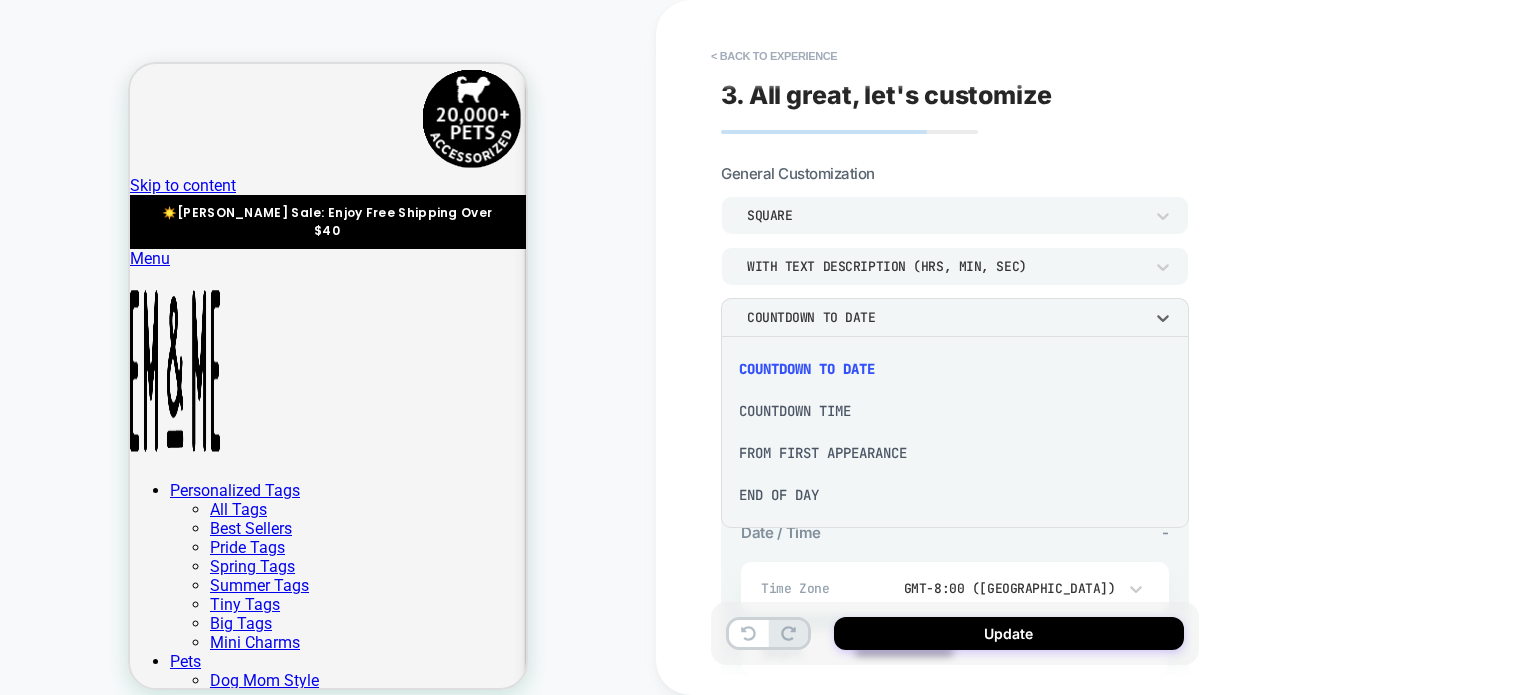 click at bounding box center (768, 347) 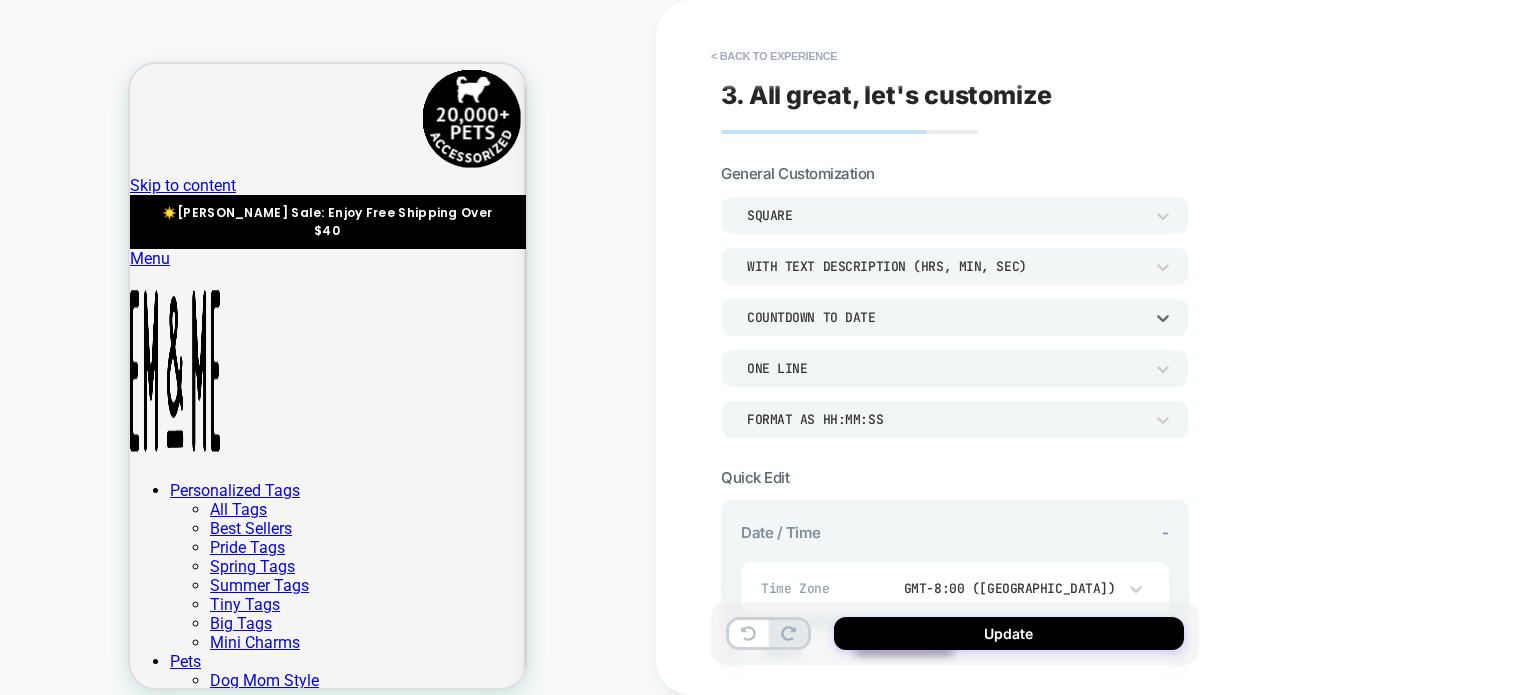 click on "COUNTDOWN TO DATE" at bounding box center [945, 317] 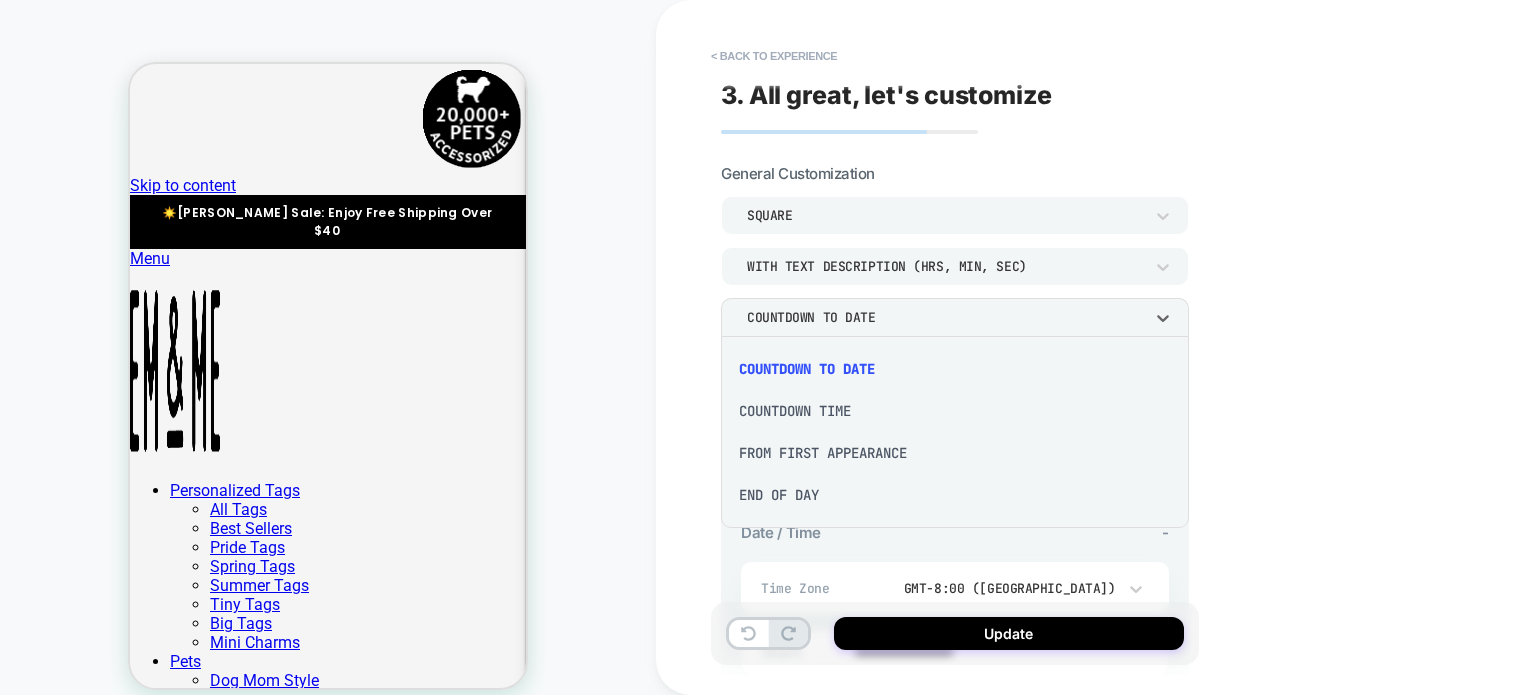 click on "COUNTDOWN TIME" at bounding box center [955, 411] 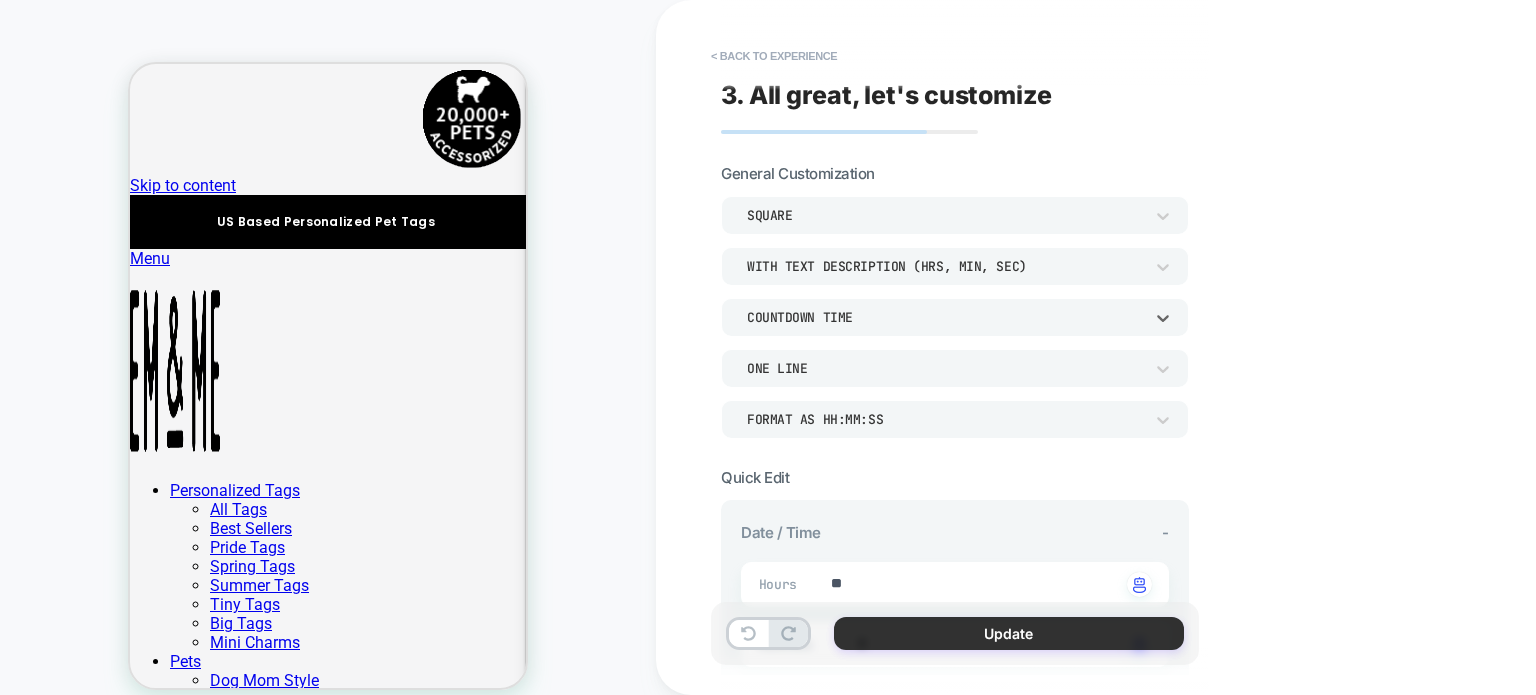 click on "Update" at bounding box center [1009, 633] 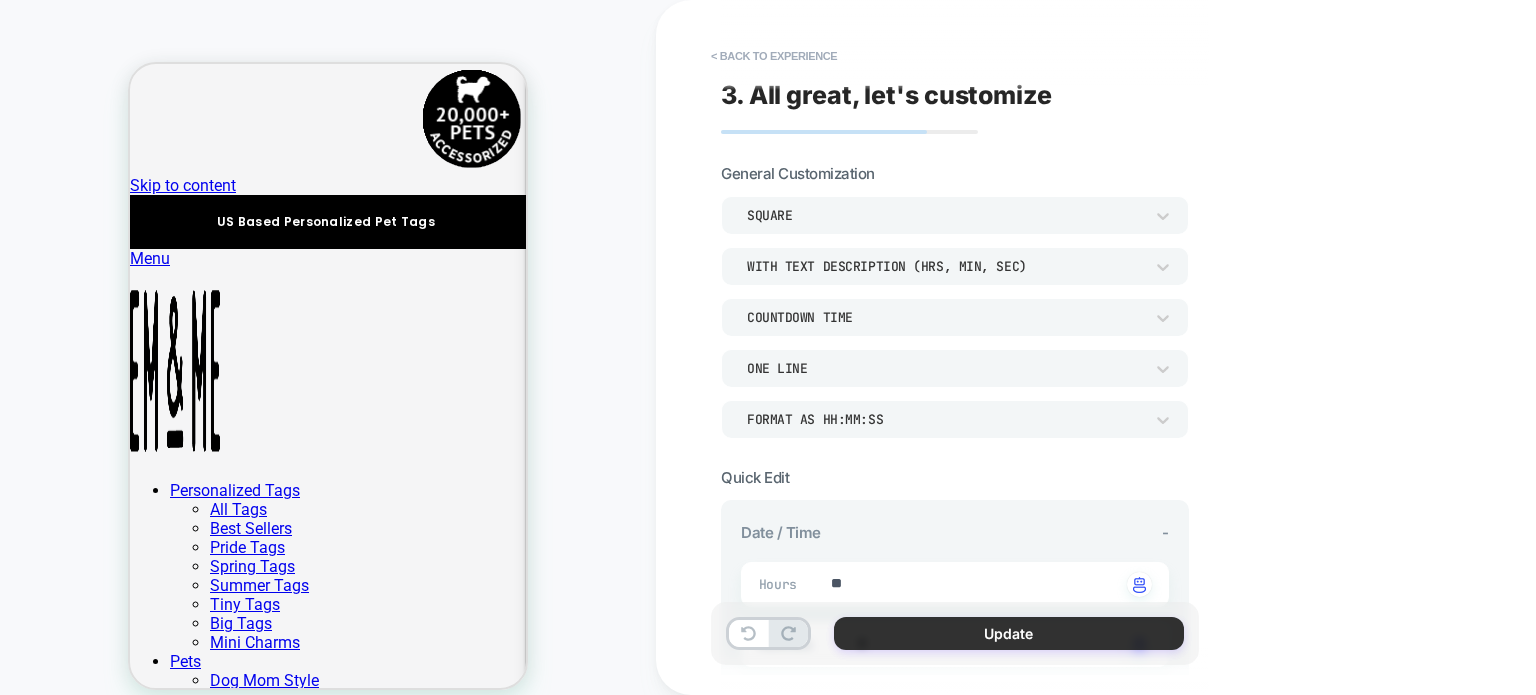 type on "*" 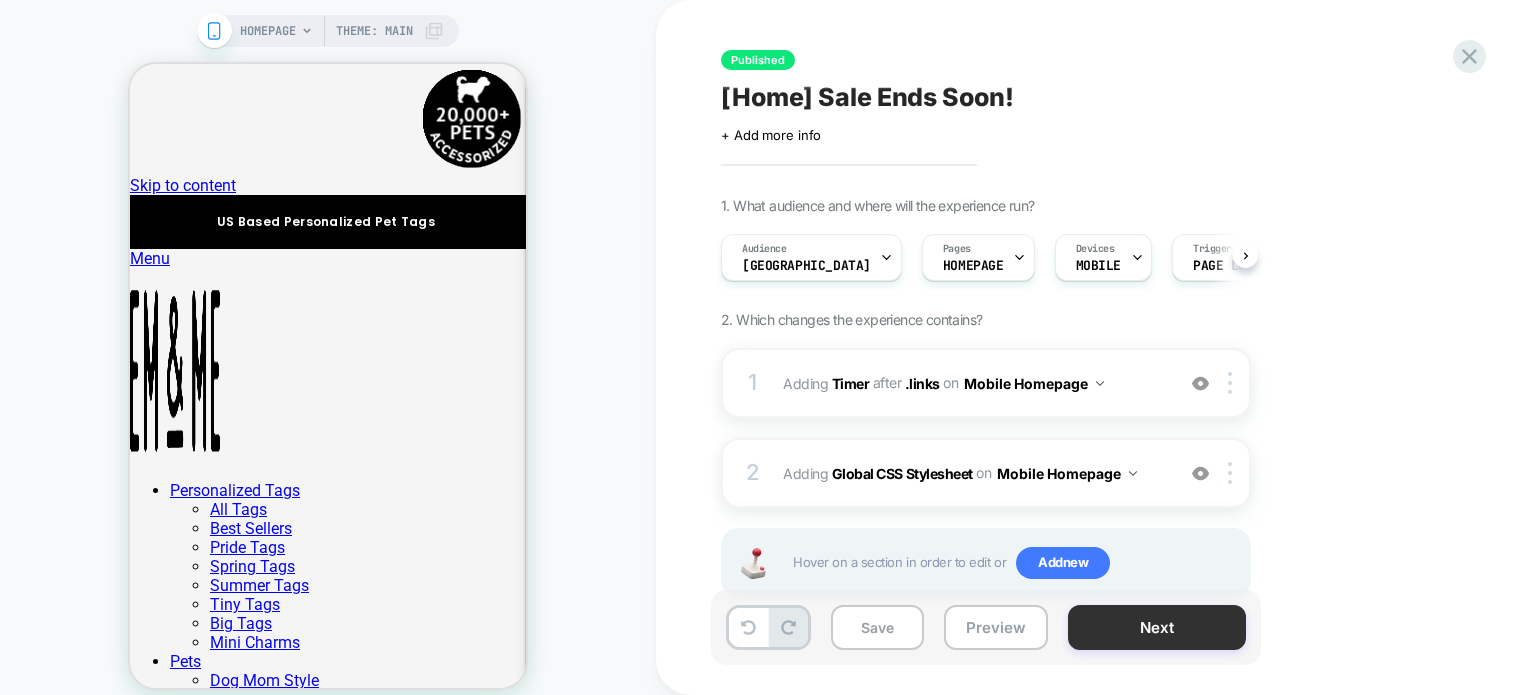 scroll, scrollTop: 0, scrollLeft: 0, axis: both 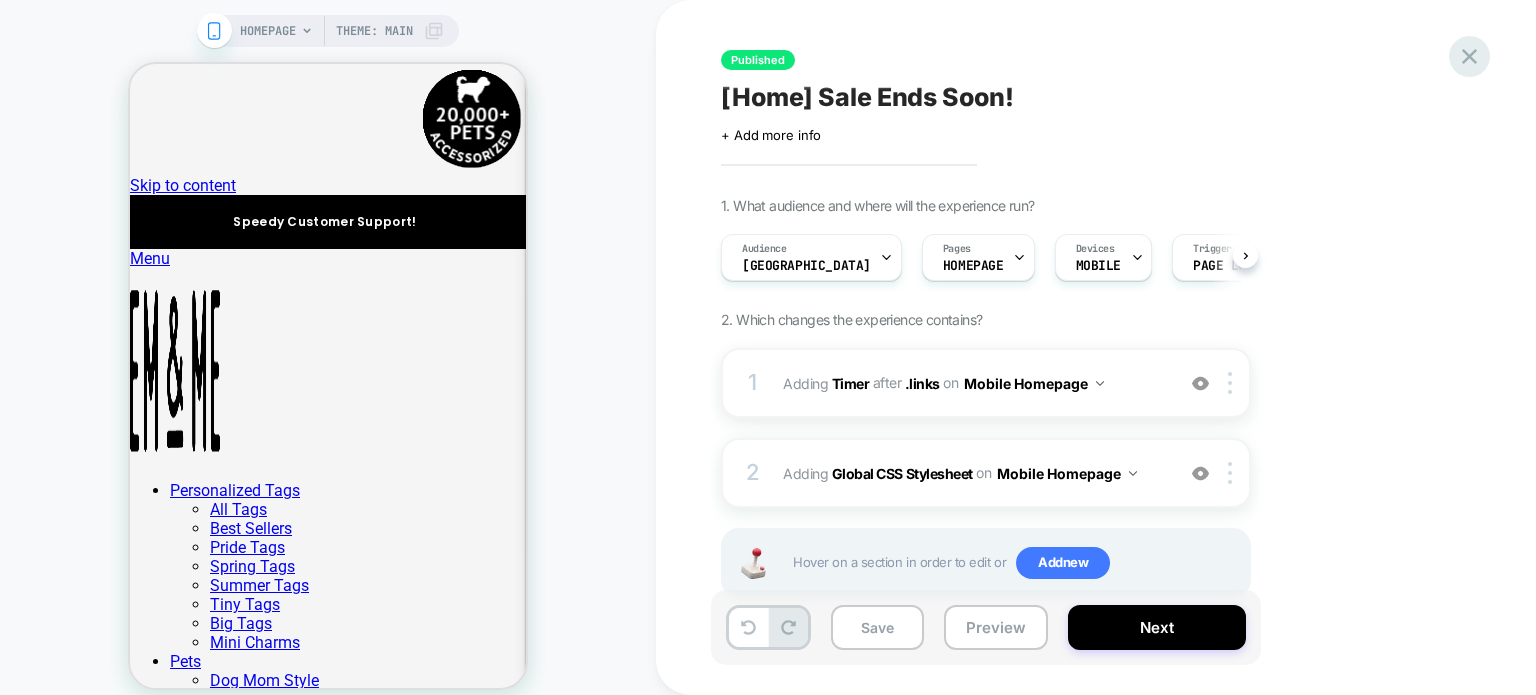 click 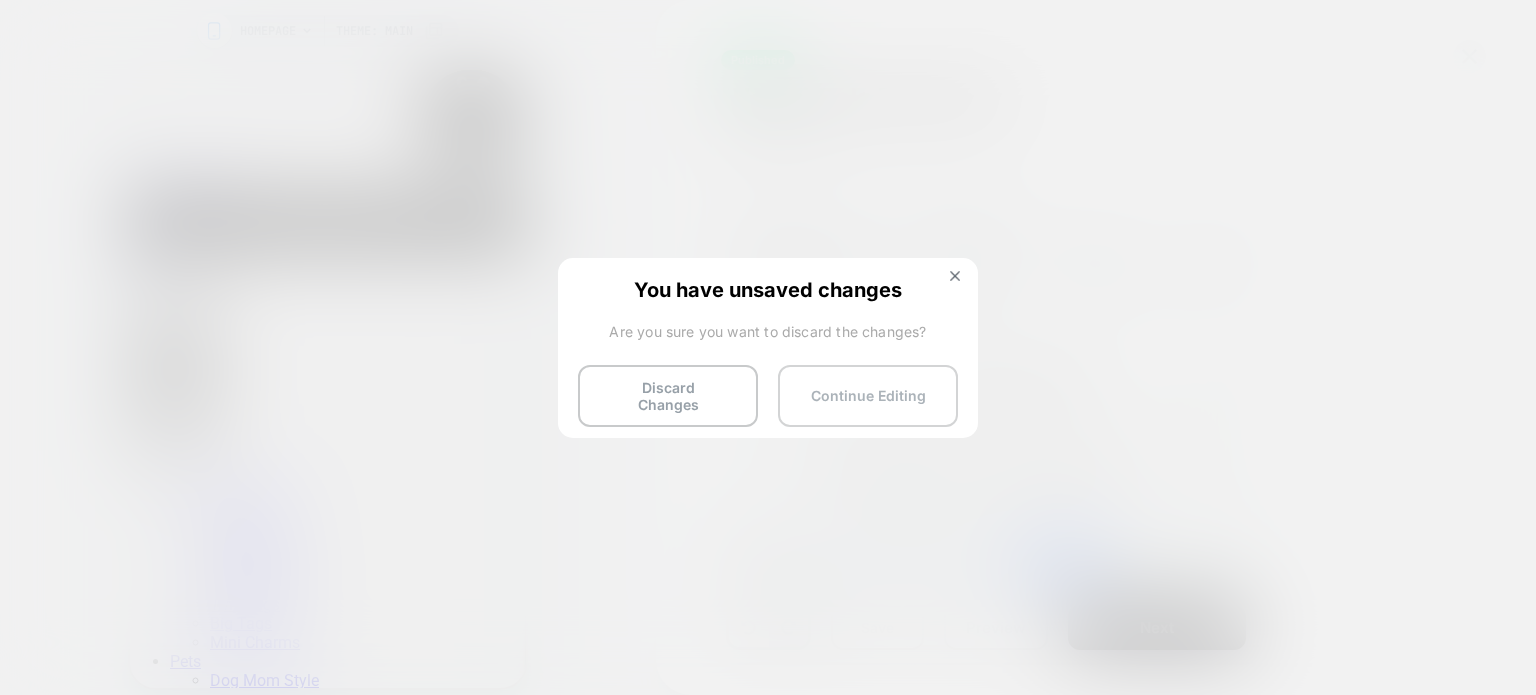 click on "Continue Editing" at bounding box center (868, 396) 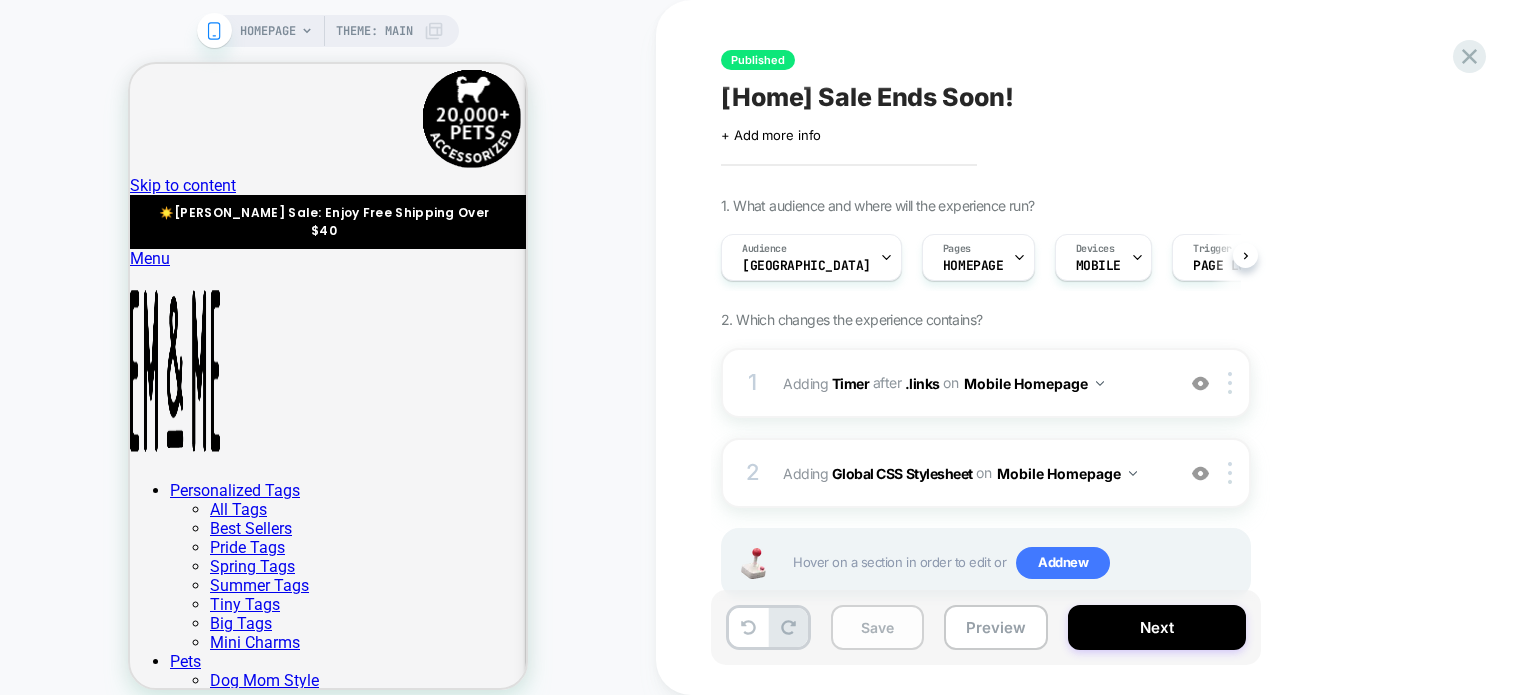 click on "Save" at bounding box center (877, 627) 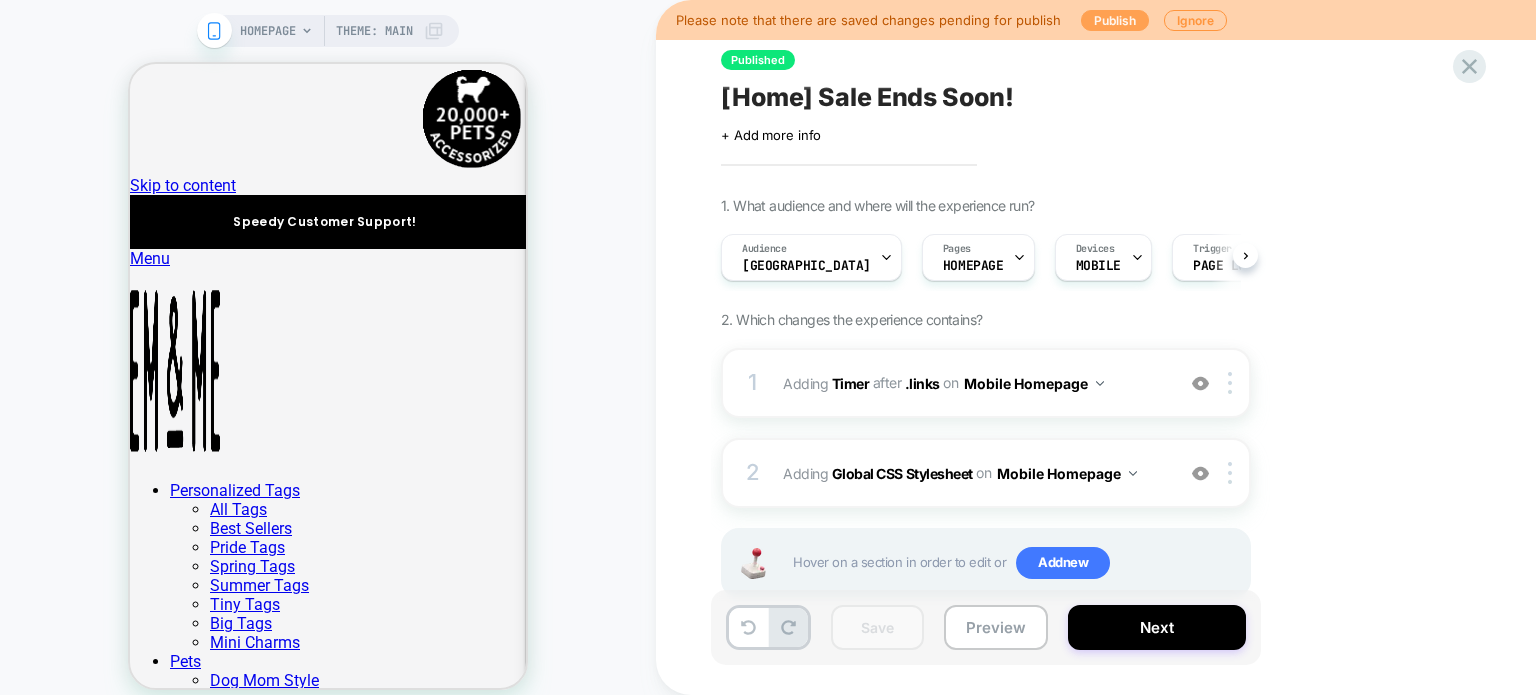 click on "Publish" at bounding box center (1115, 20) 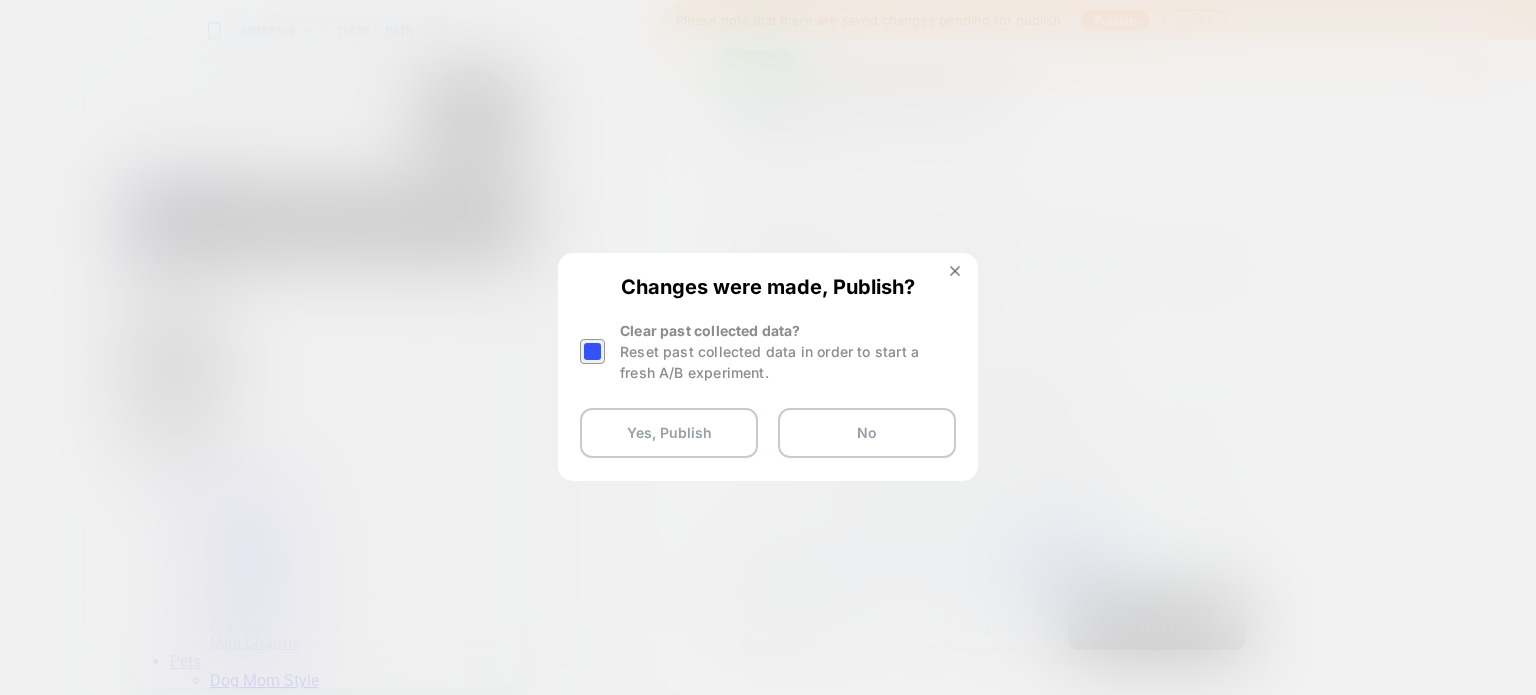 click at bounding box center (592, 351) 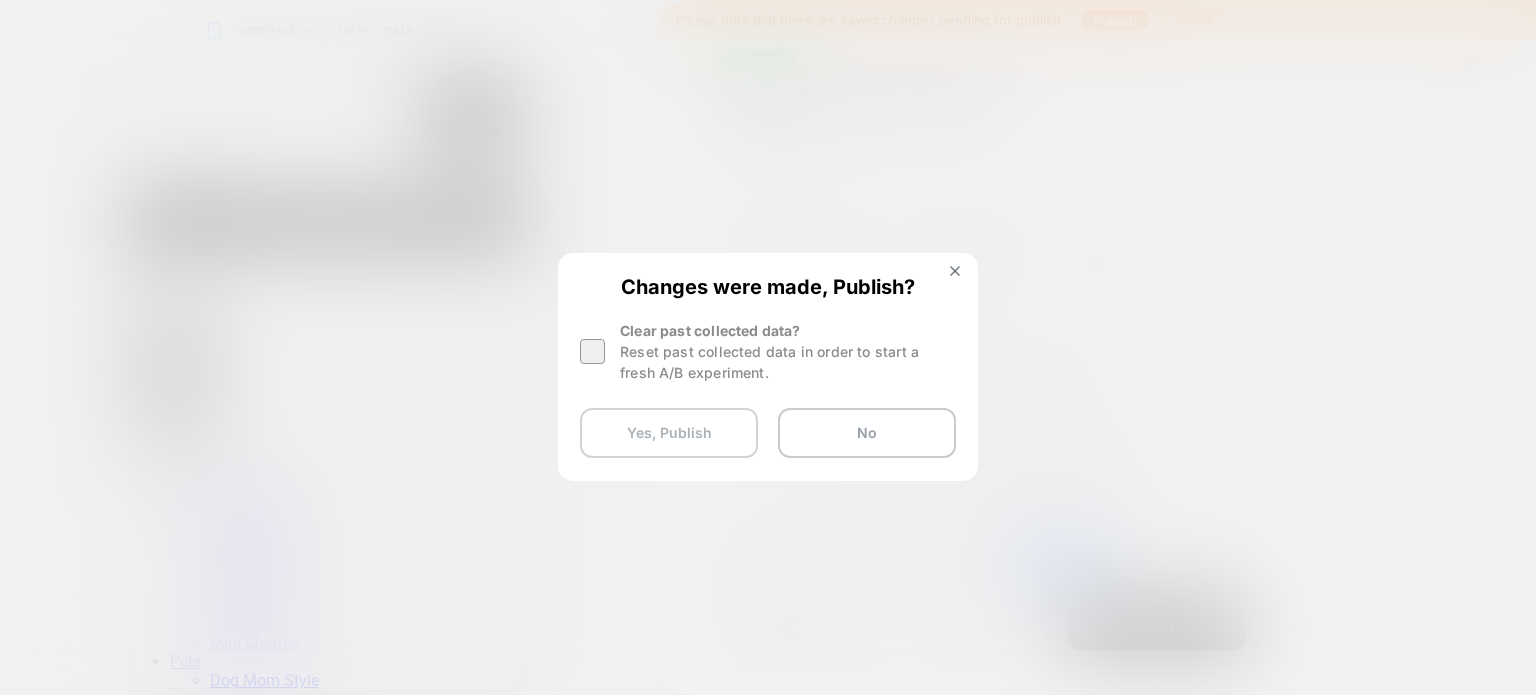 click on "Yes, Publish" at bounding box center [669, 433] 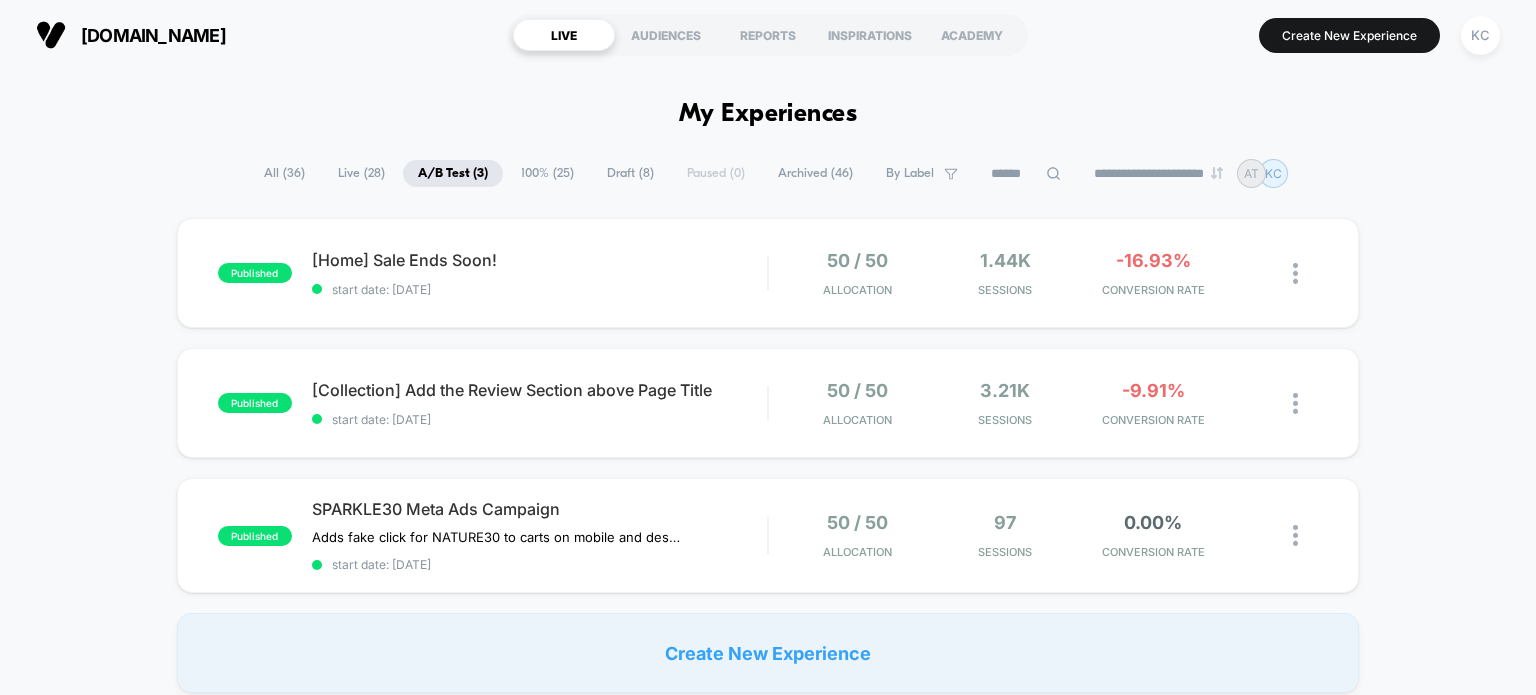 click on "100% ( 25 )" at bounding box center (547, 173) 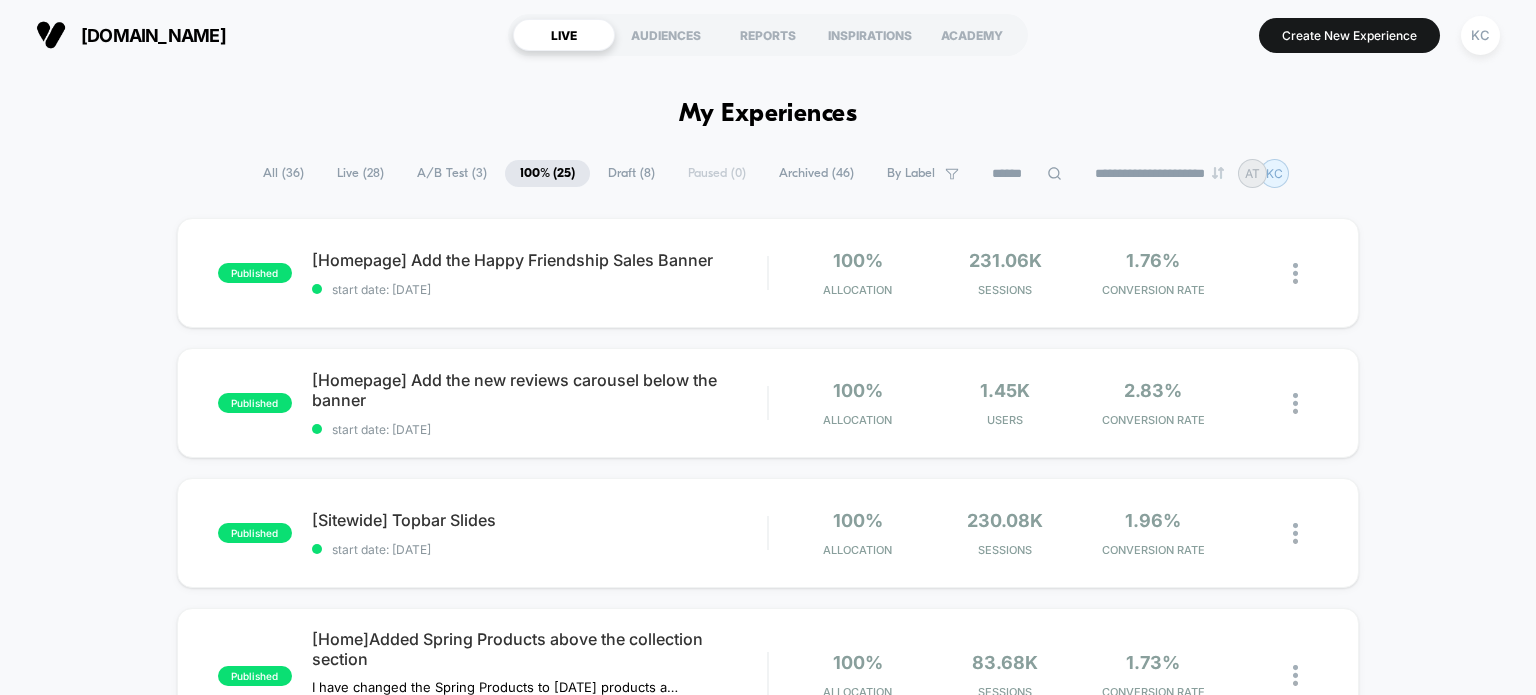 click on "**********" at bounding box center (768, 1899) 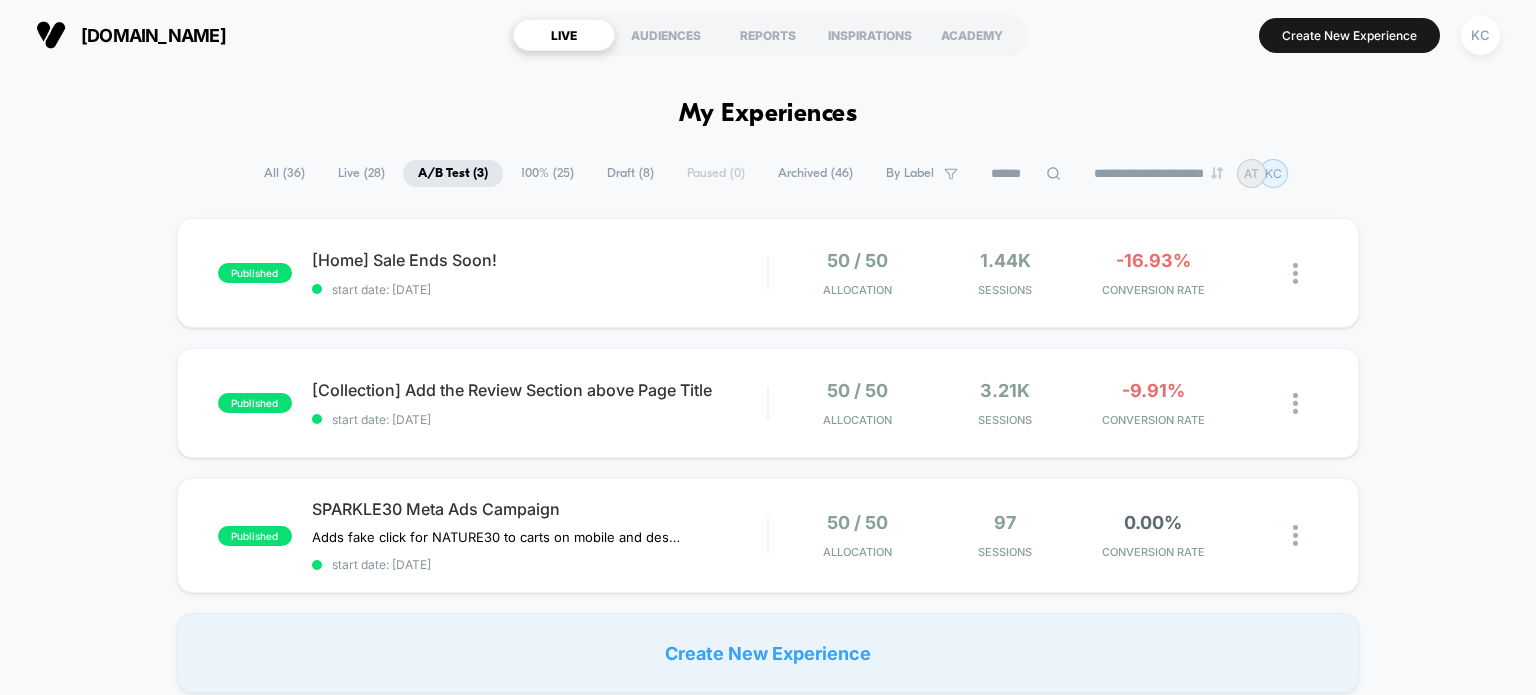 click on "100% ( 25 )" at bounding box center [547, 173] 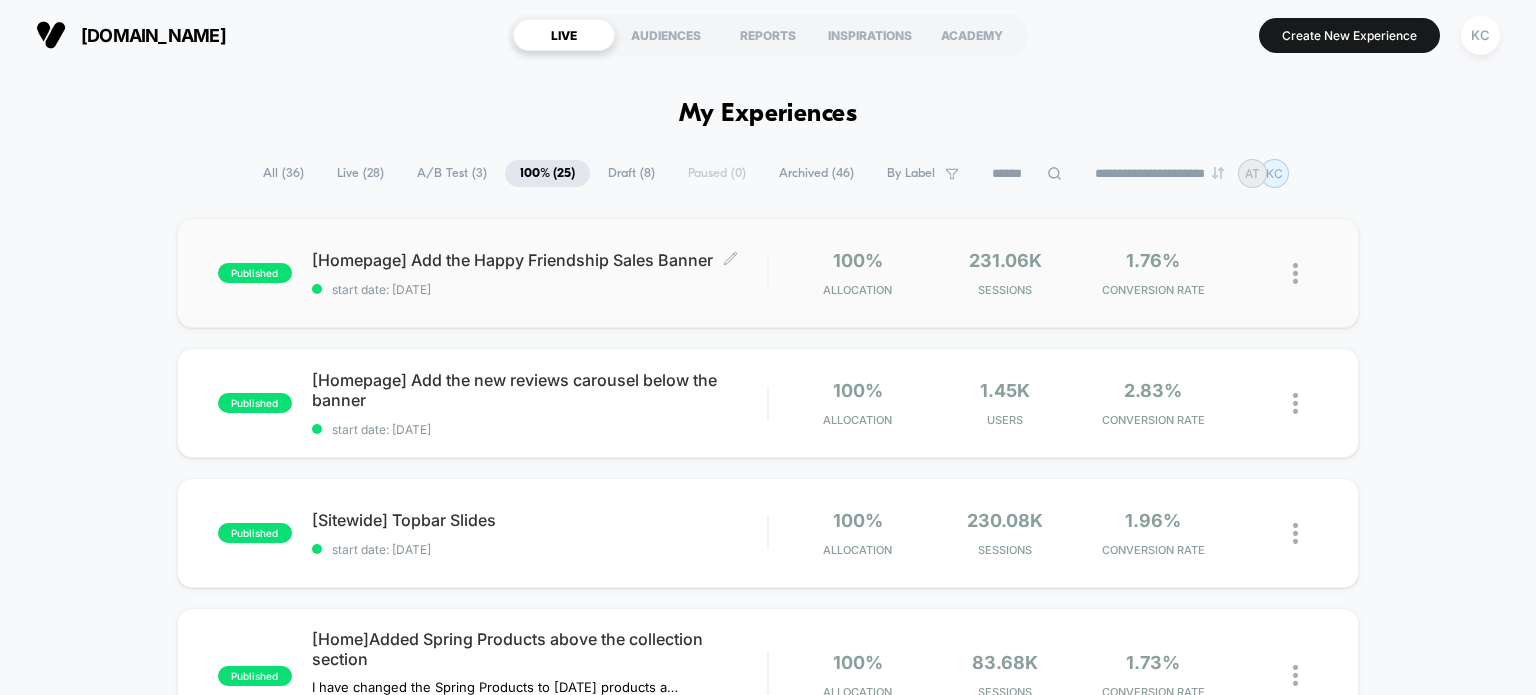 click on "start date: [DATE]" at bounding box center (540, 289) 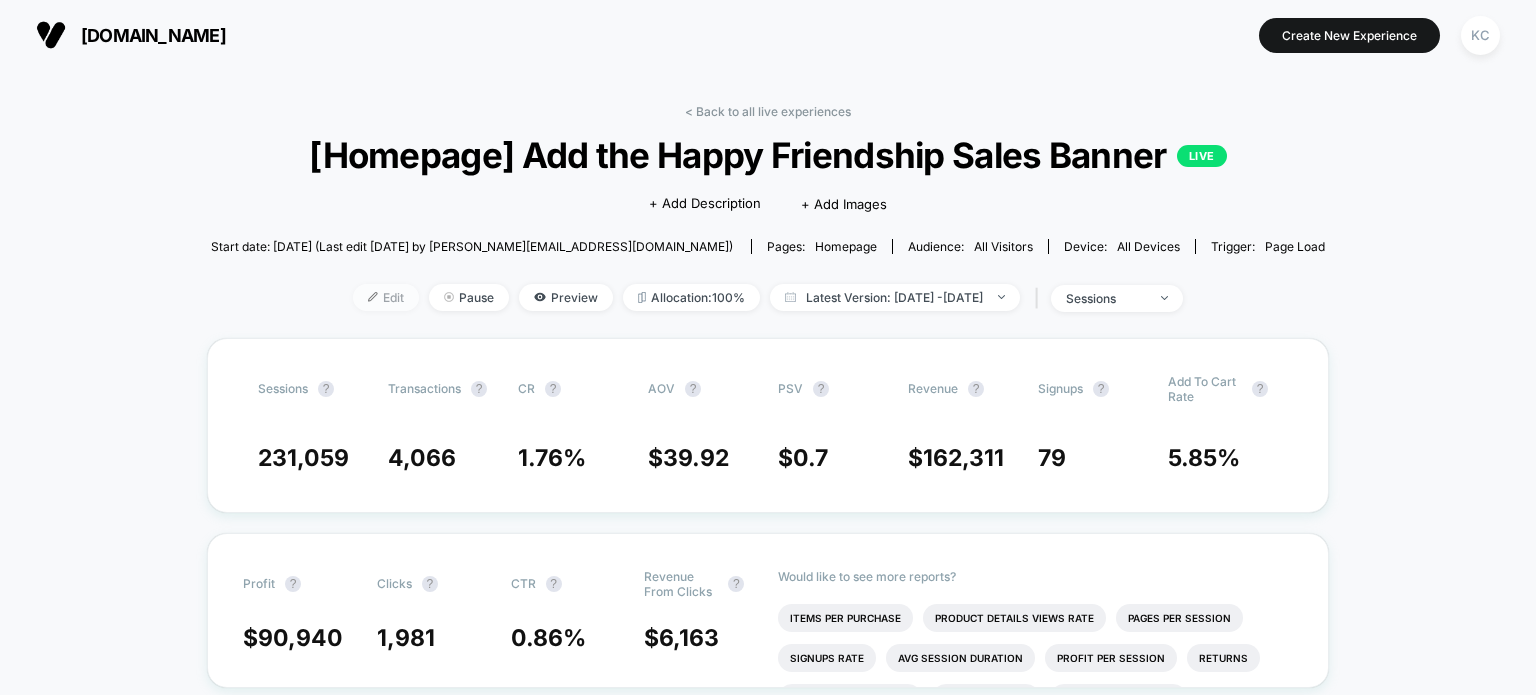 click on "Edit" at bounding box center (386, 297) 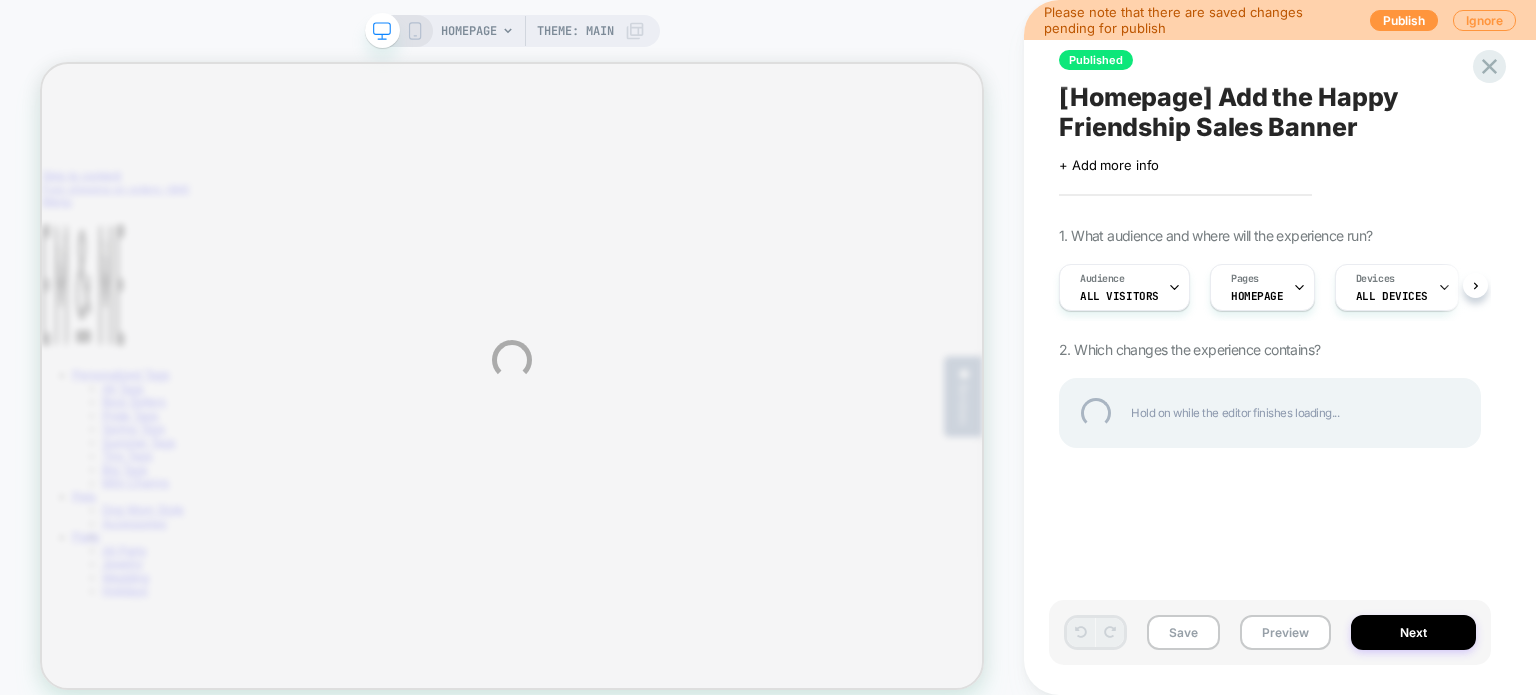 scroll, scrollTop: 0, scrollLeft: 0, axis: both 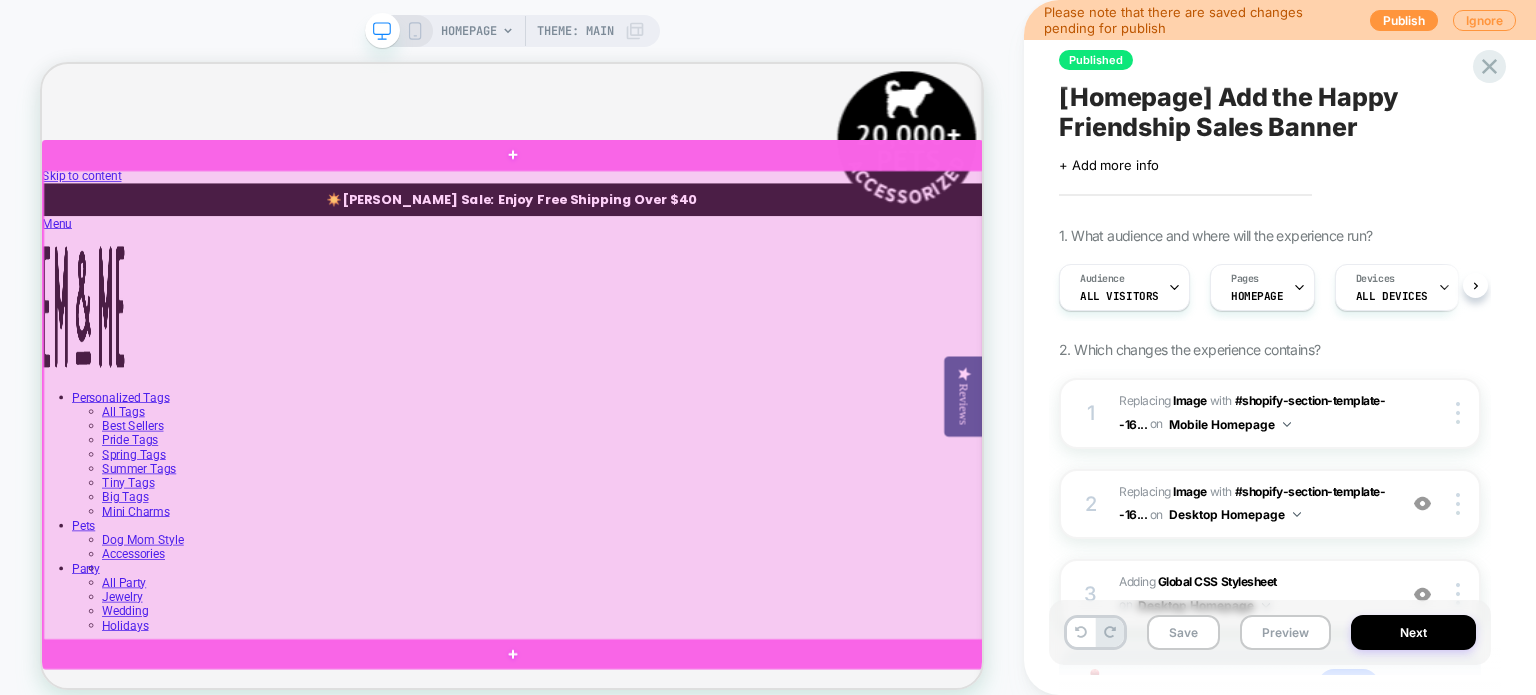 click at bounding box center (671, 520) 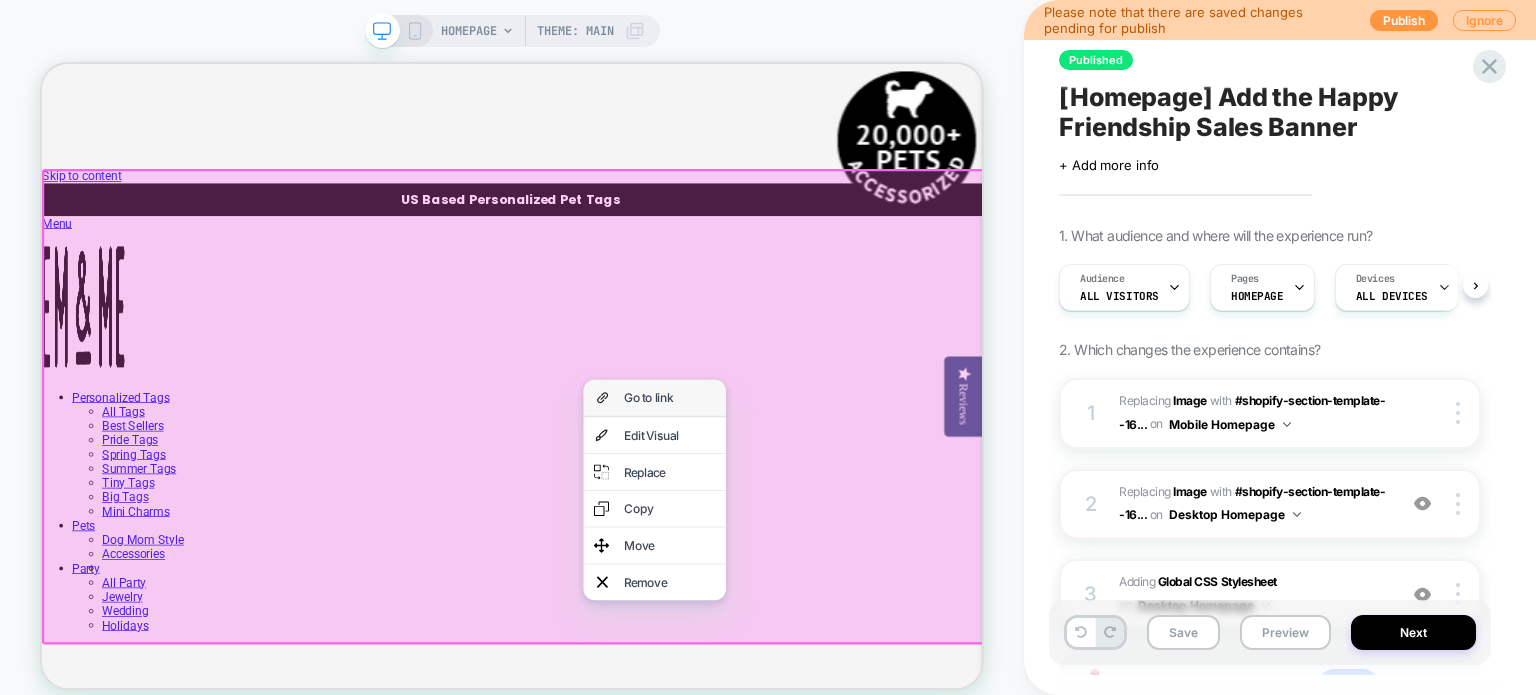 click on "Go to link" at bounding box center [879, 509] 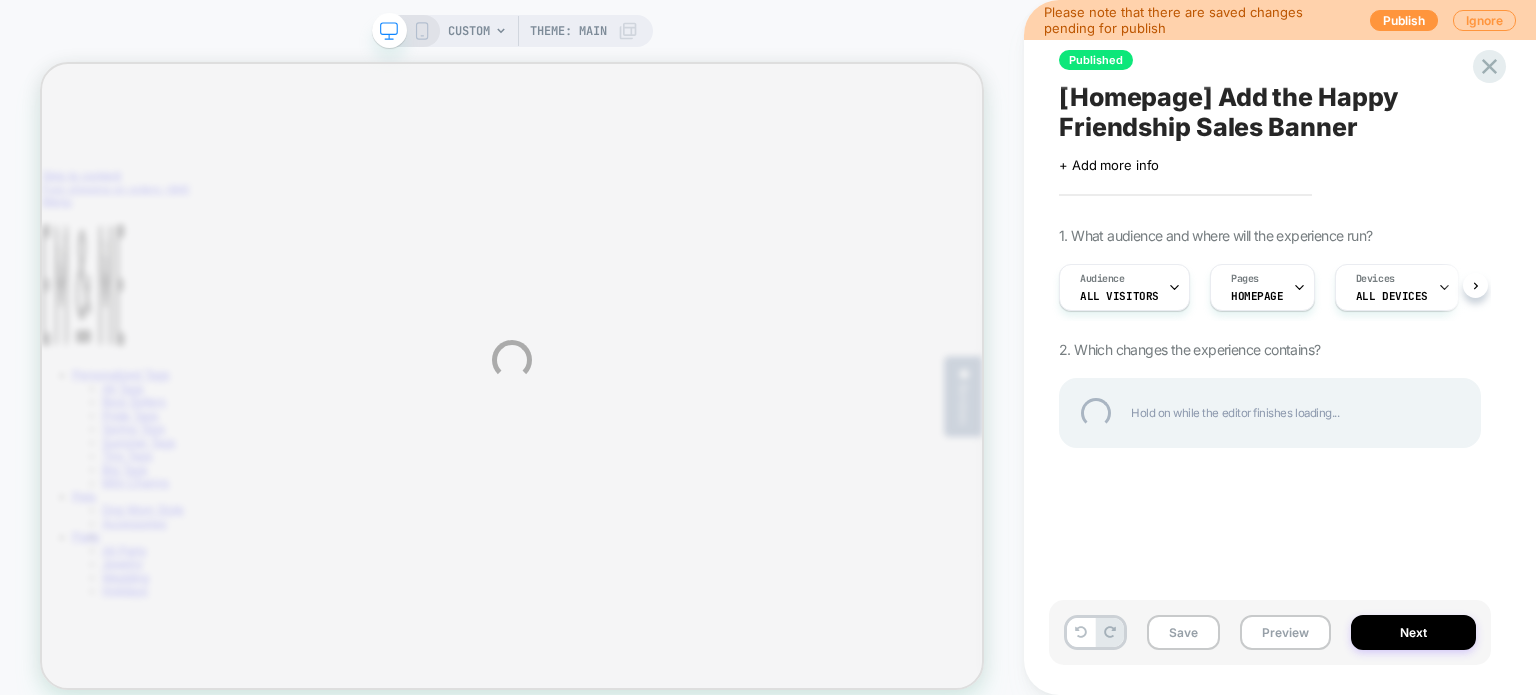 scroll, scrollTop: 0, scrollLeft: 0, axis: both 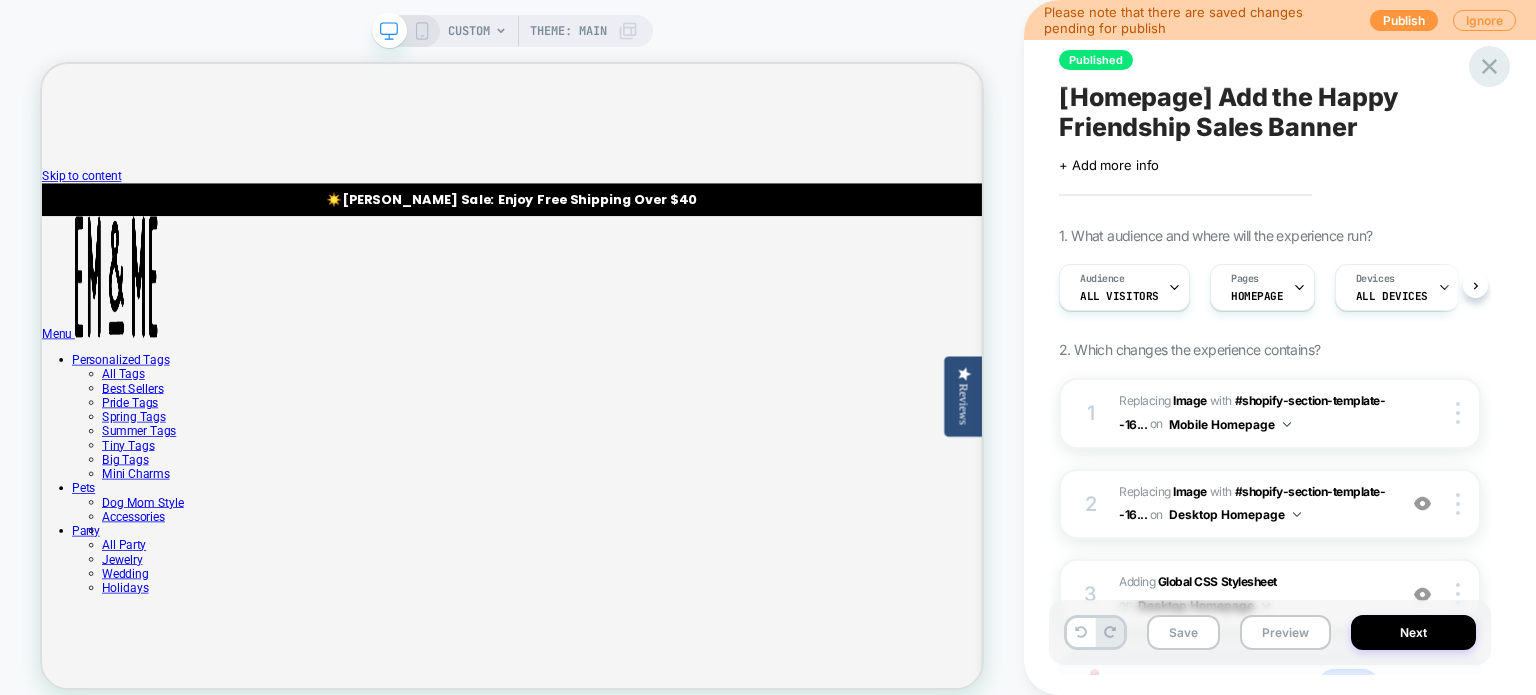 click 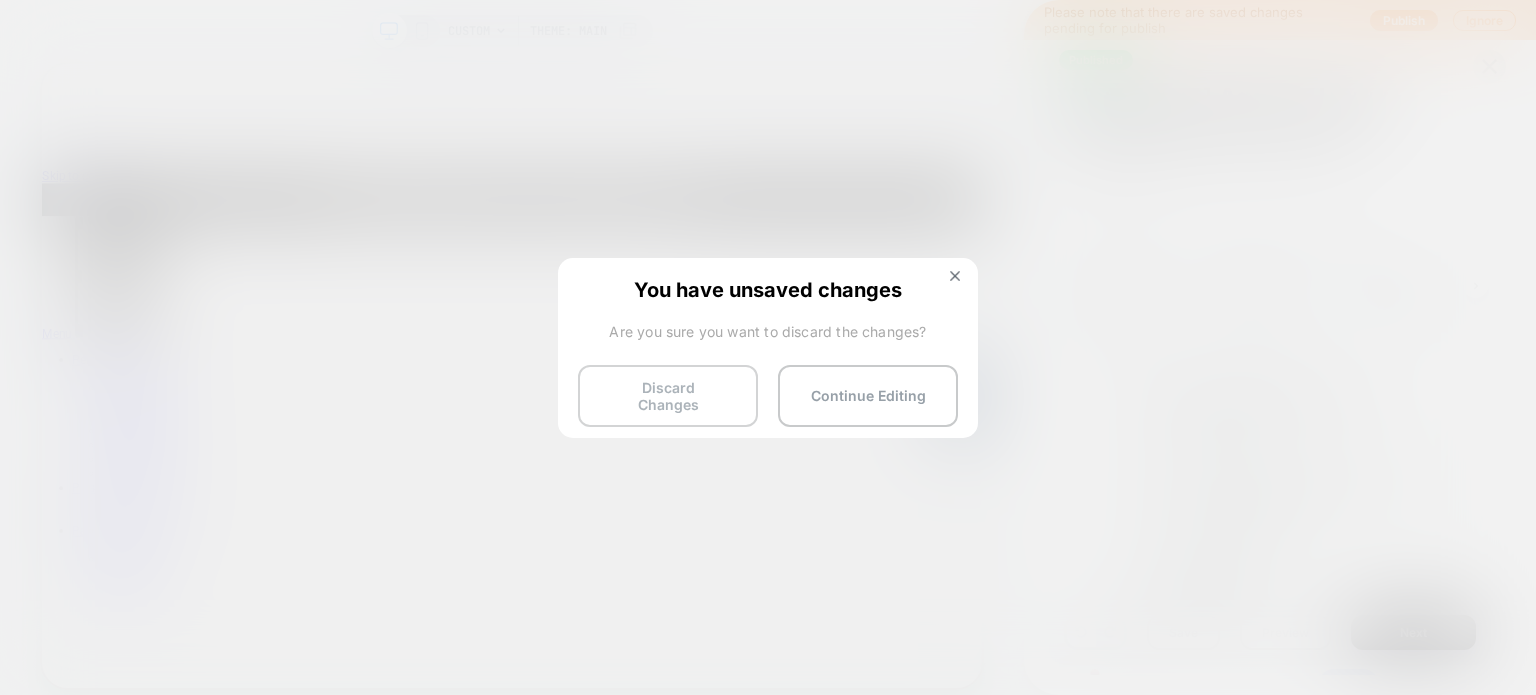 click on "Discard Changes" at bounding box center (668, 396) 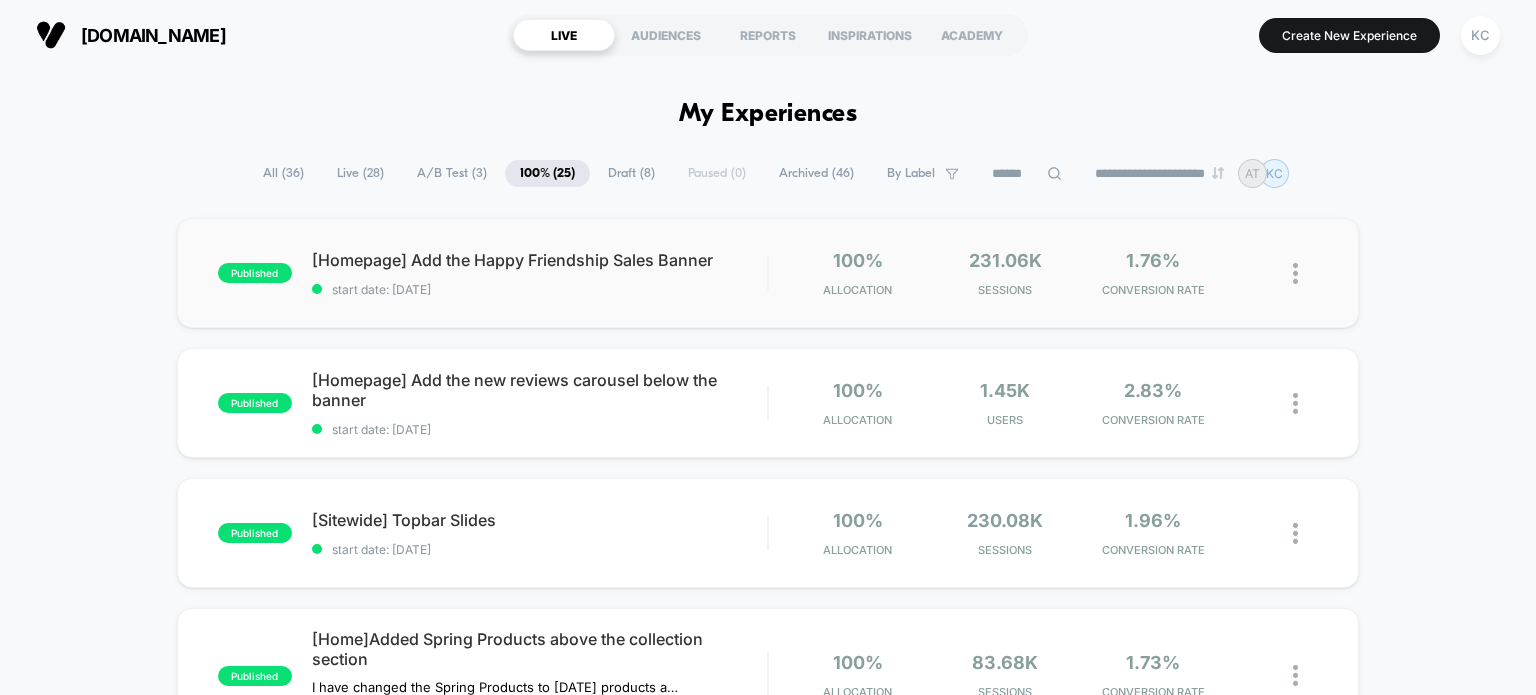click on "published [Homepage] Add the Happy Friendship Sales Banner start date: [DATE] 100% Allocation 231.06k Sessions 1.76% CONVERSION RATE" at bounding box center [768, 273] 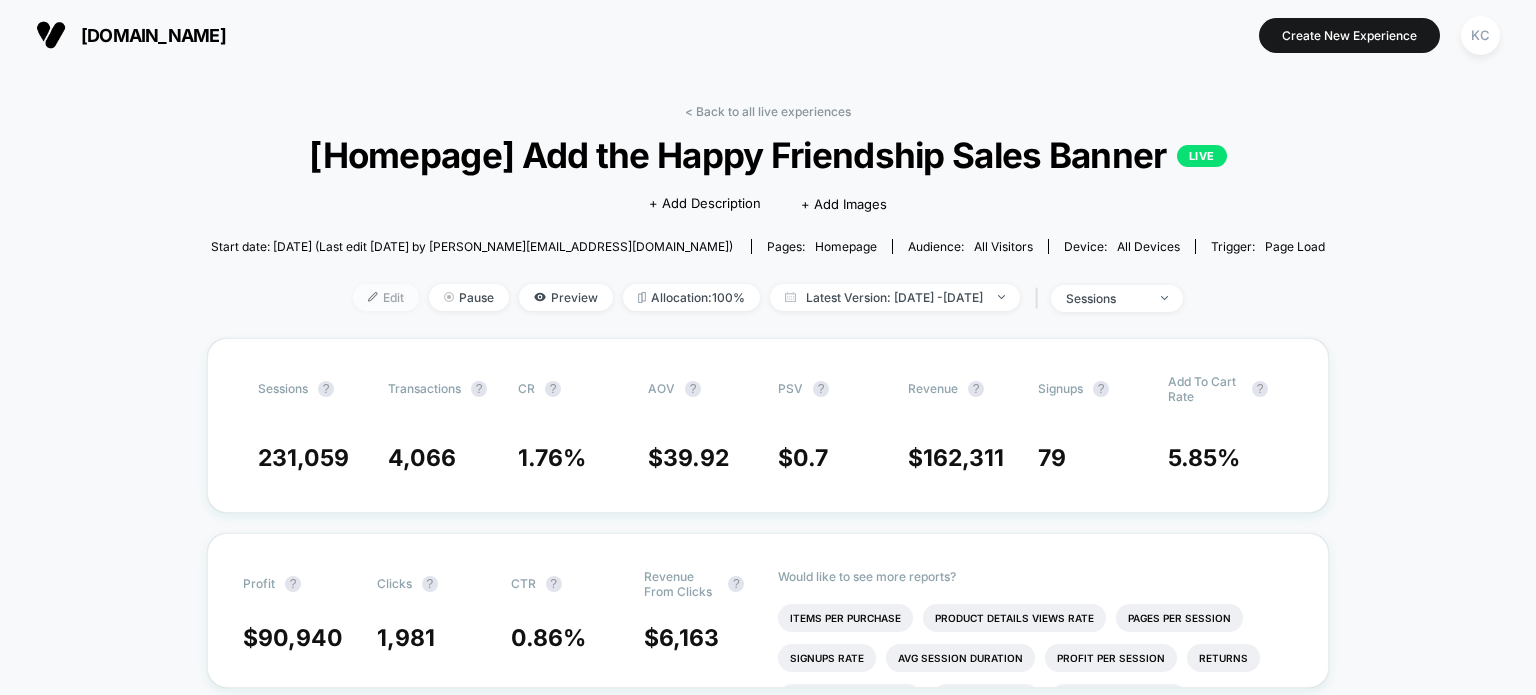 click on "Edit" at bounding box center (386, 297) 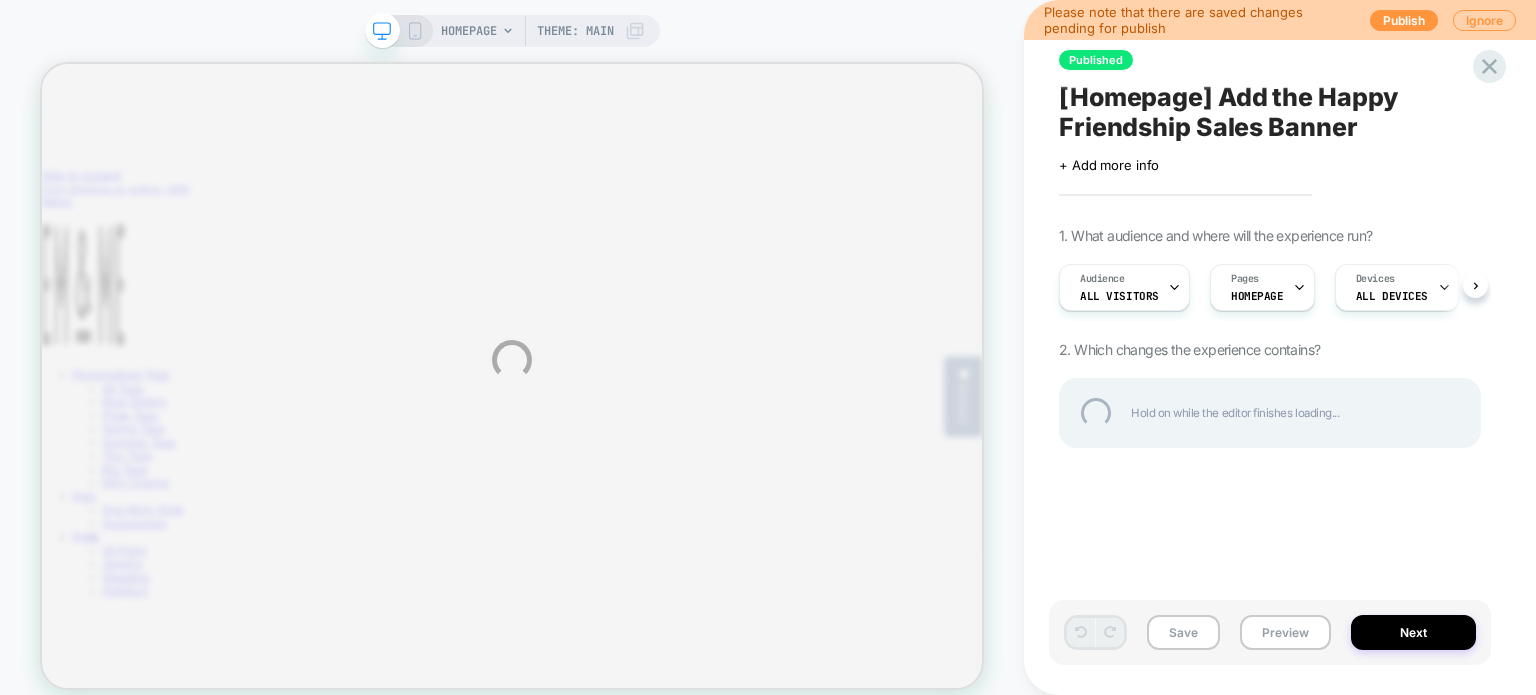 scroll, scrollTop: 0, scrollLeft: 0, axis: both 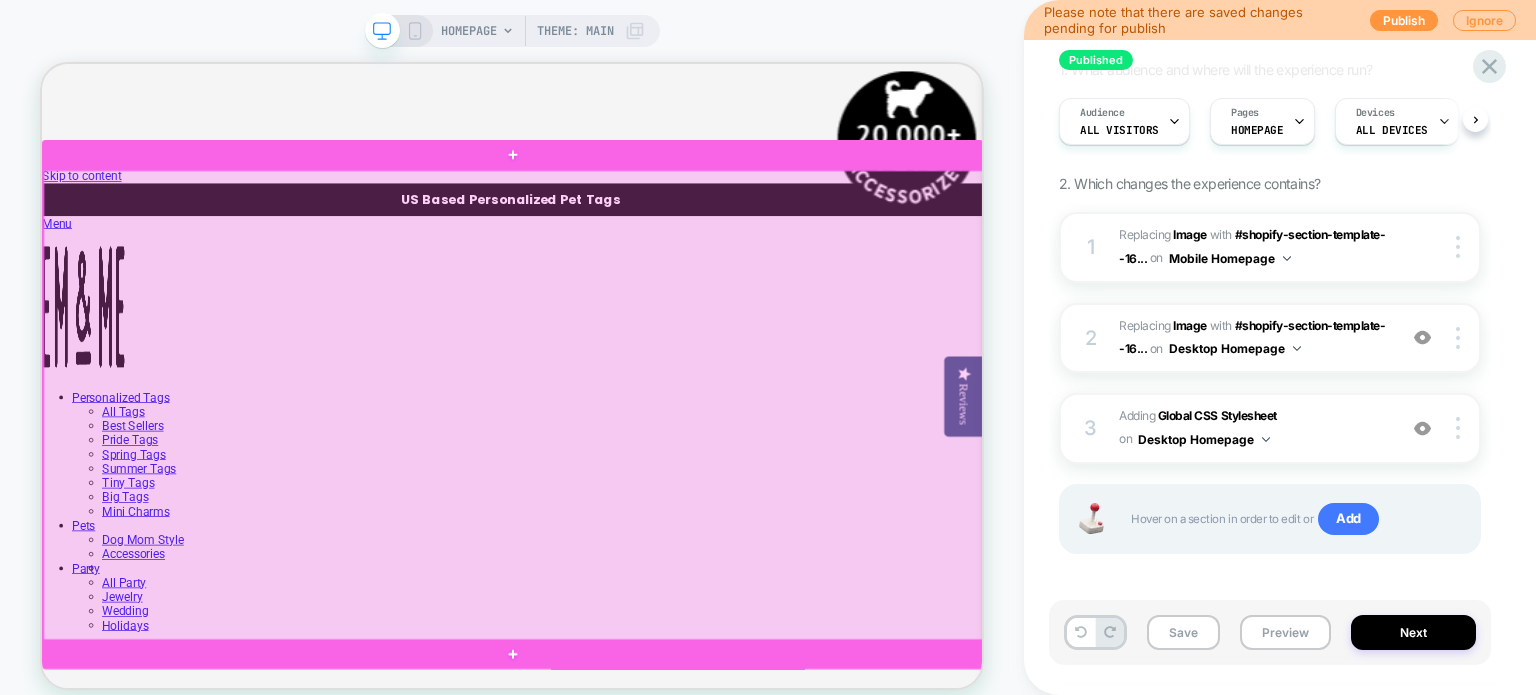 click at bounding box center (671, 520) 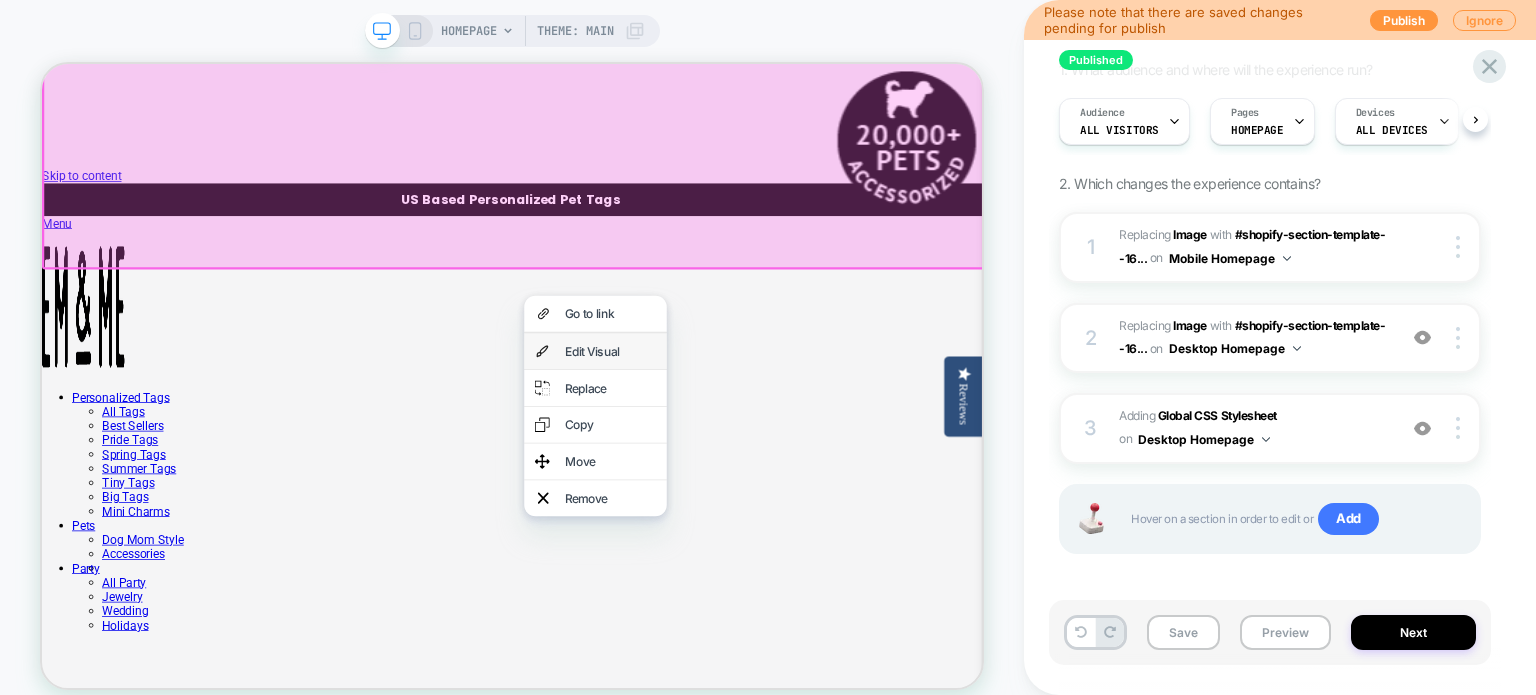 click on "Edit Visual" at bounding box center [780, 447] 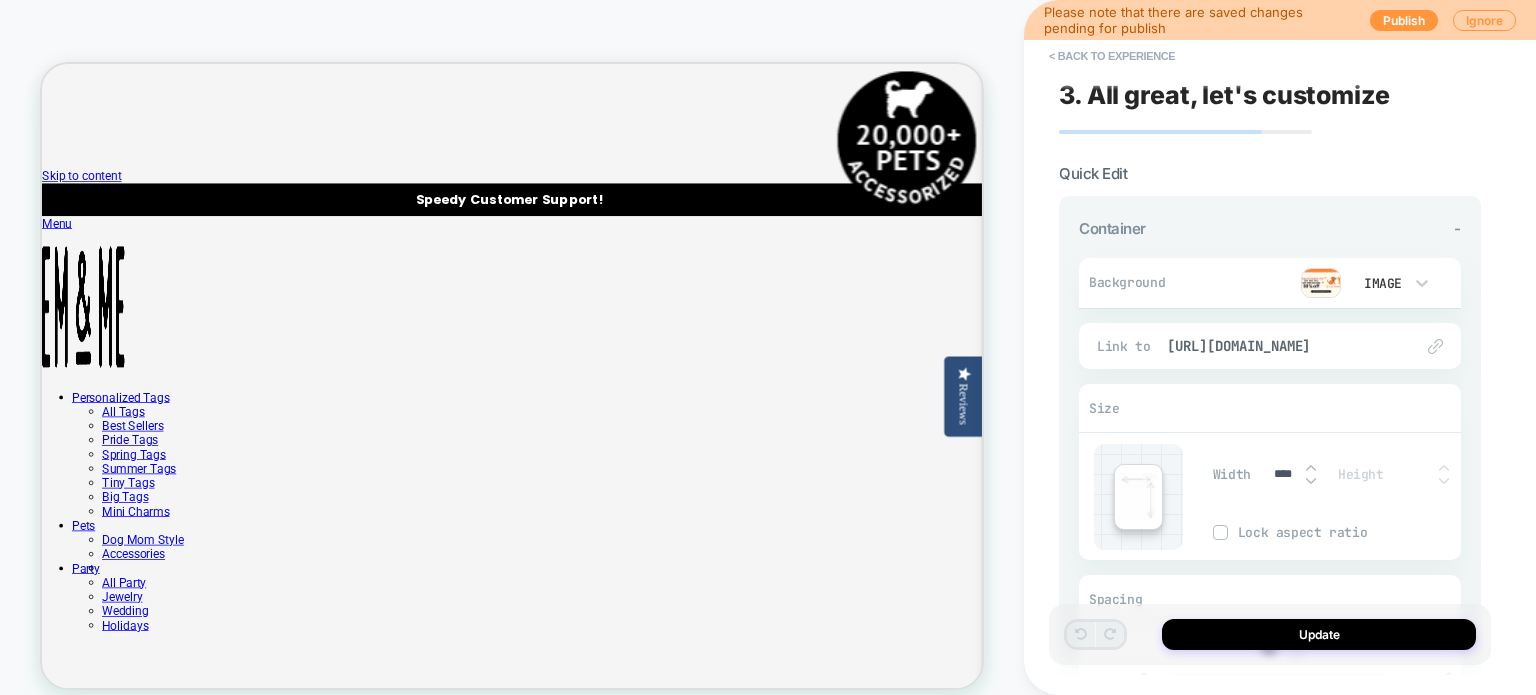scroll, scrollTop: 38, scrollLeft: 0, axis: vertical 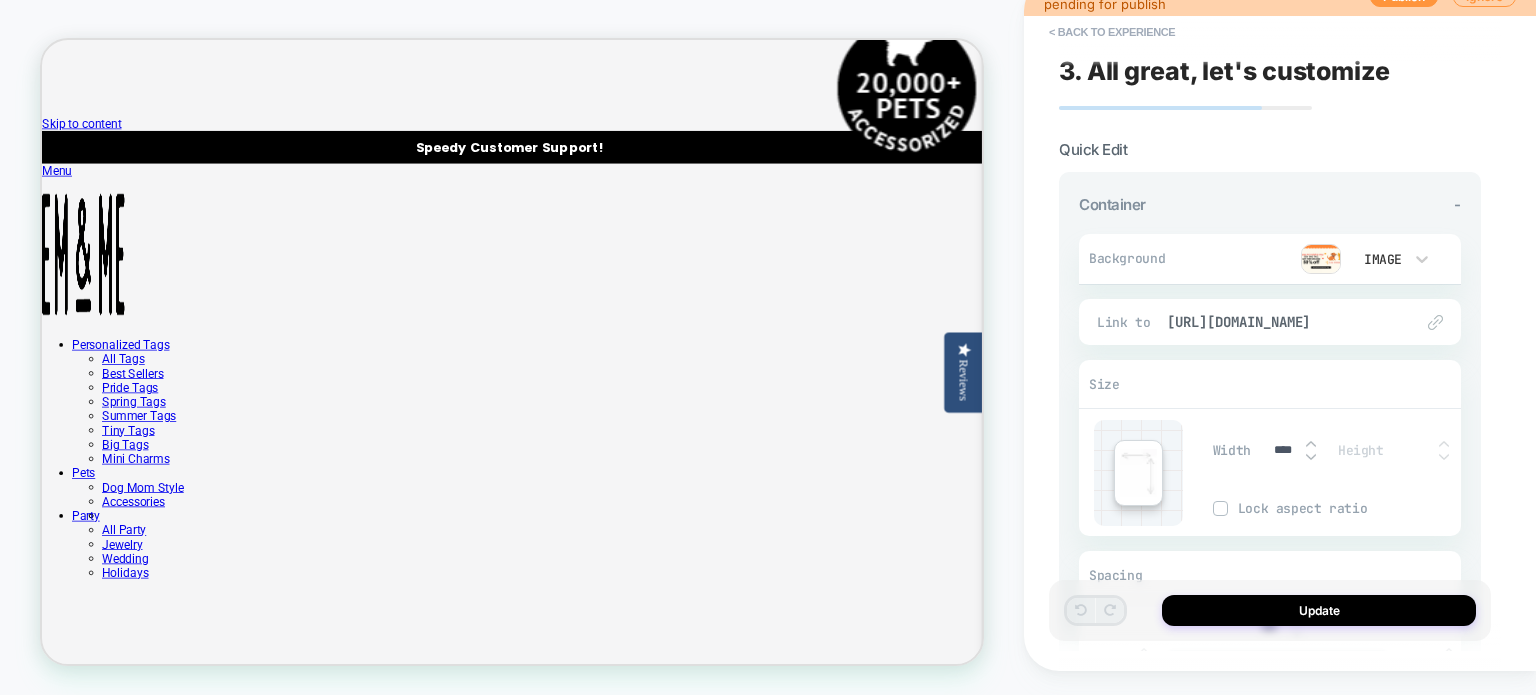 click at bounding box center [1435, 322] 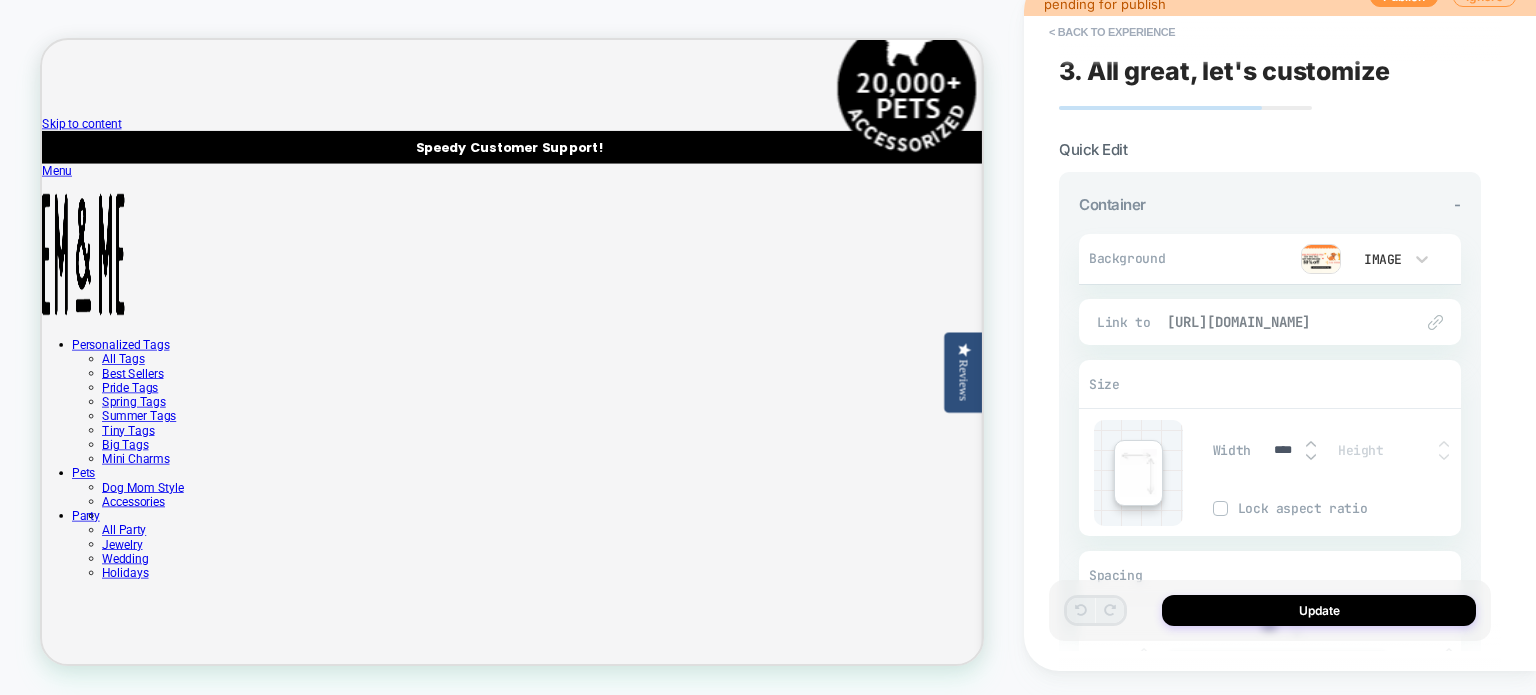 click on "[URL][DOMAIN_NAME]" at bounding box center [1280, 322] 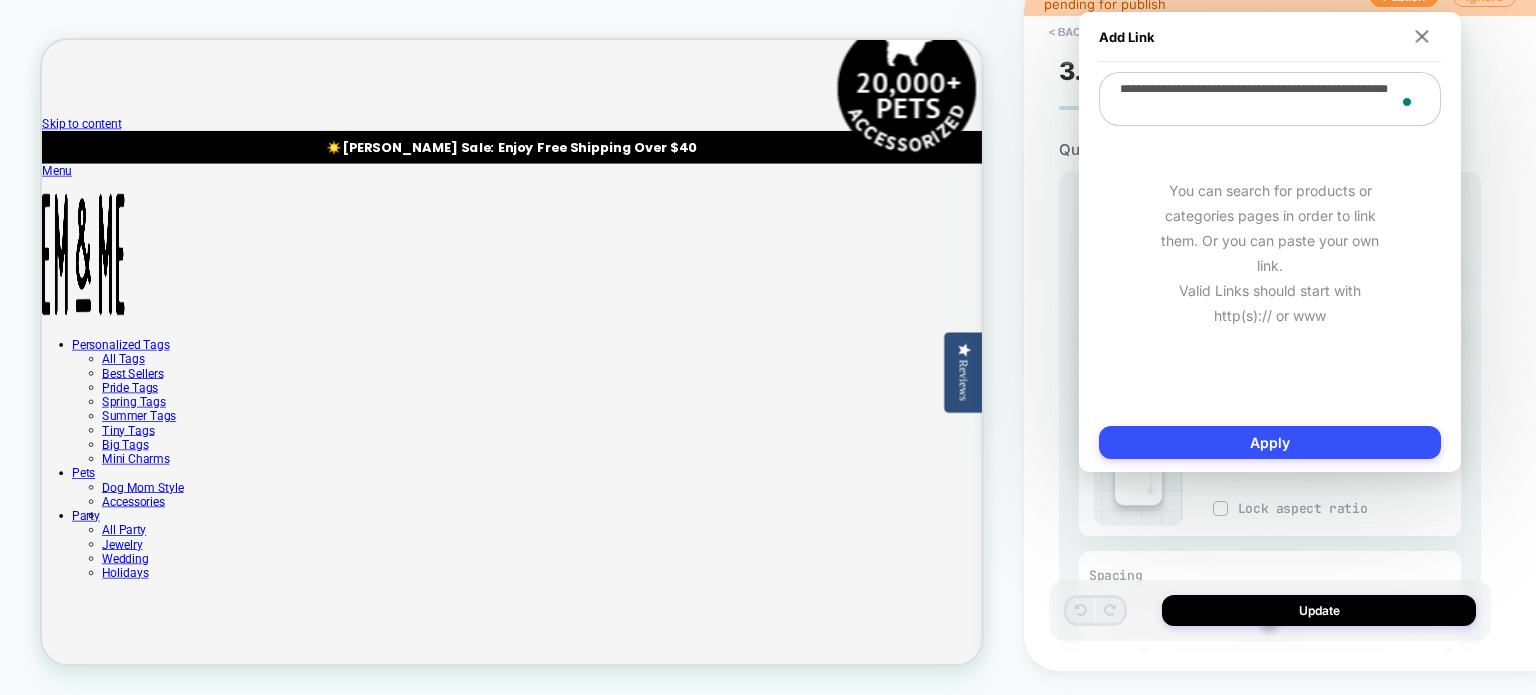 paste 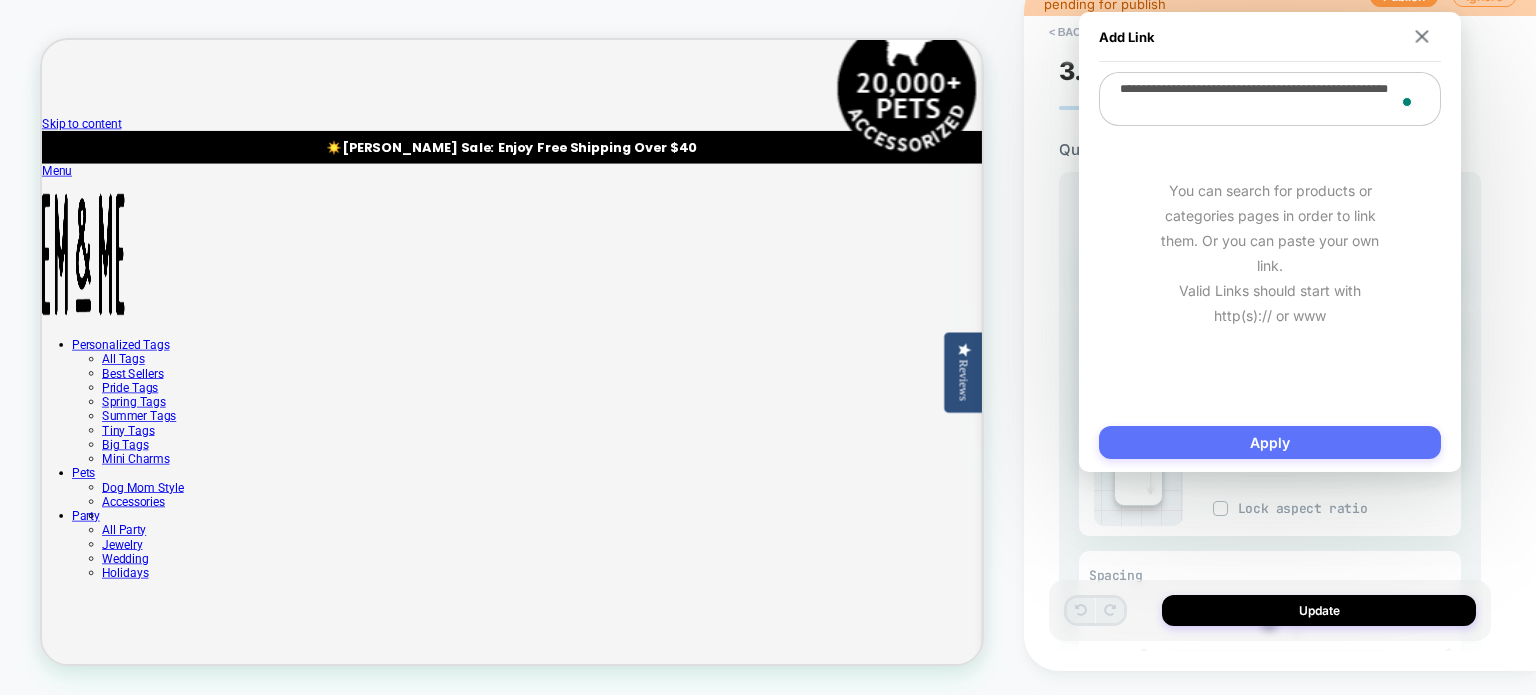 type on "**********" 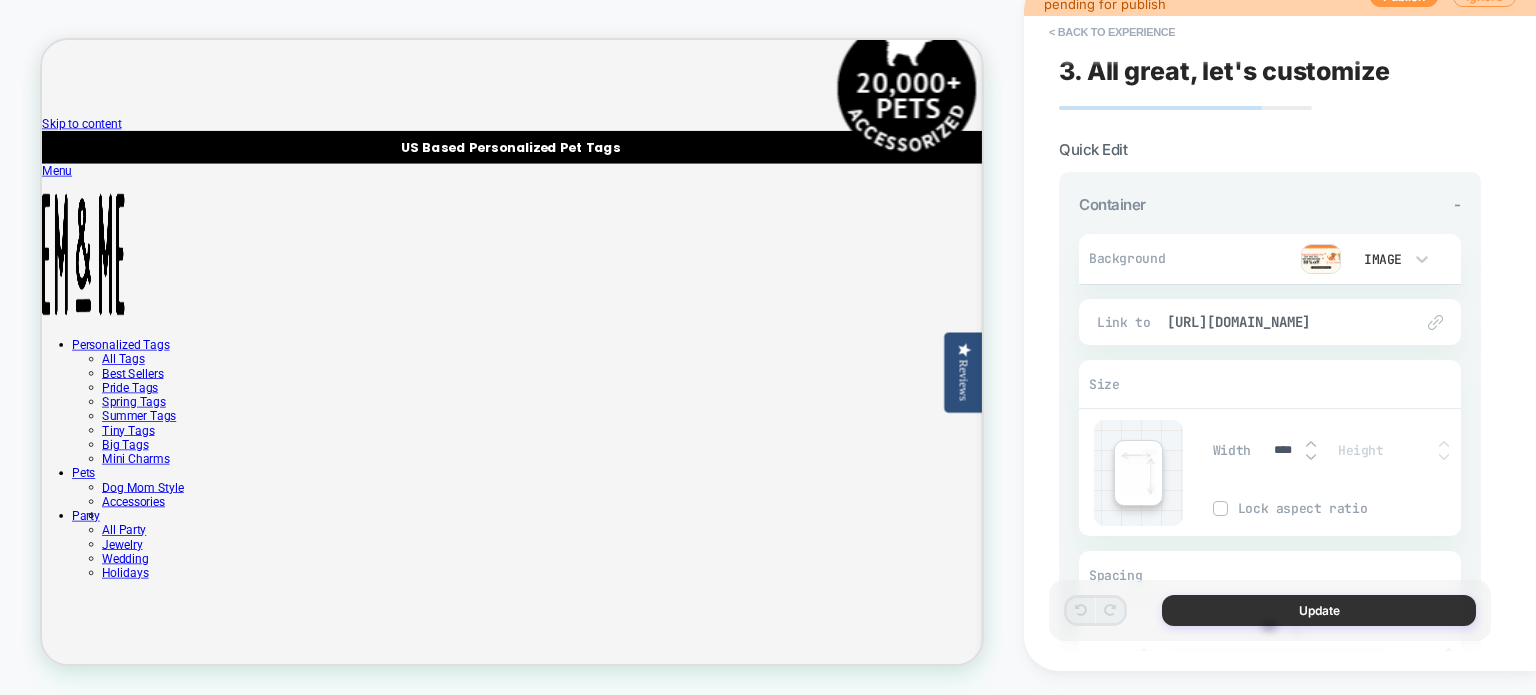 click on "Update" at bounding box center [1319, 610] 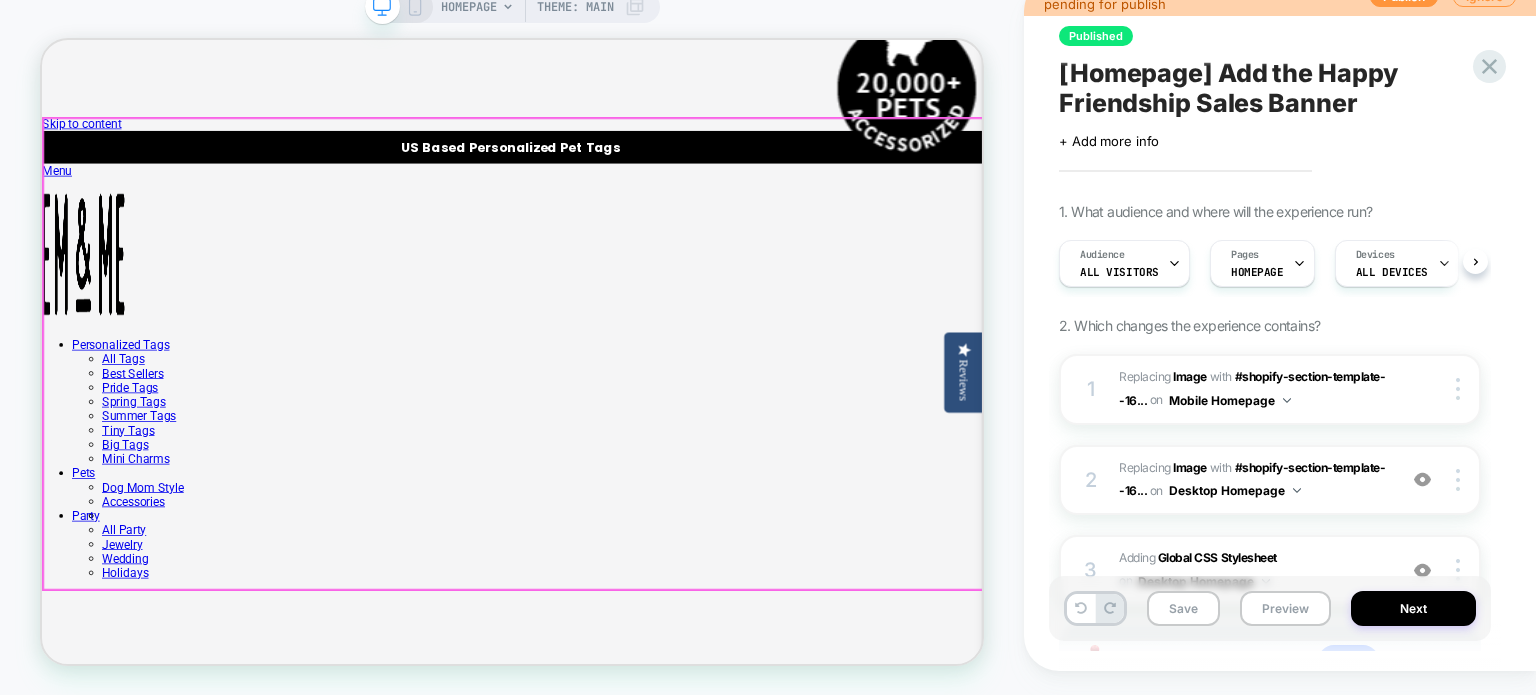 scroll, scrollTop: 0, scrollLeft: 0, axis: both 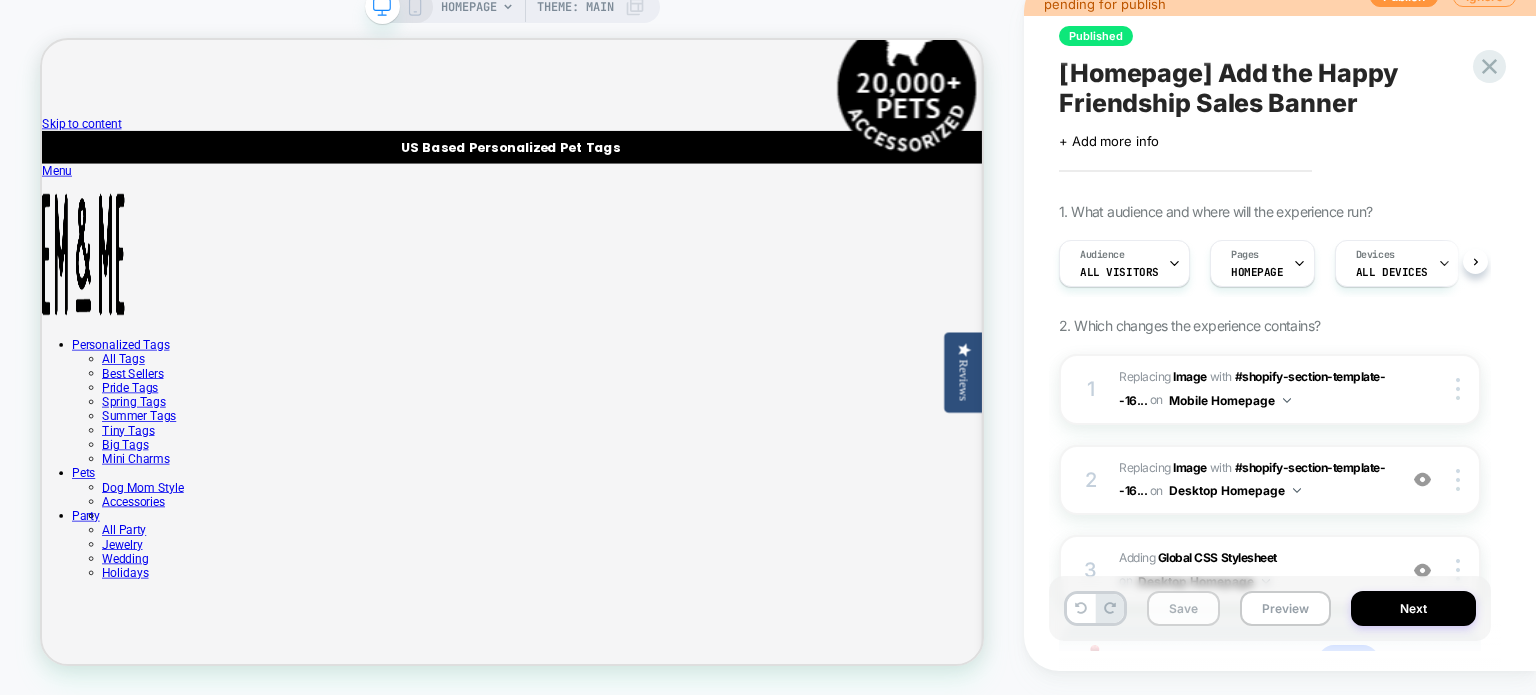 click on "Save" at bounding box center [1183, 608] 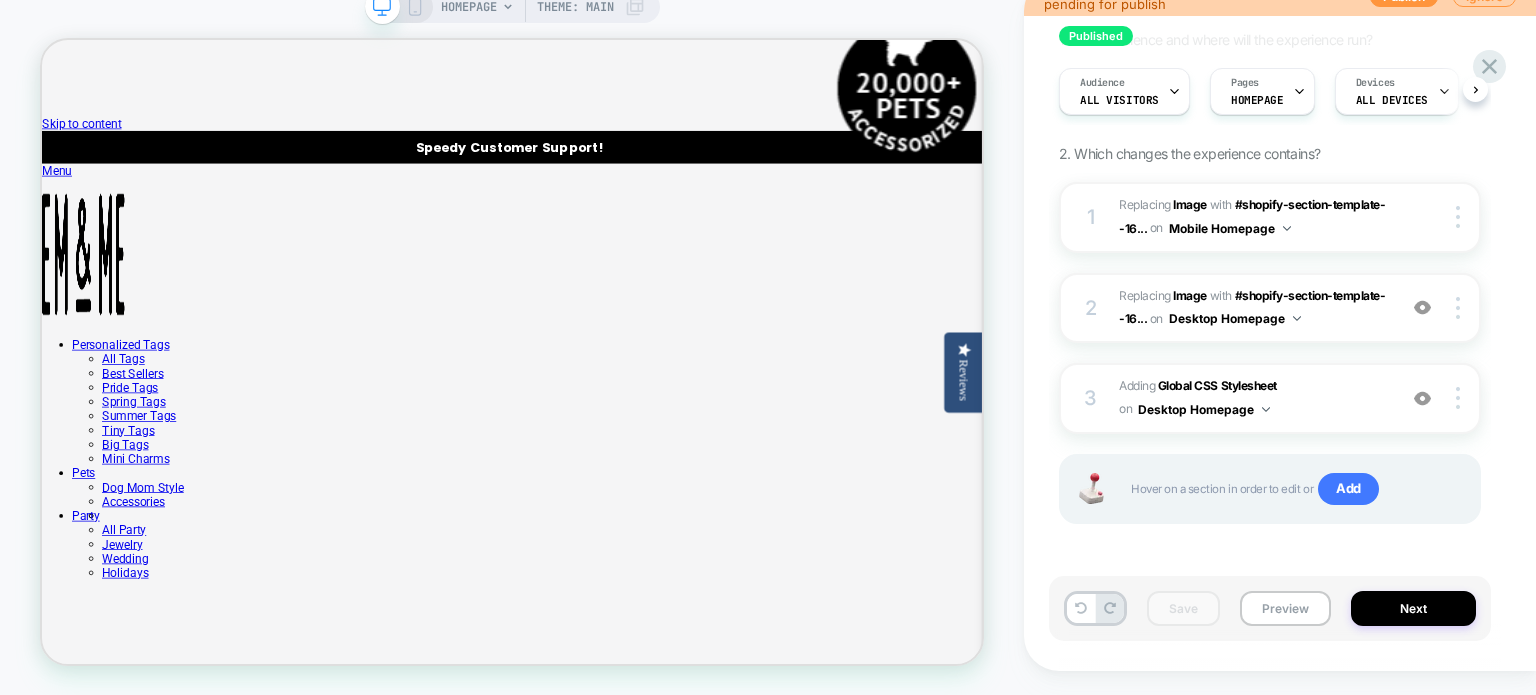 scroll, scrollTop: 0, scrollLeft: 0, axis: both 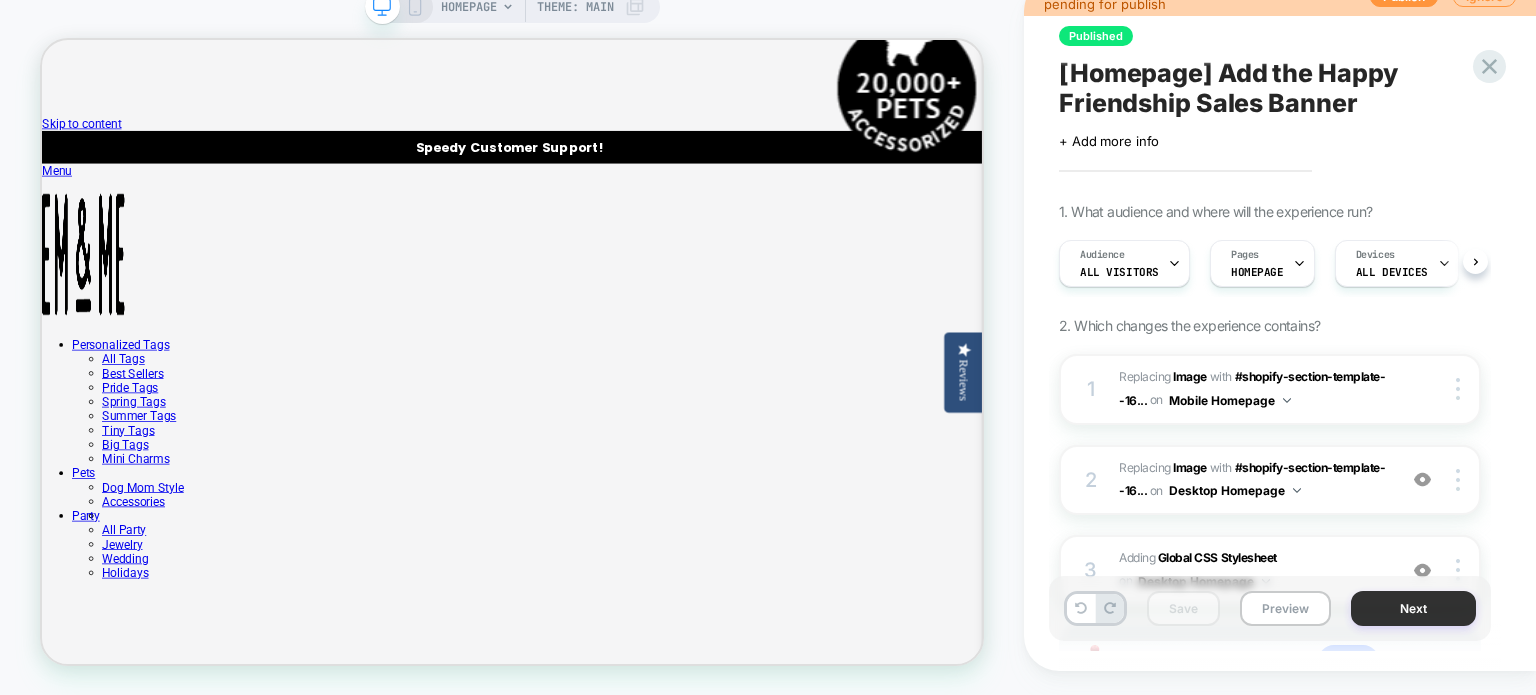 click on "Next" at bounding box center [1413, 608] 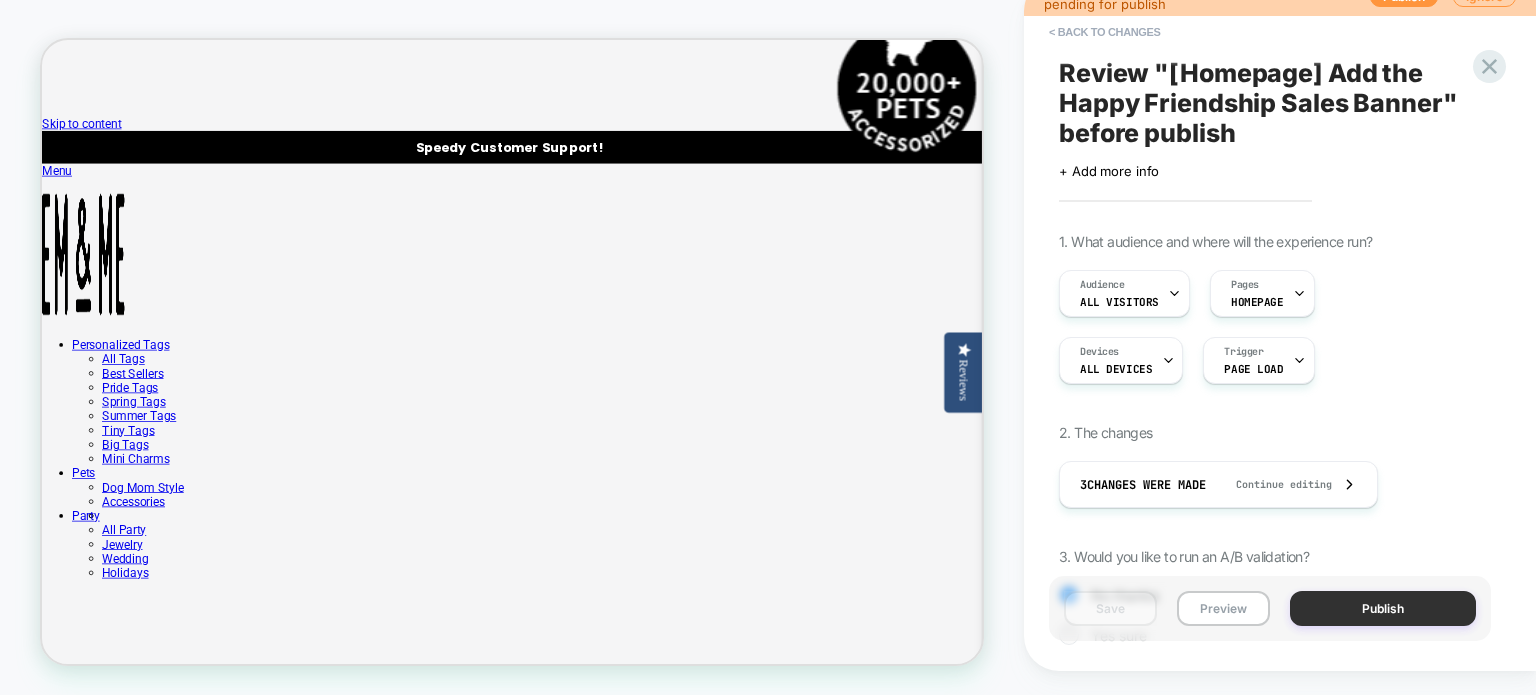 click on "Publish" at bounding box center [1383, 608] 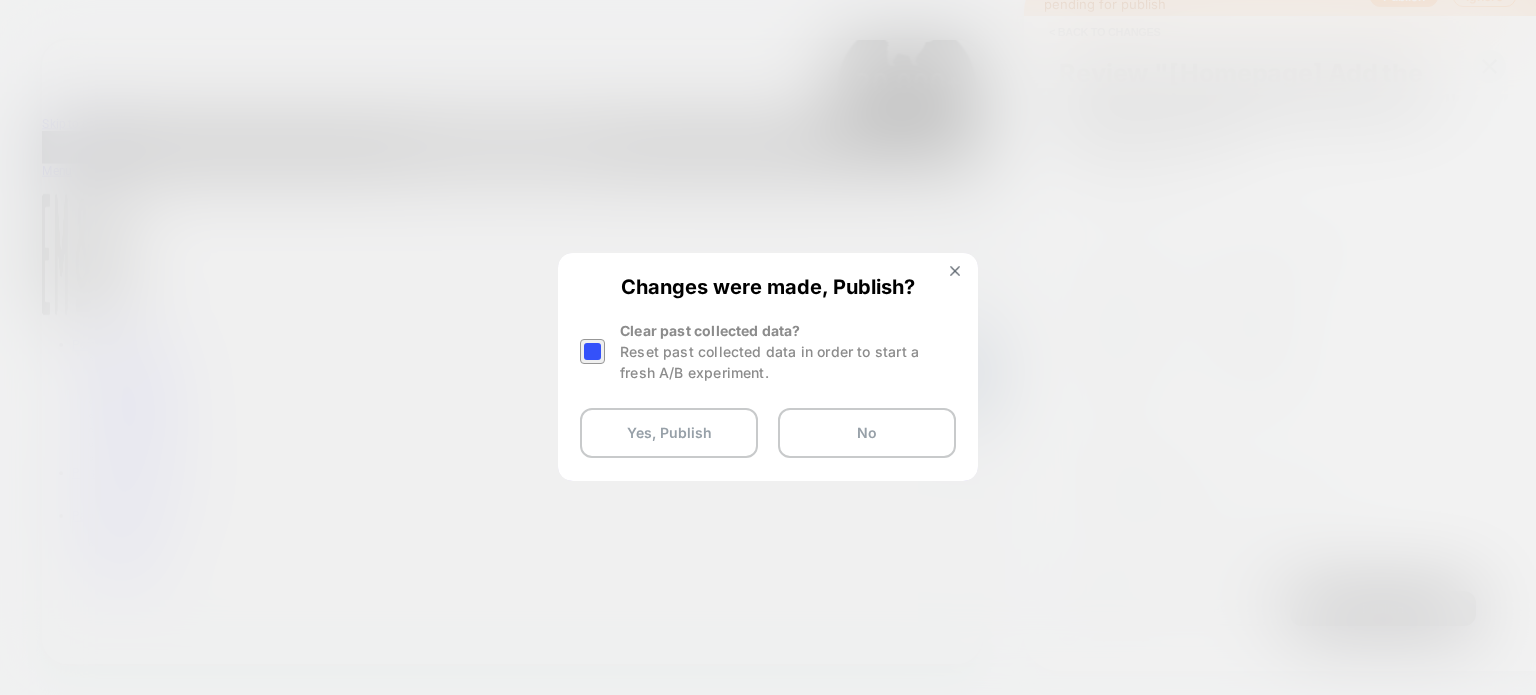 click at bounding box center [592, 351] 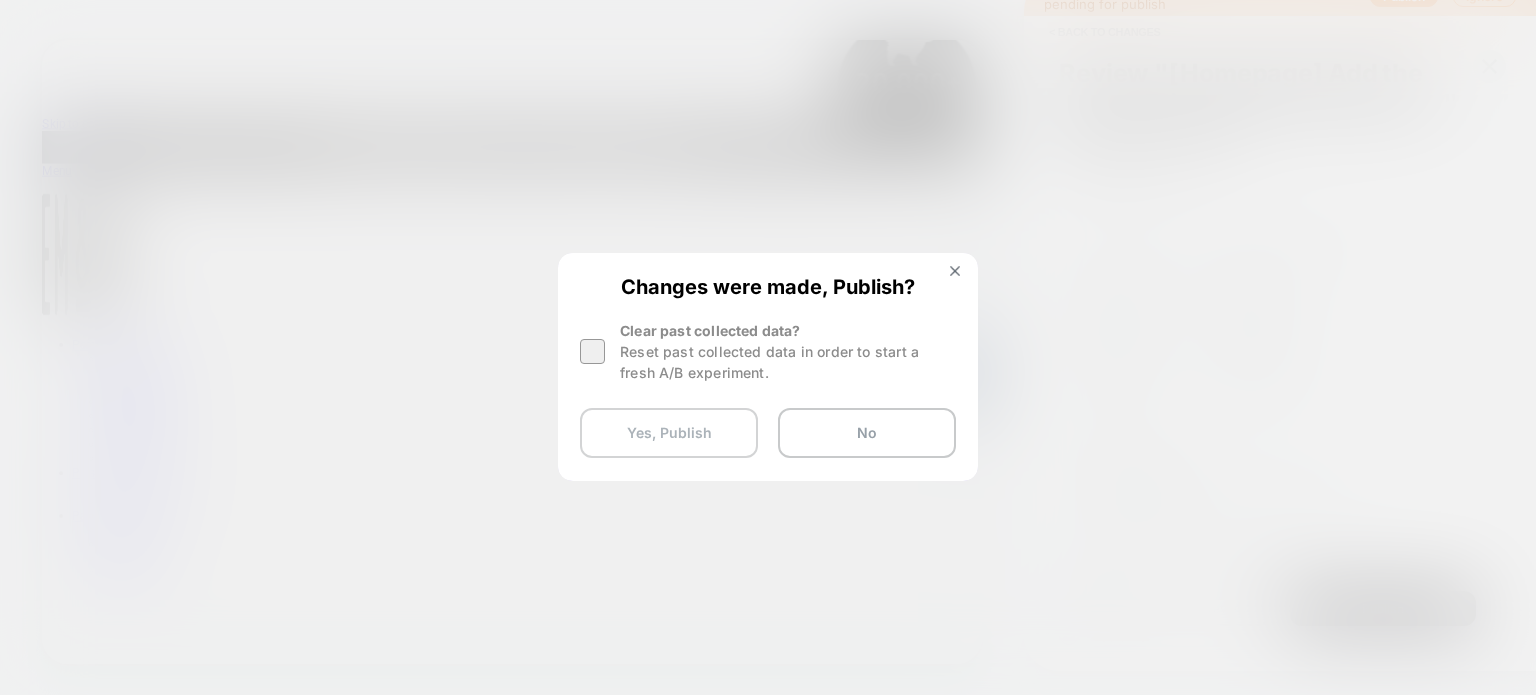 click on "Yes, Publish" at bounding box center (669, 433) 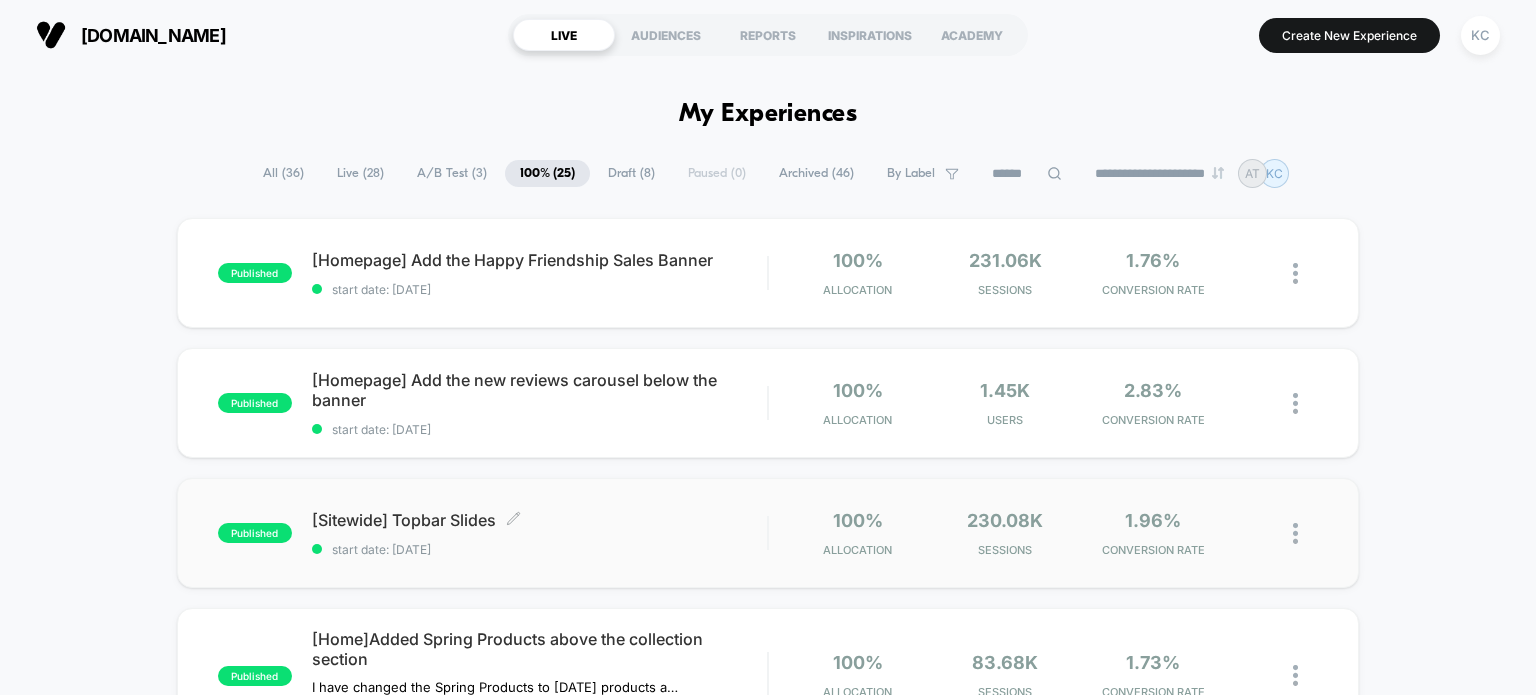 click on "[Sitewide] Topbar Slides Click to edit experience details" at bounding box center (540, 520) 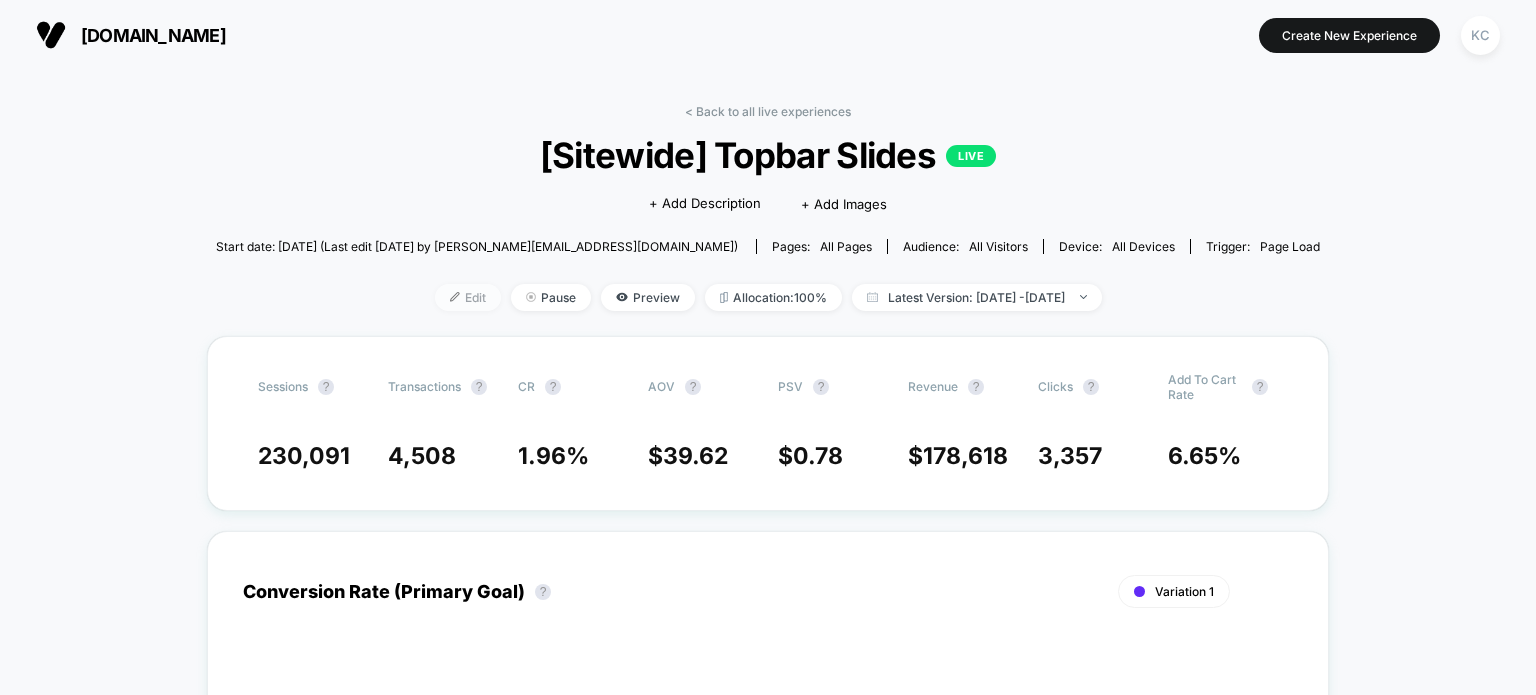 click on "Edit" at bounding box center (468, 297) 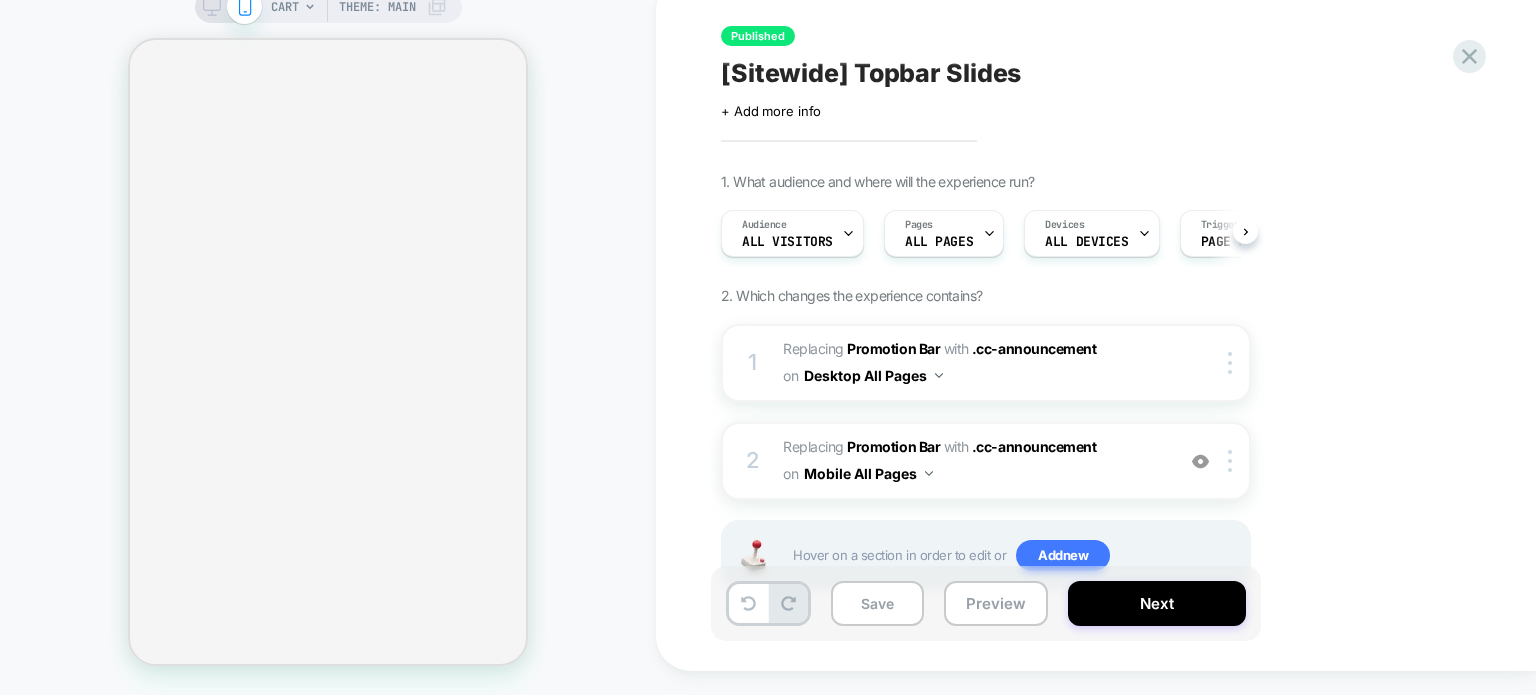 scroll, scrollTop: 0, scrollLeft: 0, axis: both 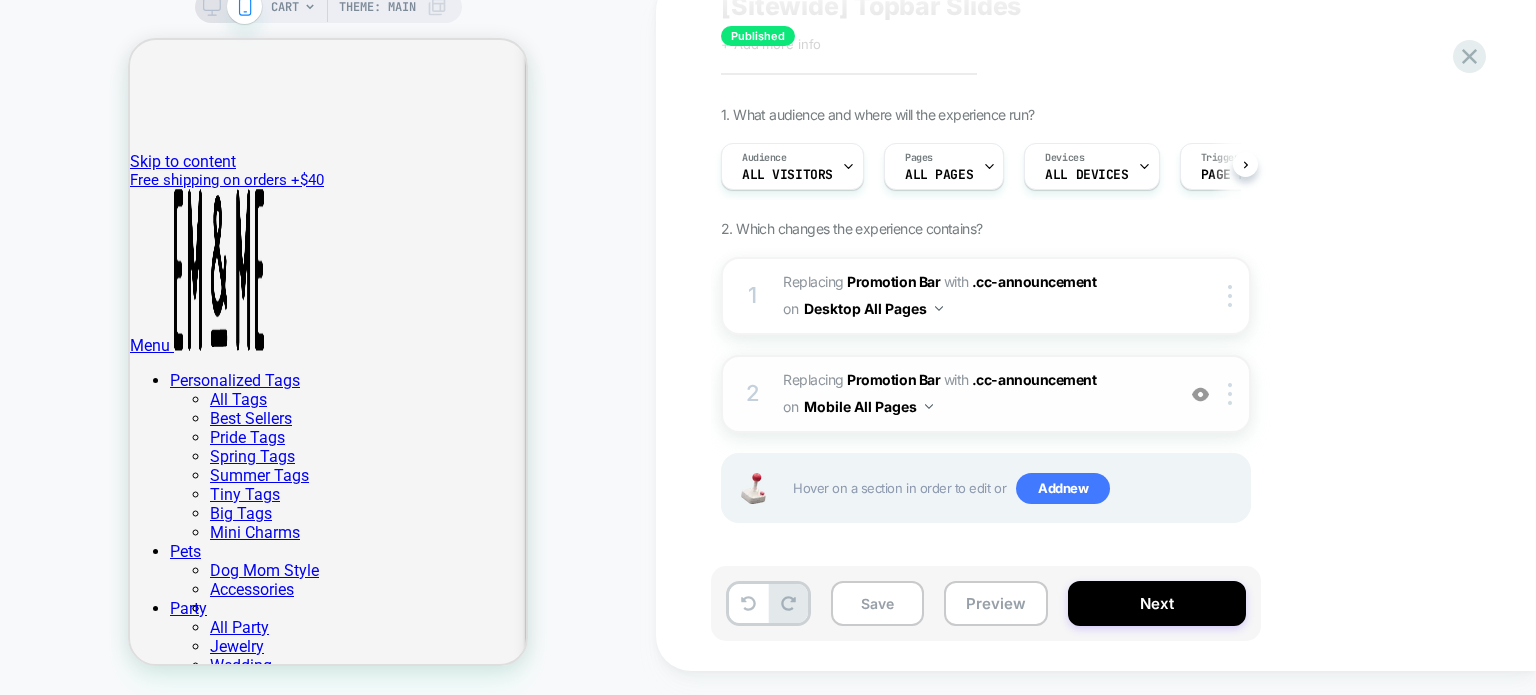 click on "#_loomi_addon_1708328841660 Replacing   Promotion Bar   WITH .cc-announcement .cc-announcement   on Mobile All Pages" at bounding box center (973, 394) 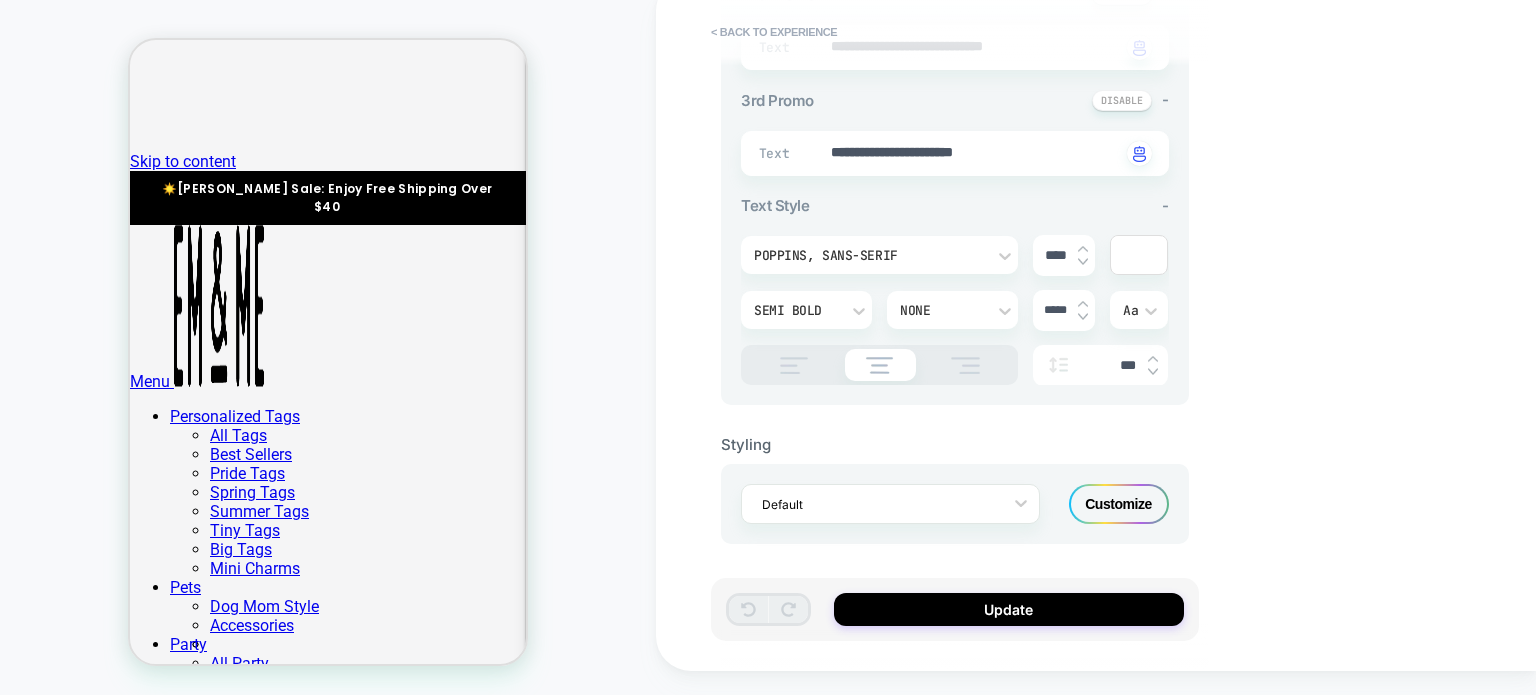 scroll, scrollTop: 612, scrollLeft: 0, axis: vertical 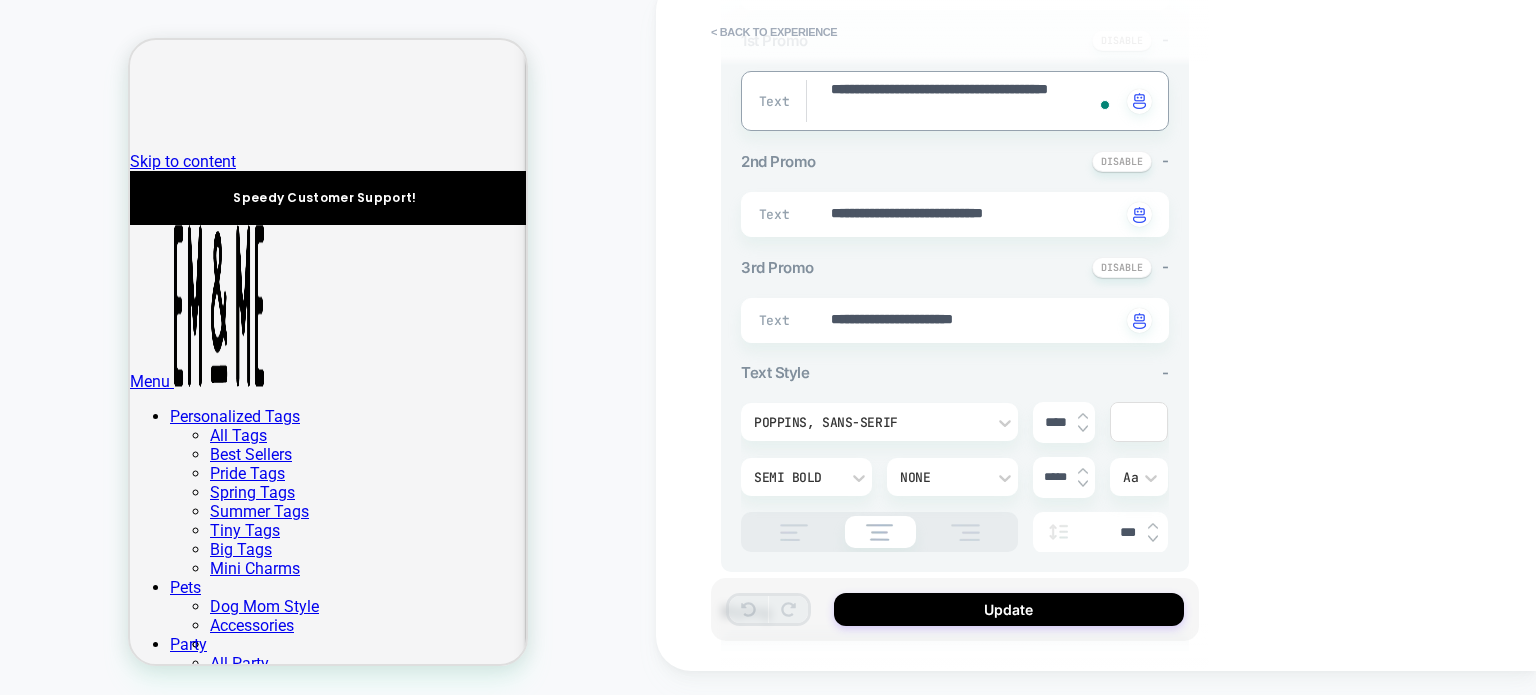 drag, startPoint x: 951, startPoint y: 110, endPoint x: 959, endPoint y: 131, distance: 22.472204 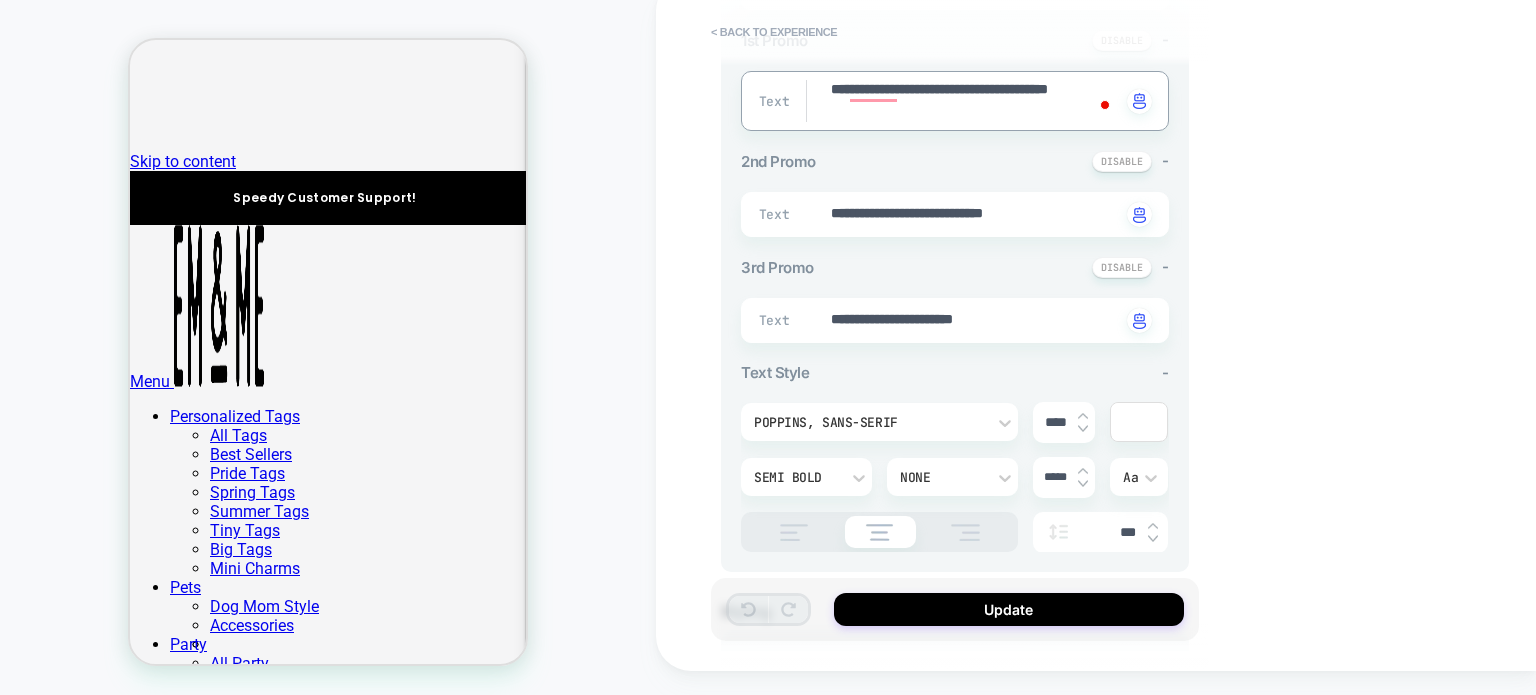 type on "*" 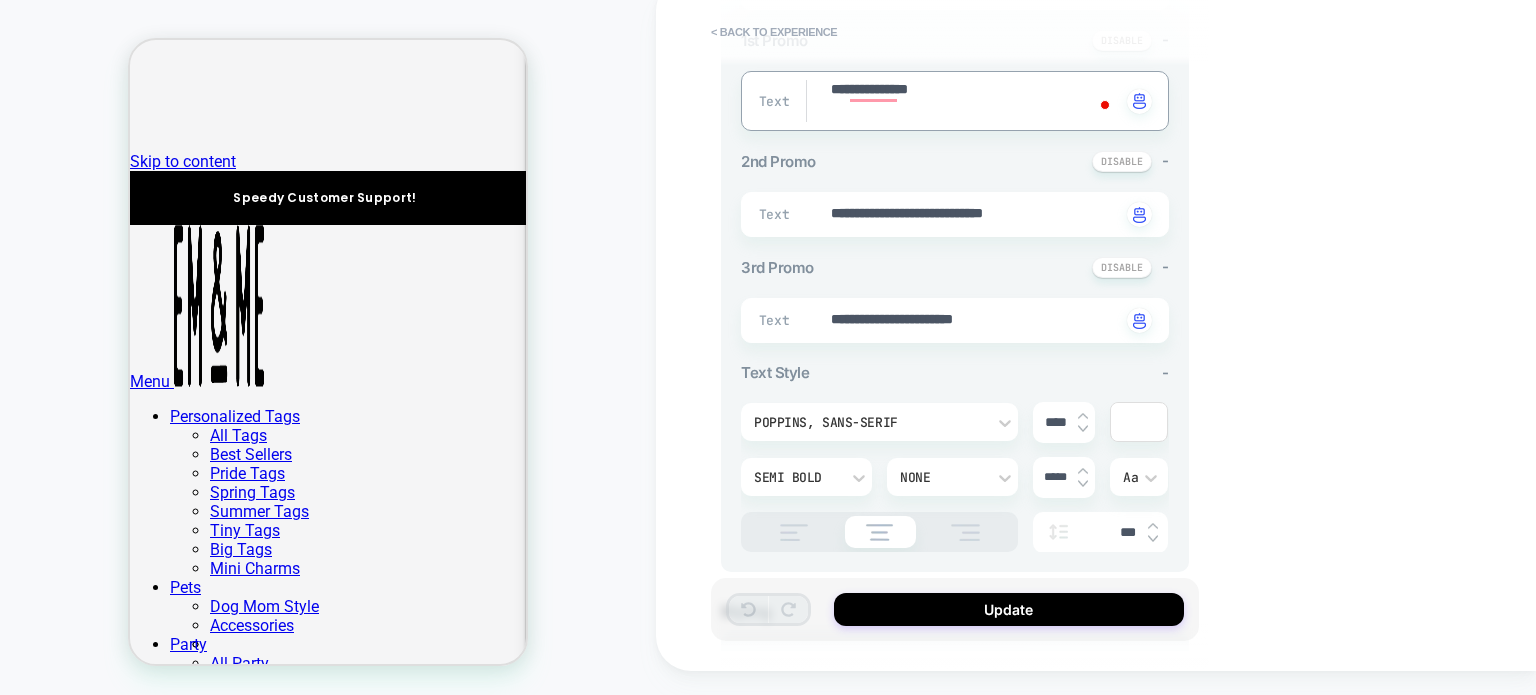 type on "*" 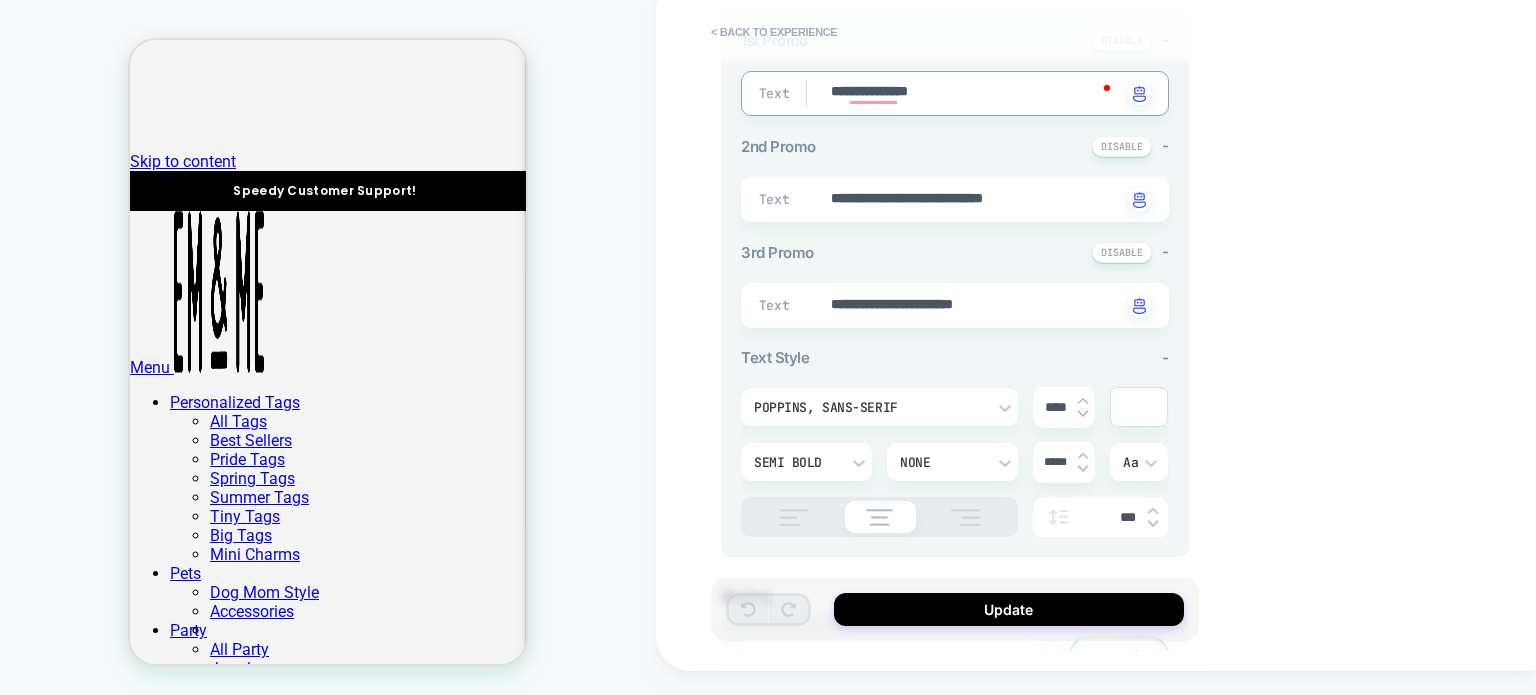 type on "**********" 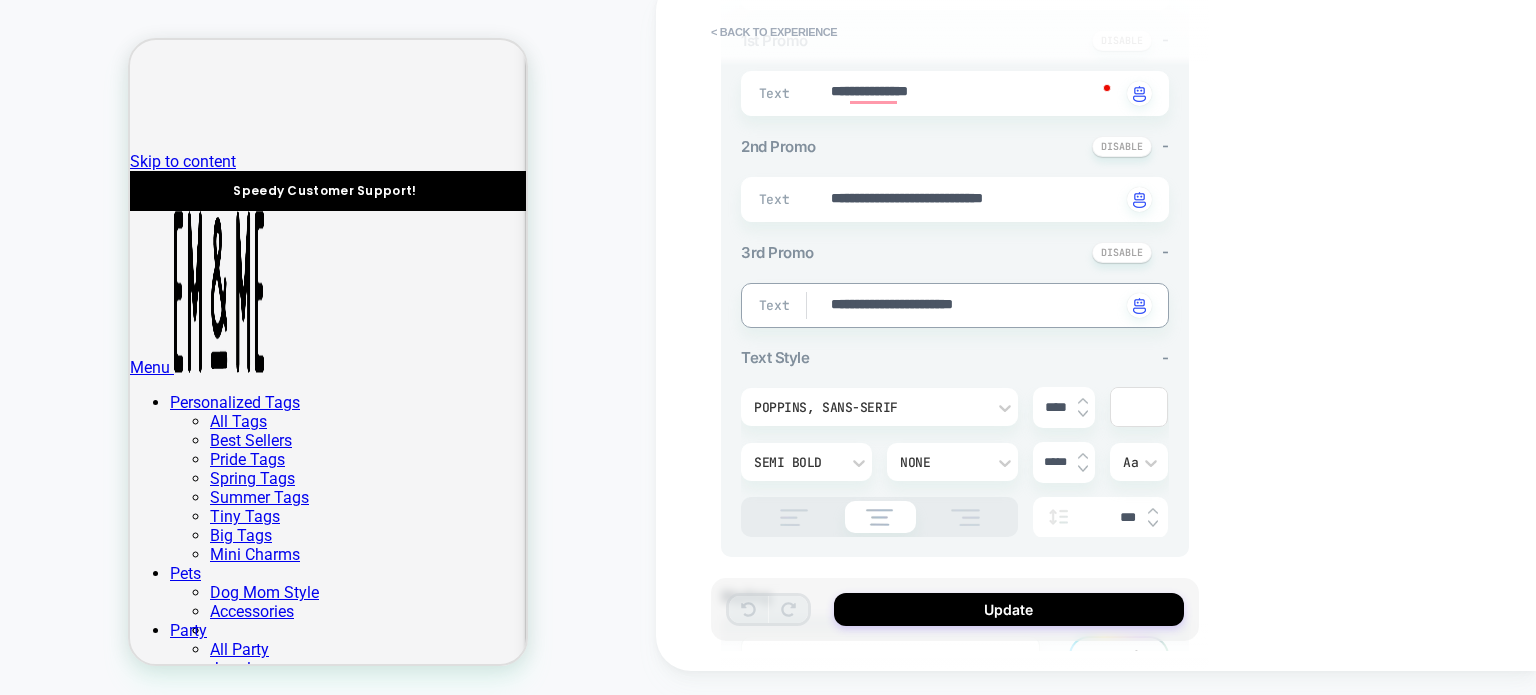 paste on "****" 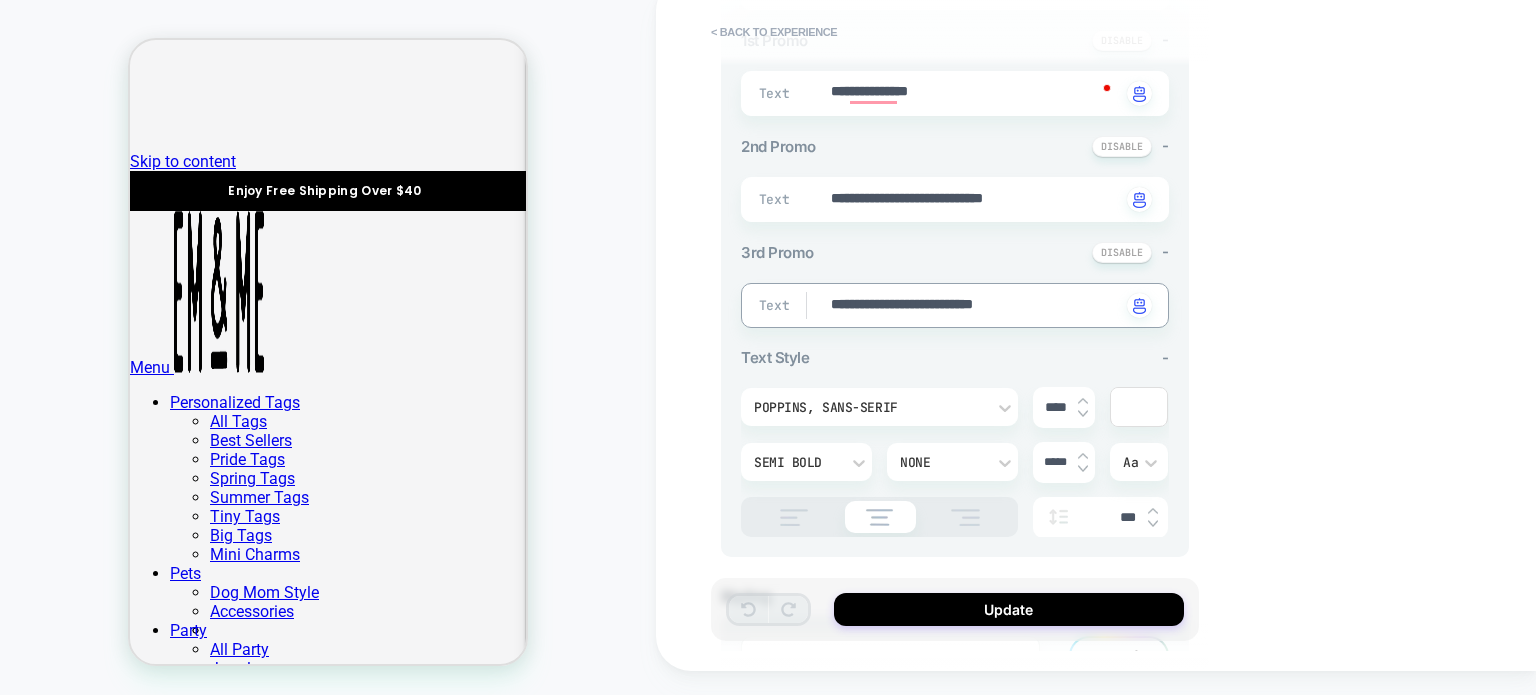 type on "*" 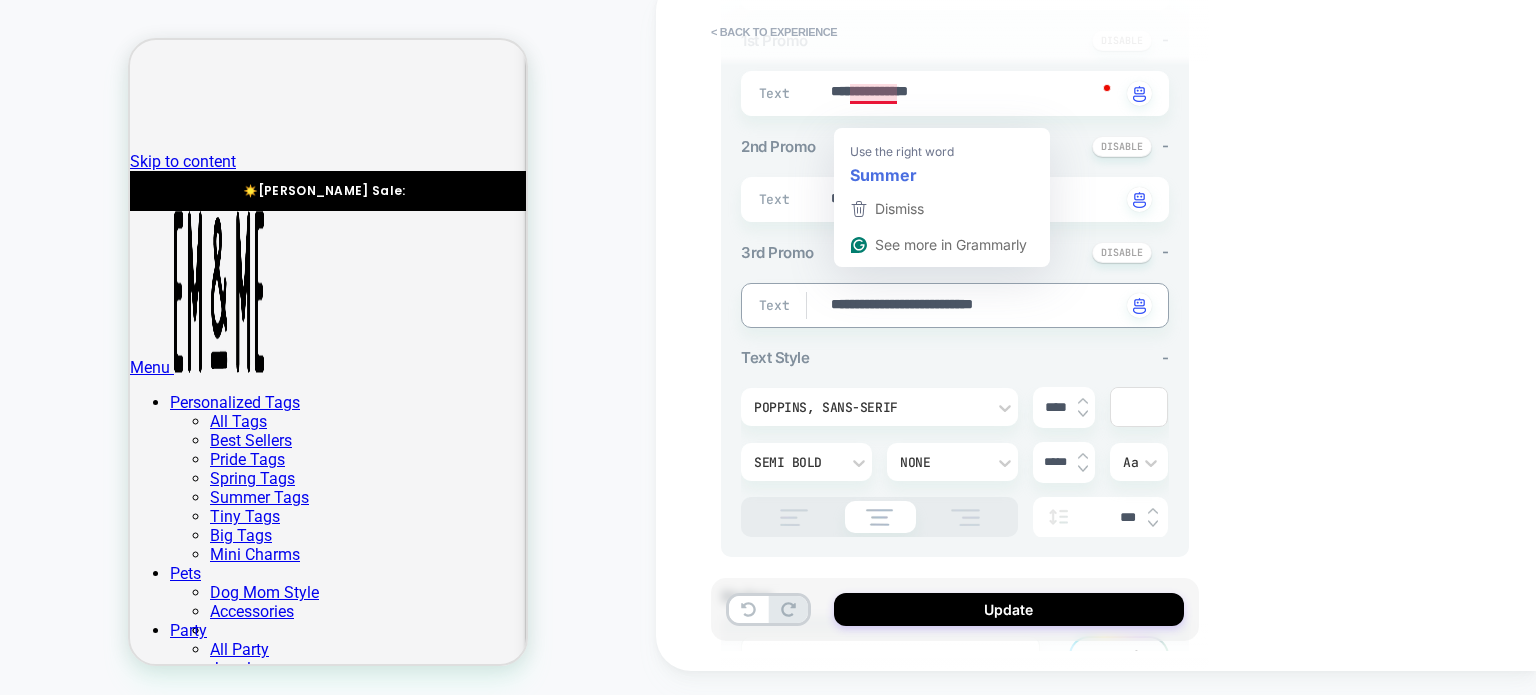 type on "**********" 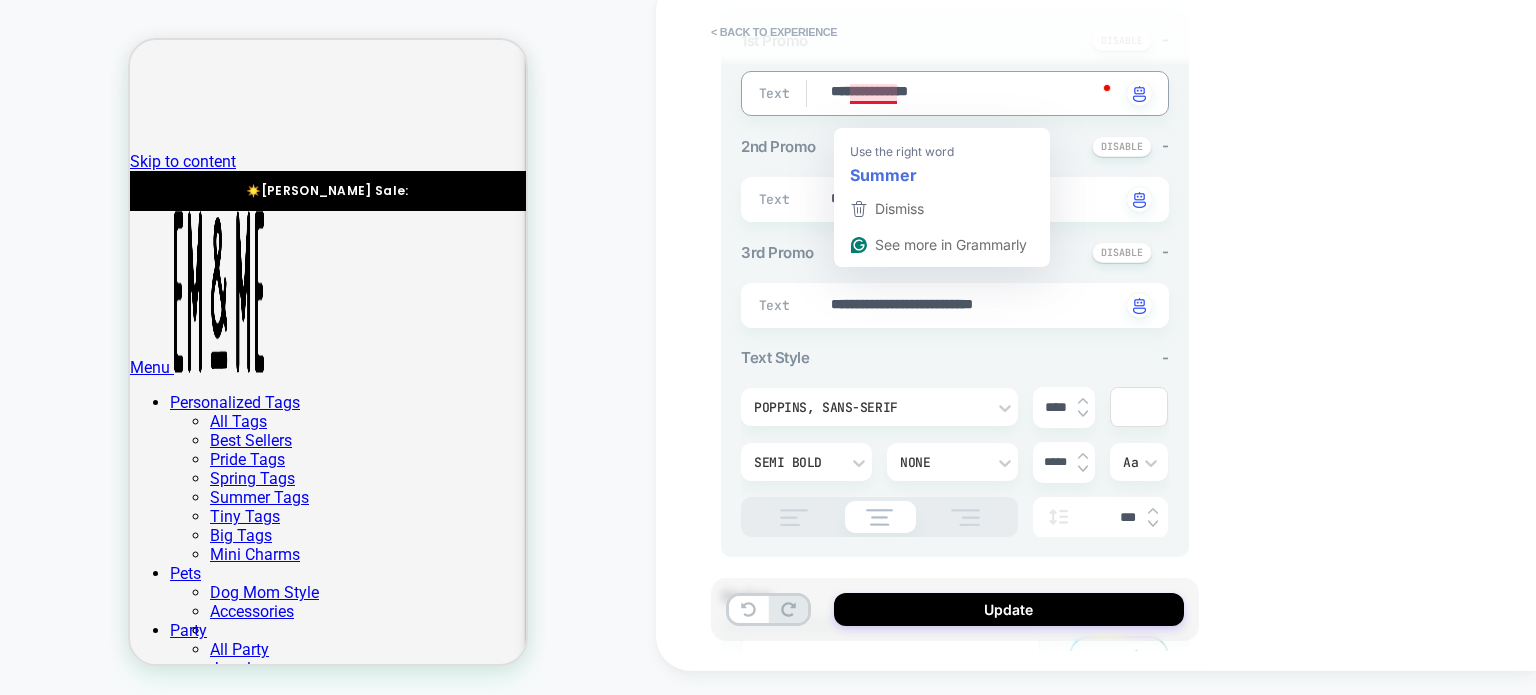 type on "*" 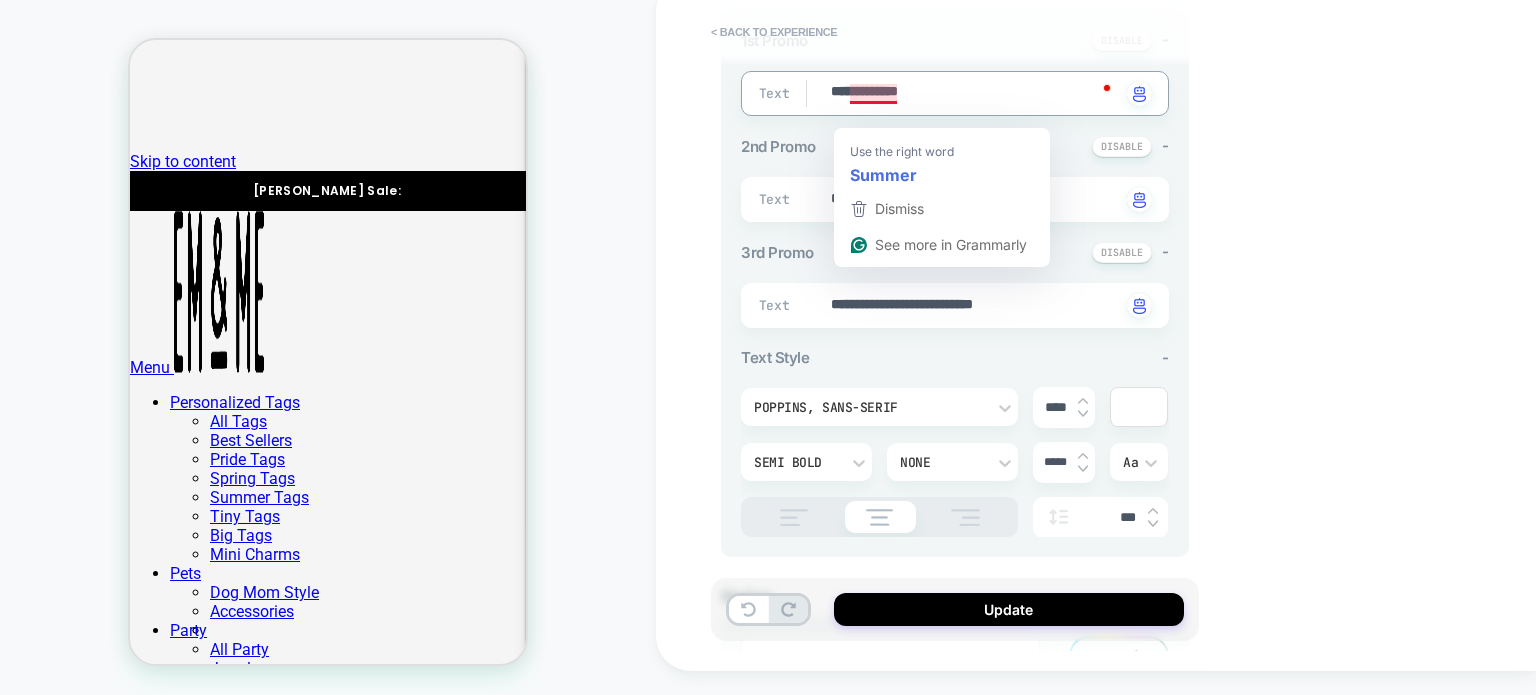 type on "*" 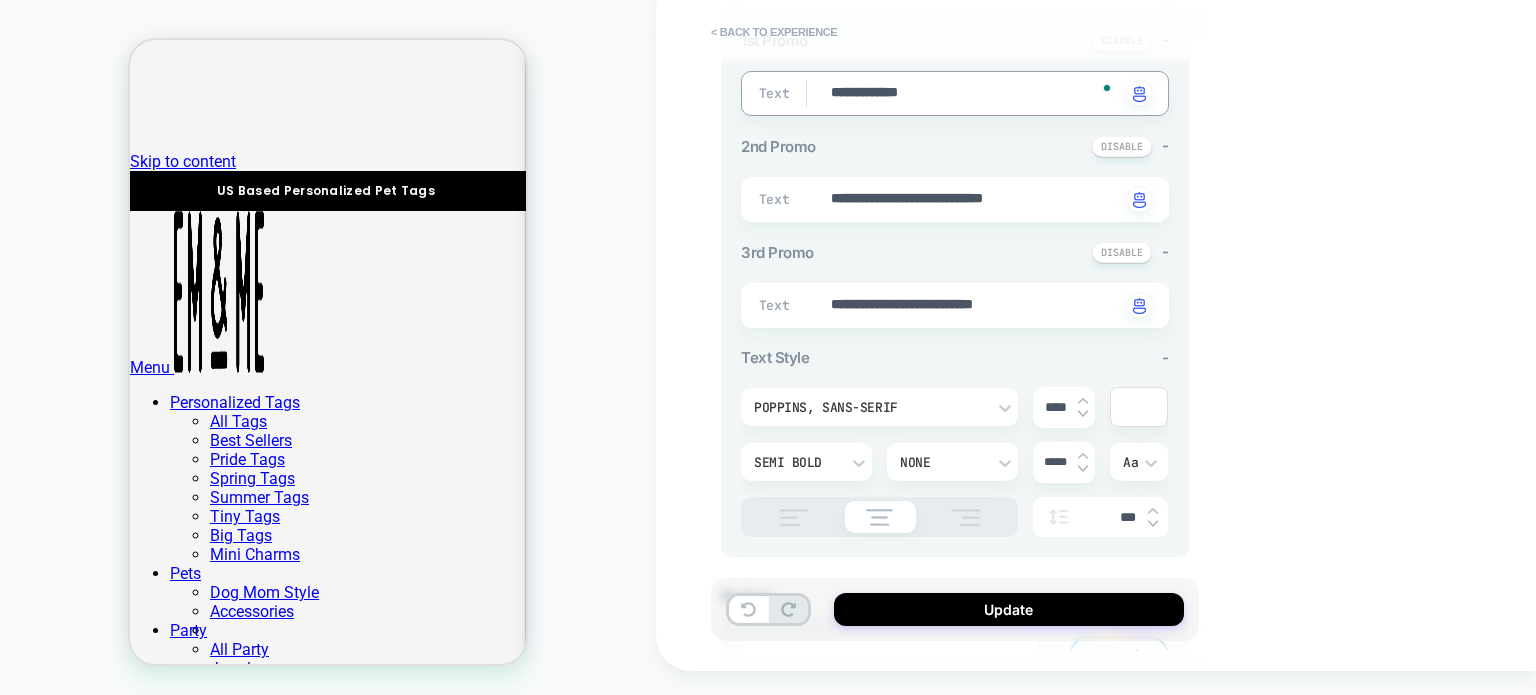 paste on "**" 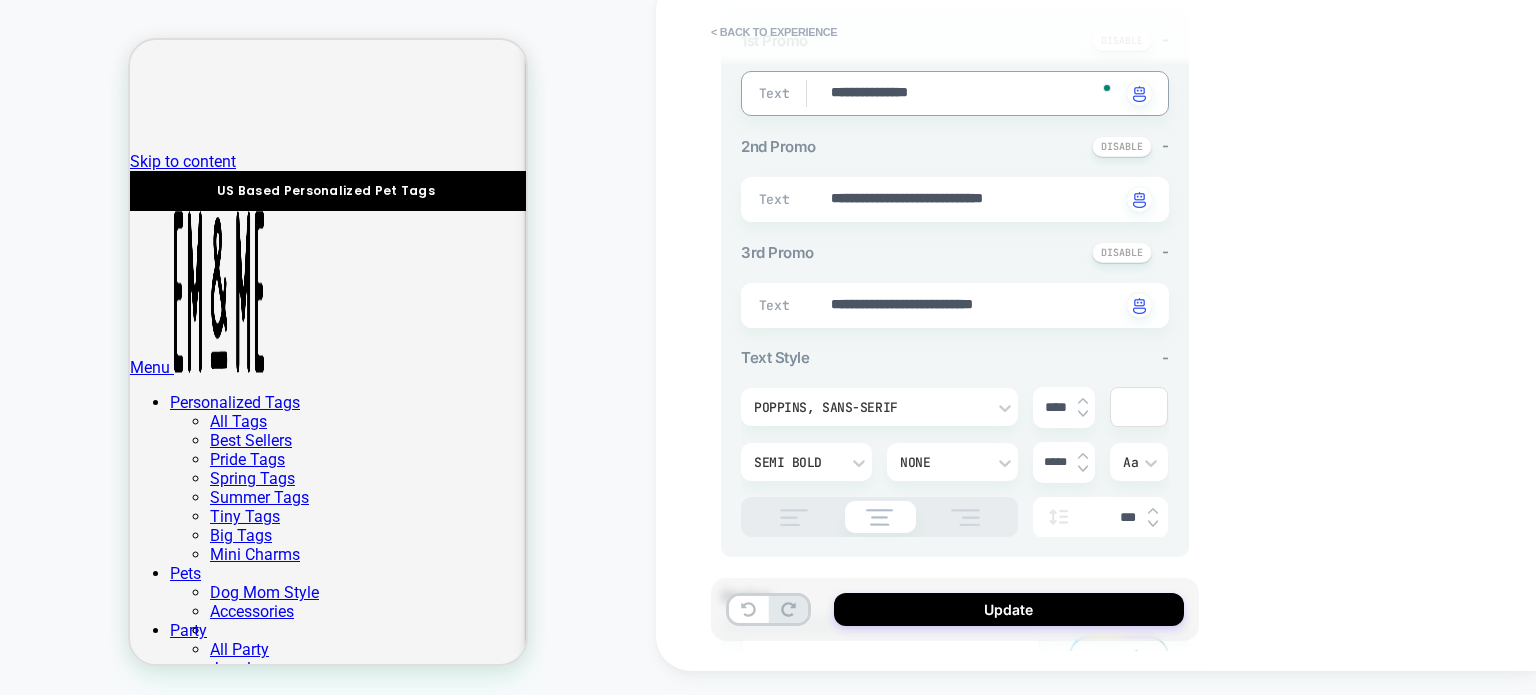 type on "*" 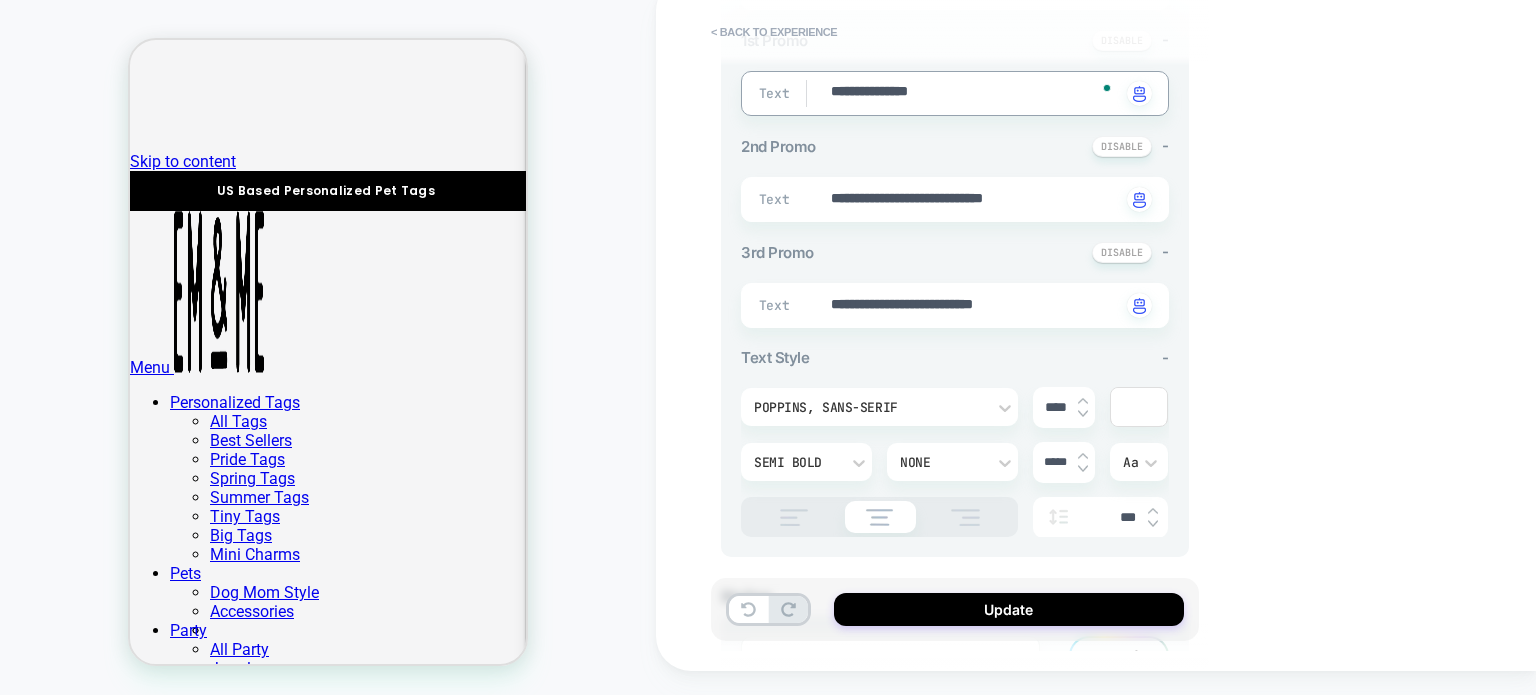 type on "**********" 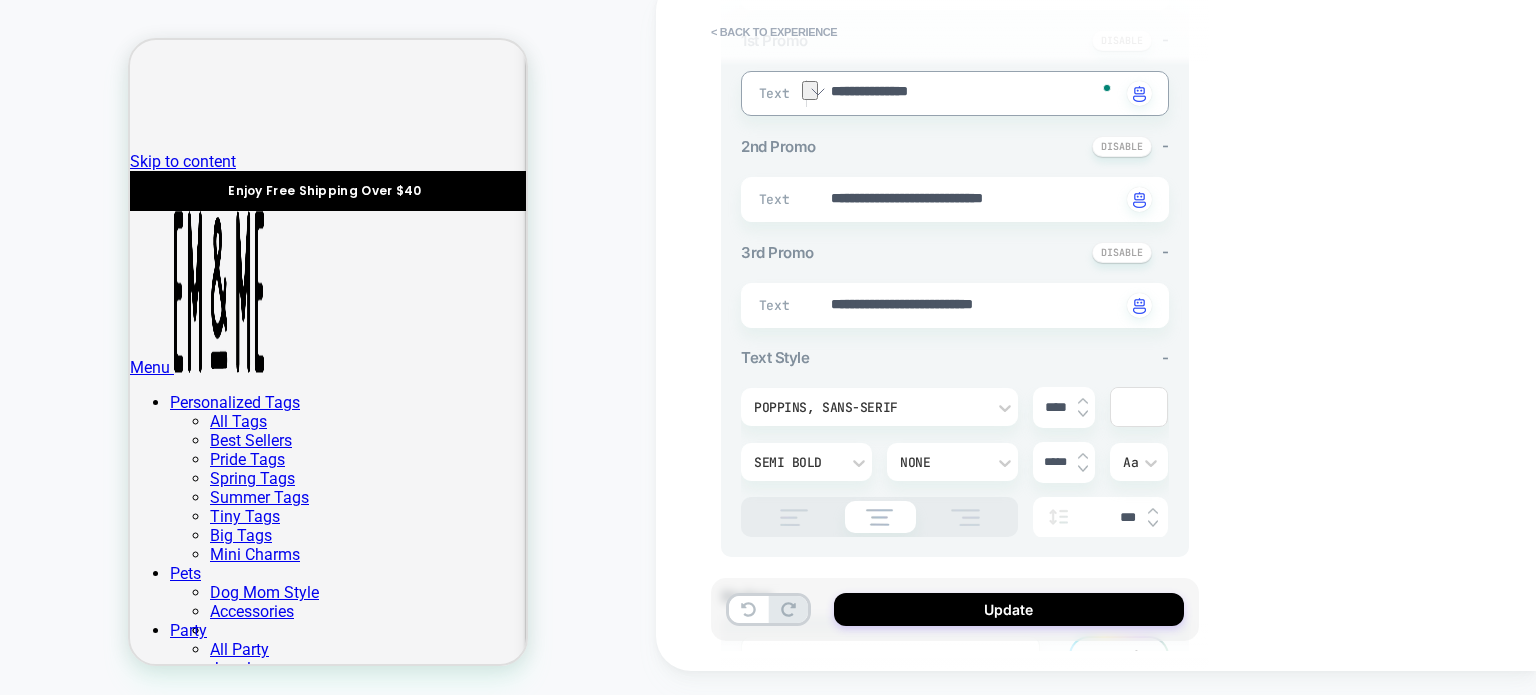 paste on "**********" 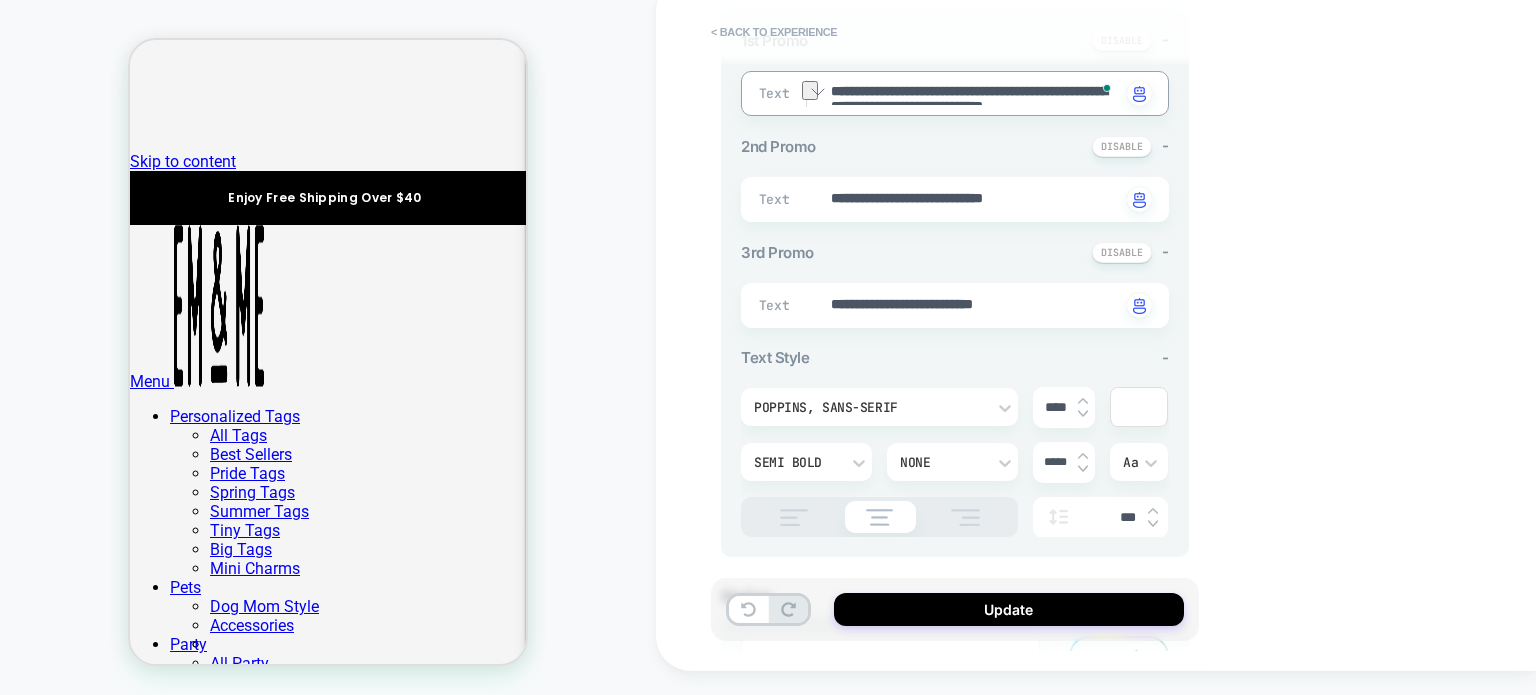 type on "*" 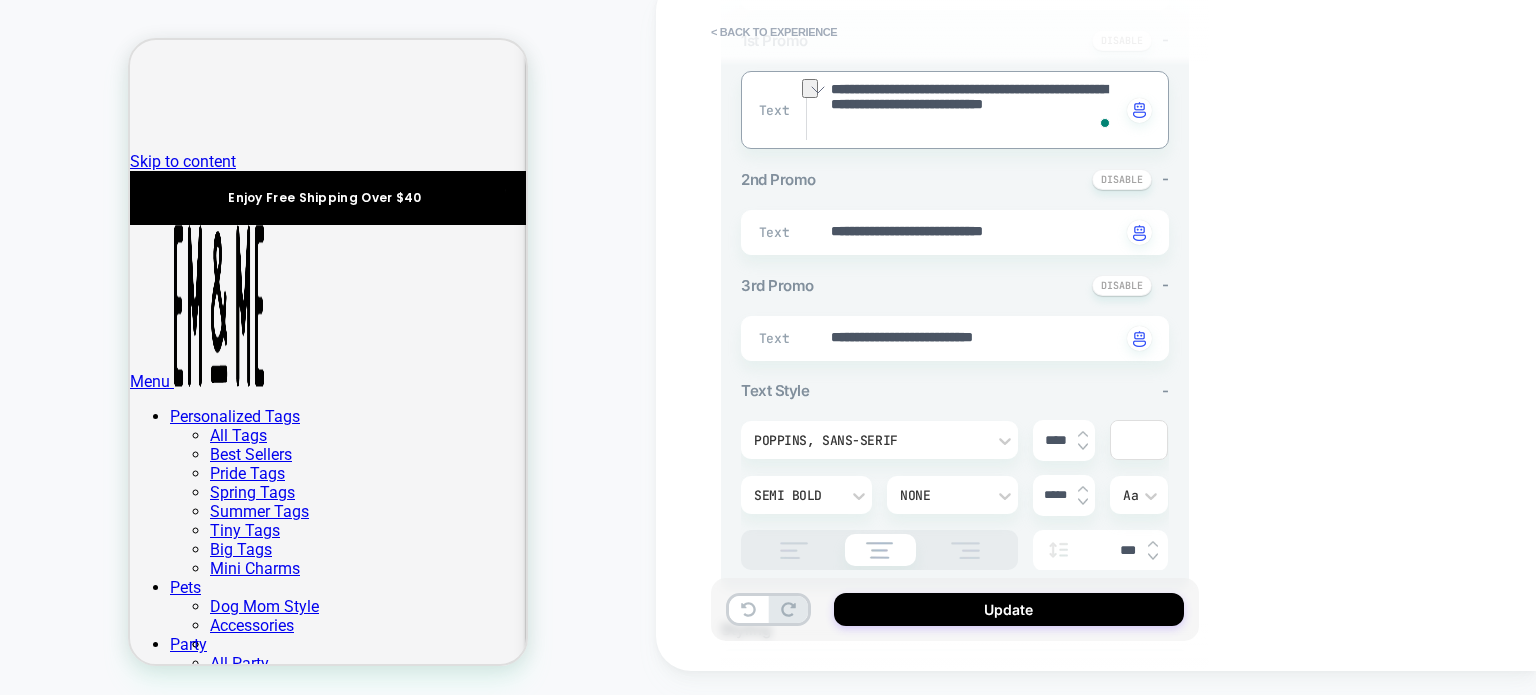 drag, startPoint x: 1044, startPoint y: 113, endPoint x: 837, endPoint y: 108, distance: 207.06038 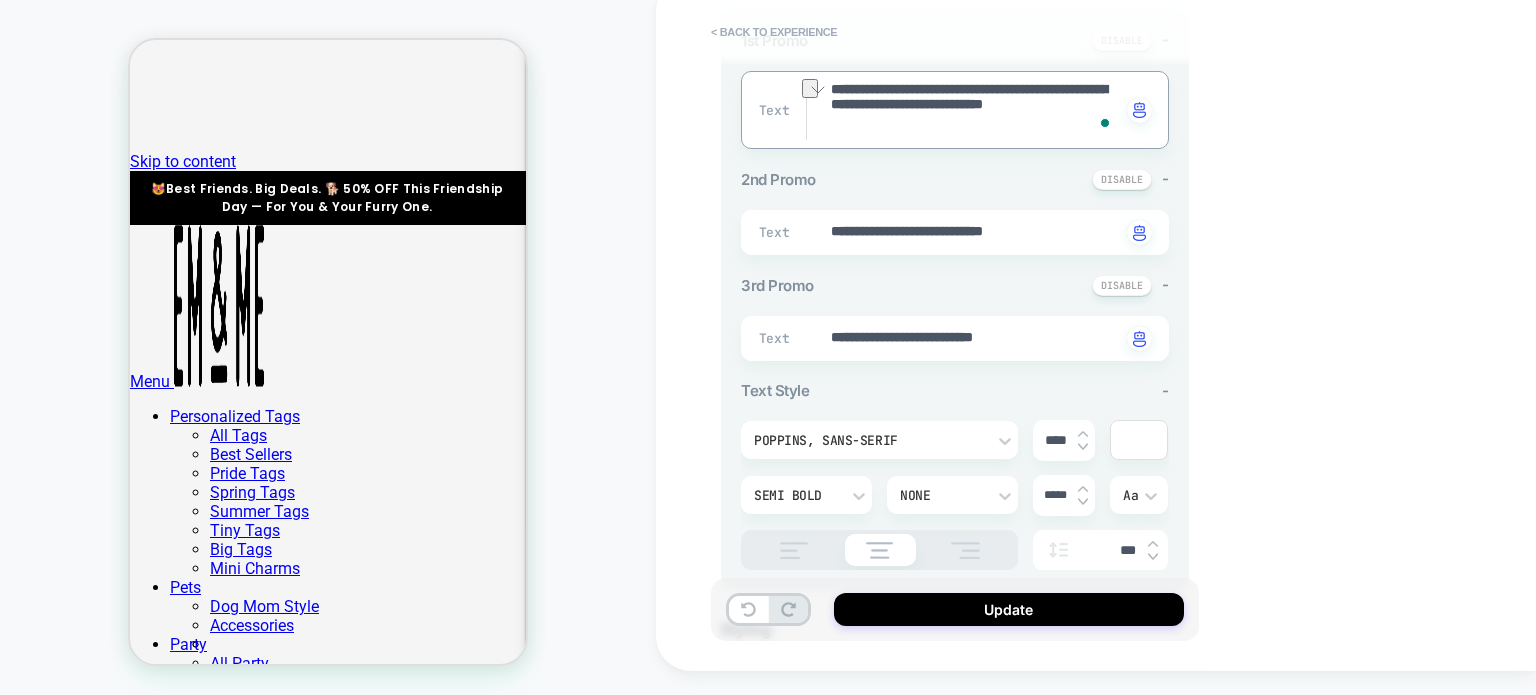 type on "**********" 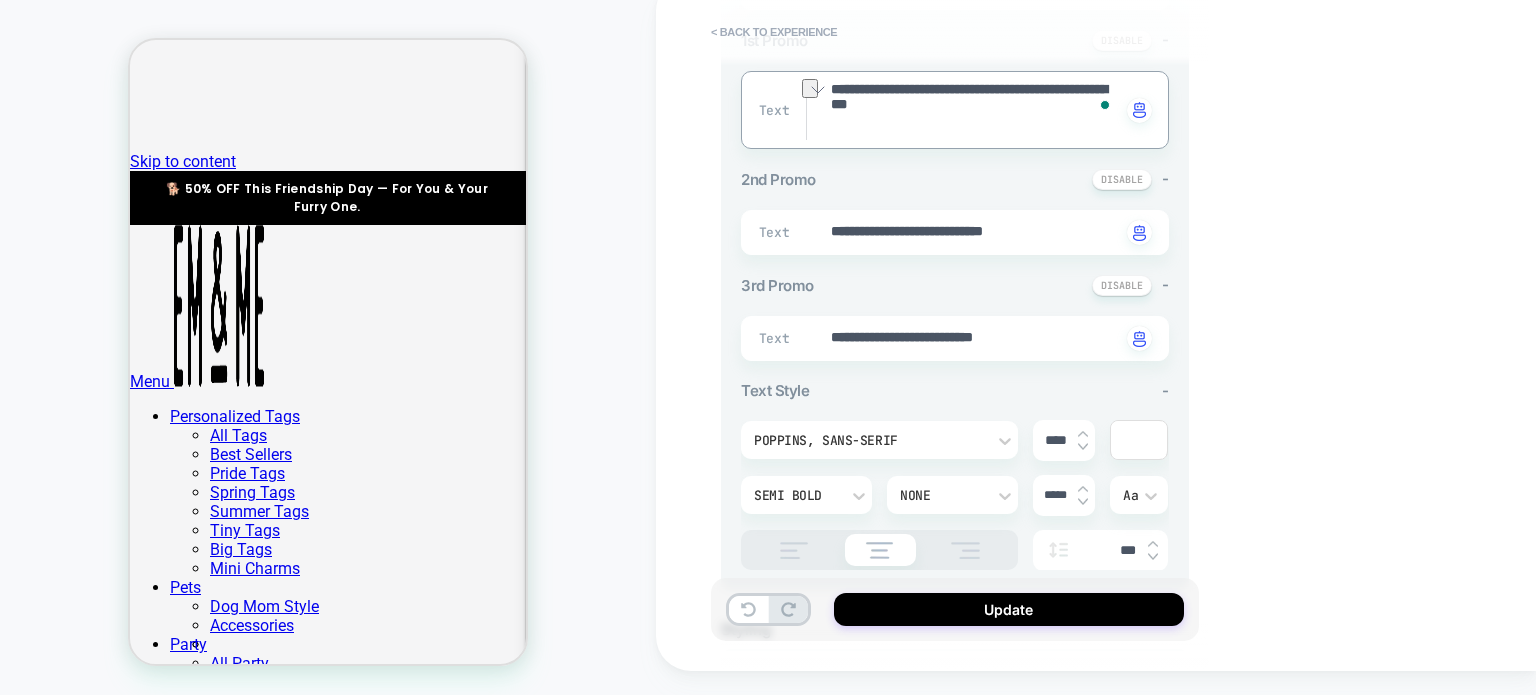 type on "*" 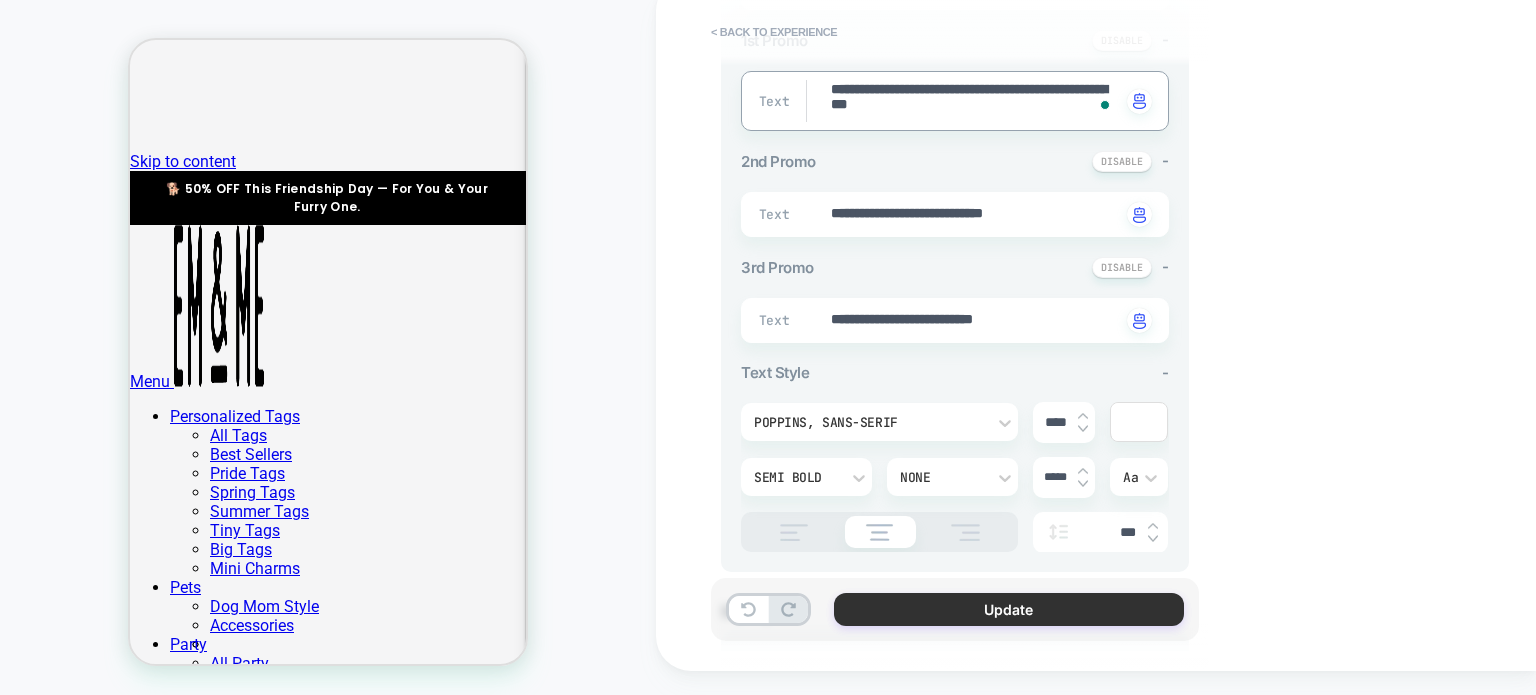 type on "**********" 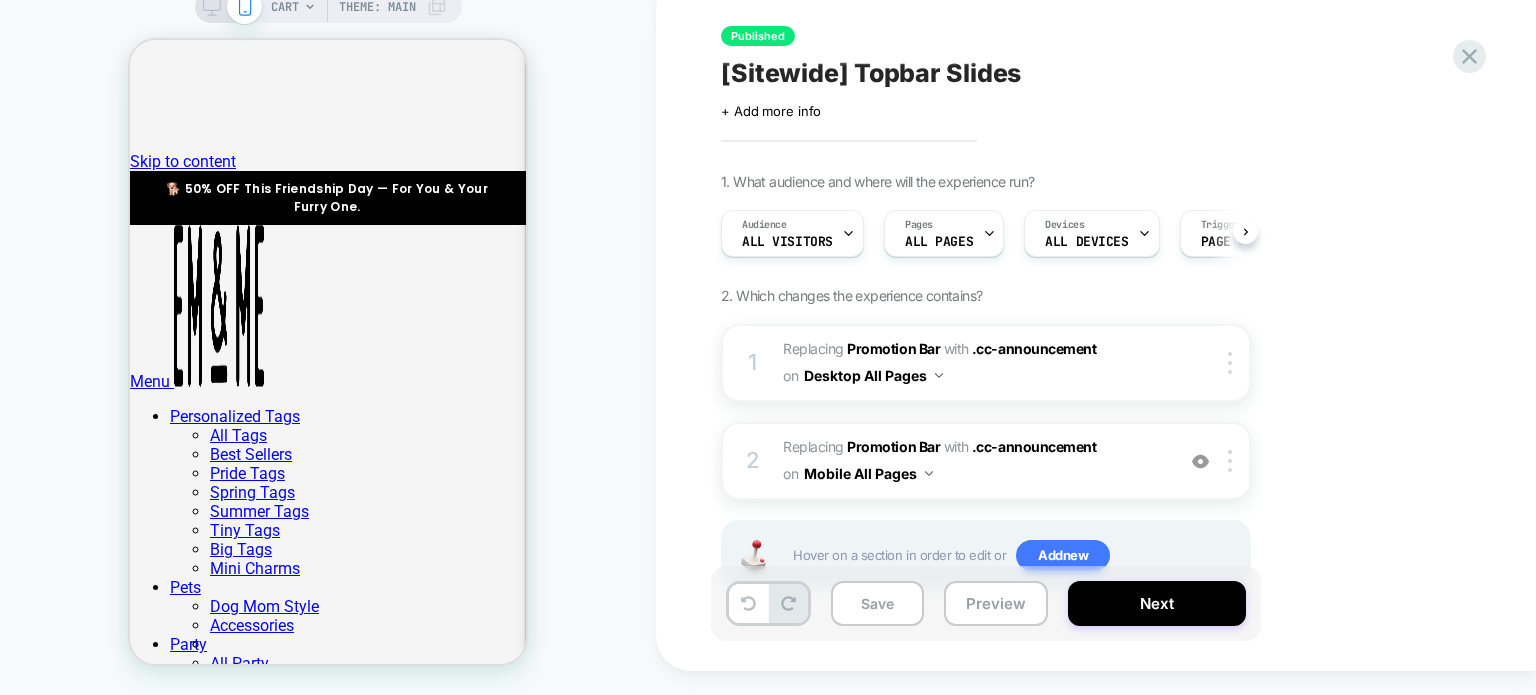 scroll, scrollTop: 0, scrollLeft: 0, axis: both 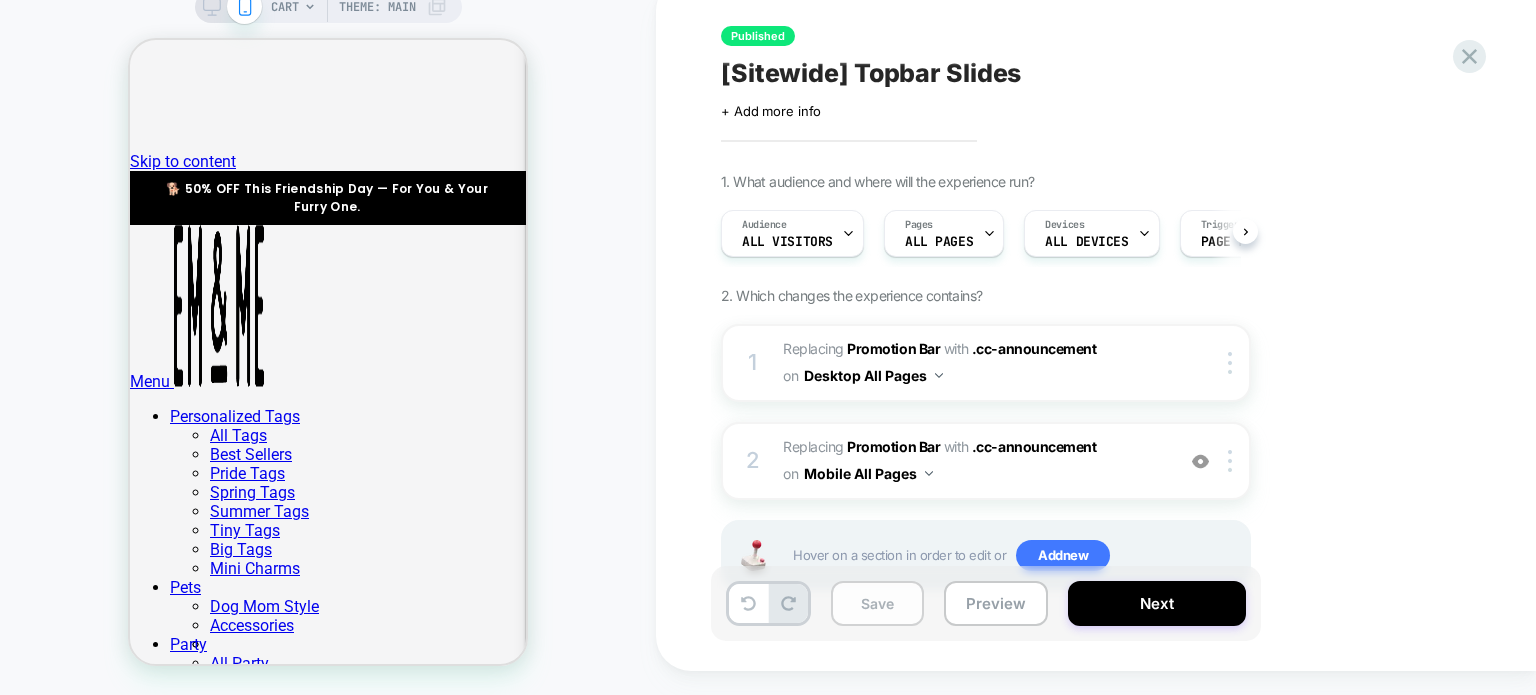 click on "Save" at bounding box center (877, 603) 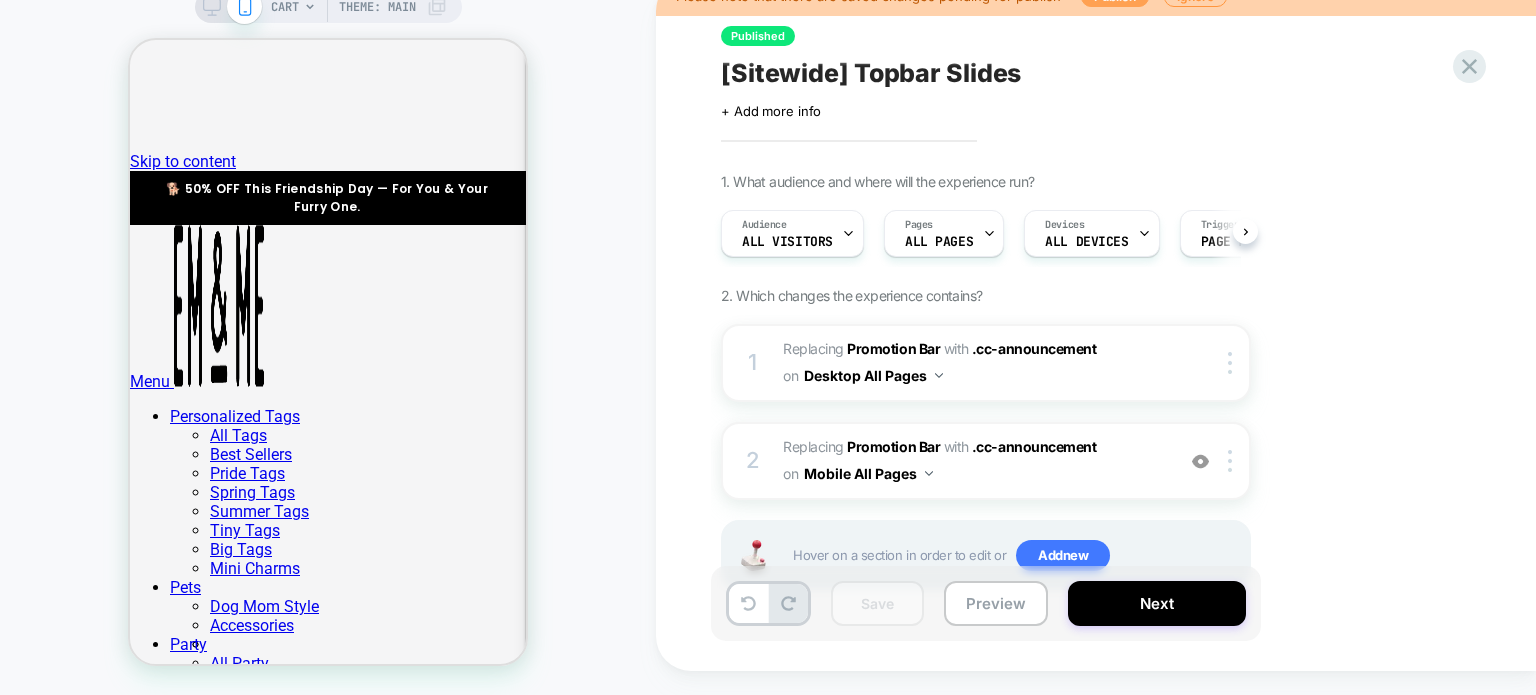 click on "Publish" at bounding box center (1115, -4) 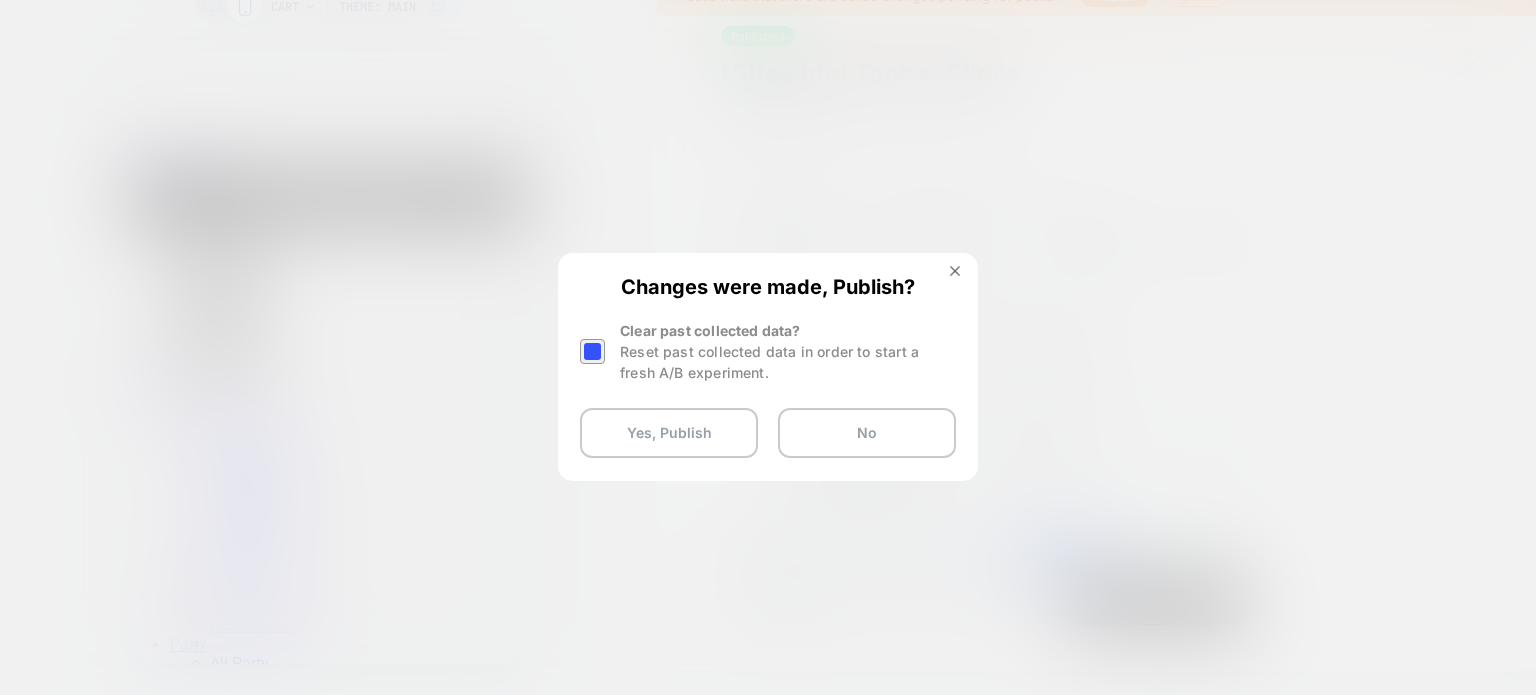 click at bounding box center [592, 351] 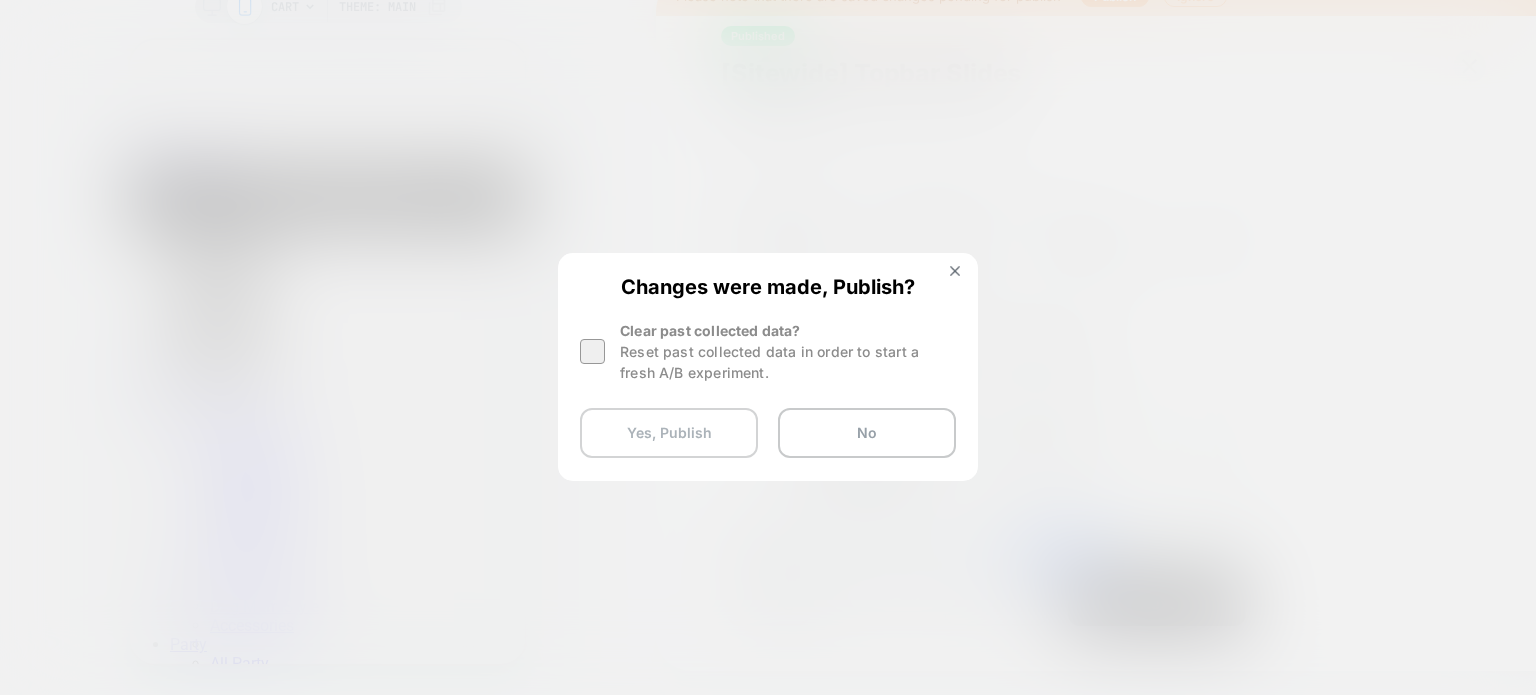 click on "Yes, Publish" at bounding box center (669, 433) 